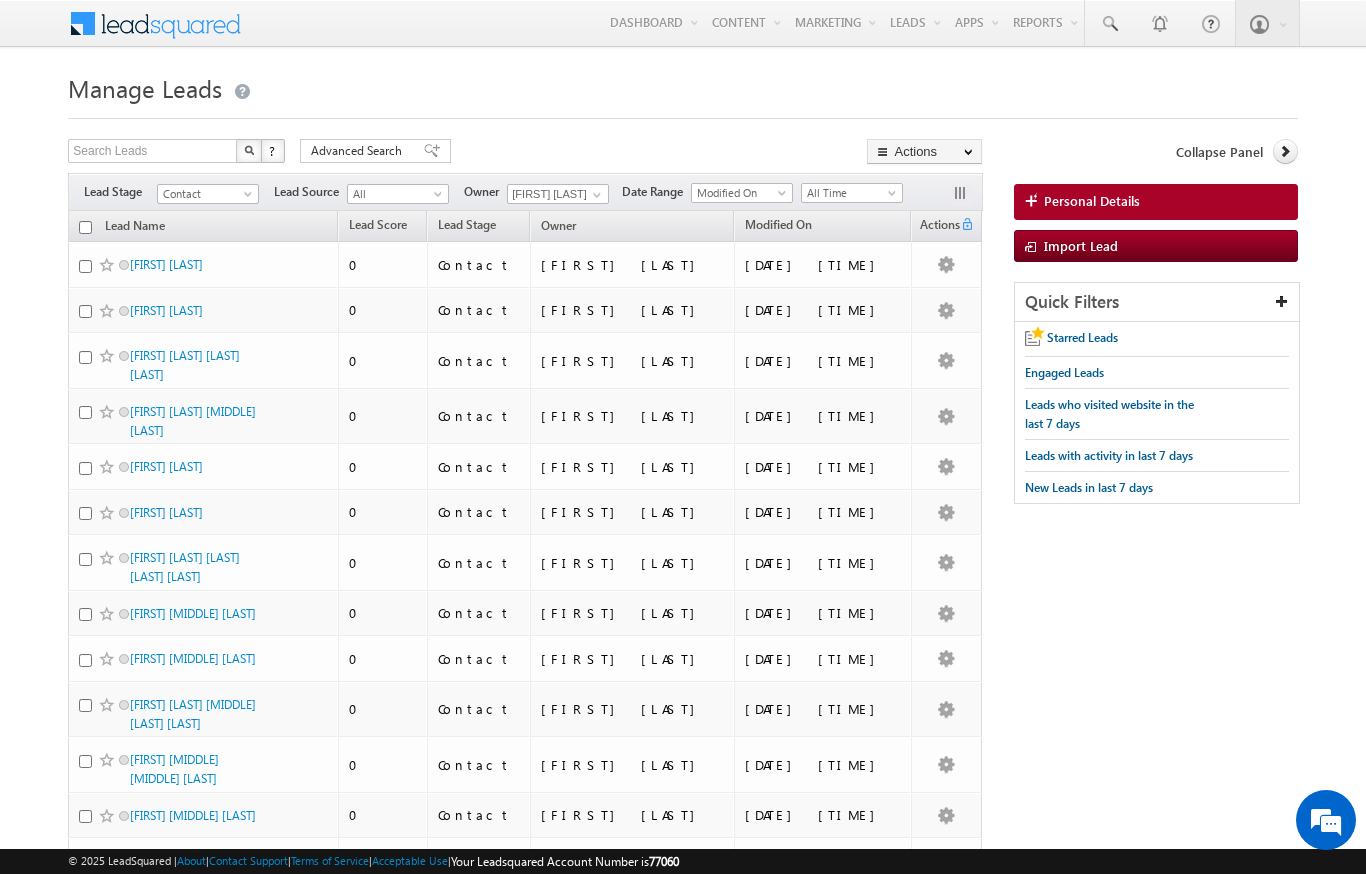 scroll, scrollTop: -1, scrollLeft: 0, axis: vertical 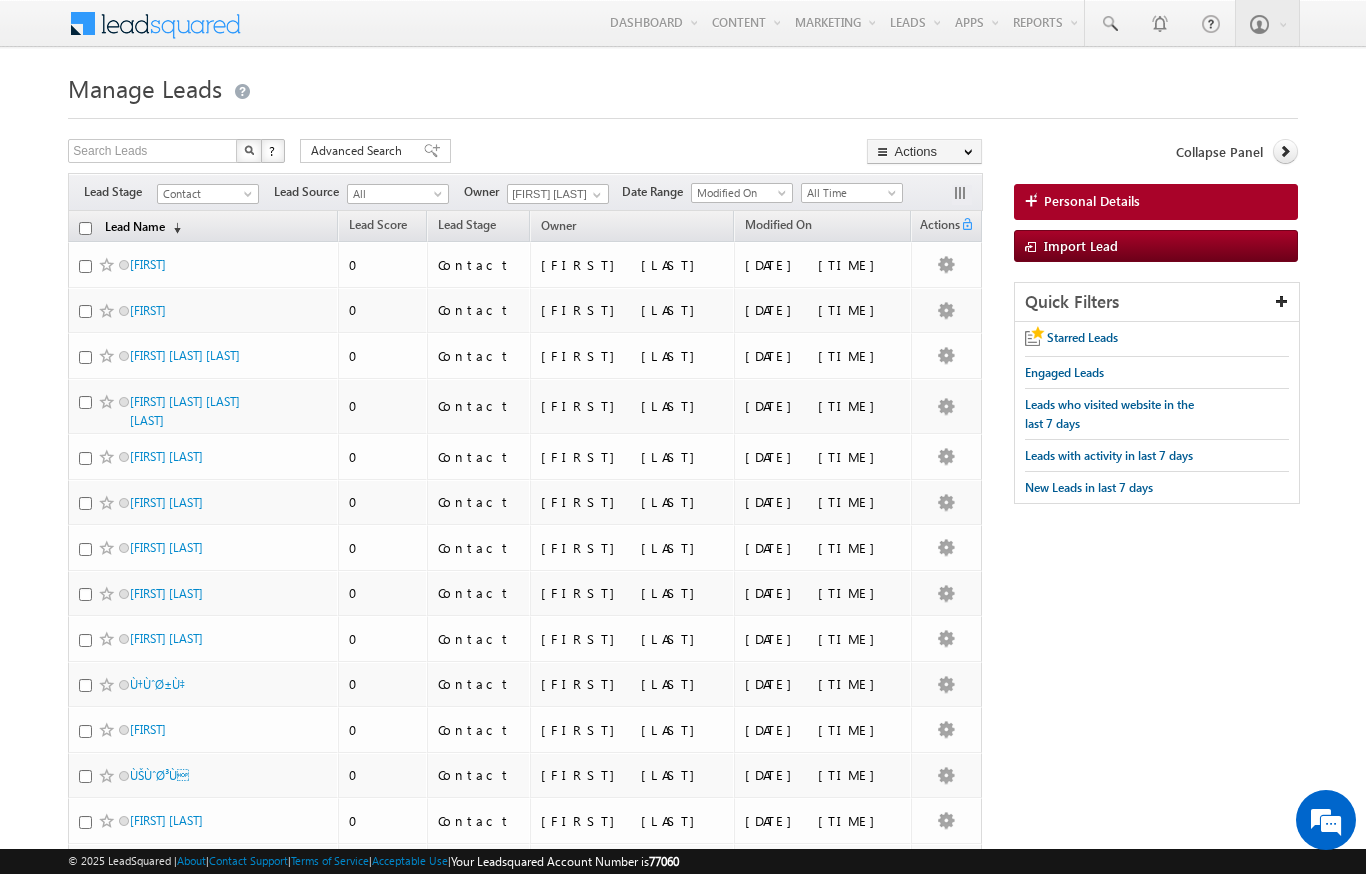 click on "Lead Name
(sorted descending)" at bounding box center (143, 228) 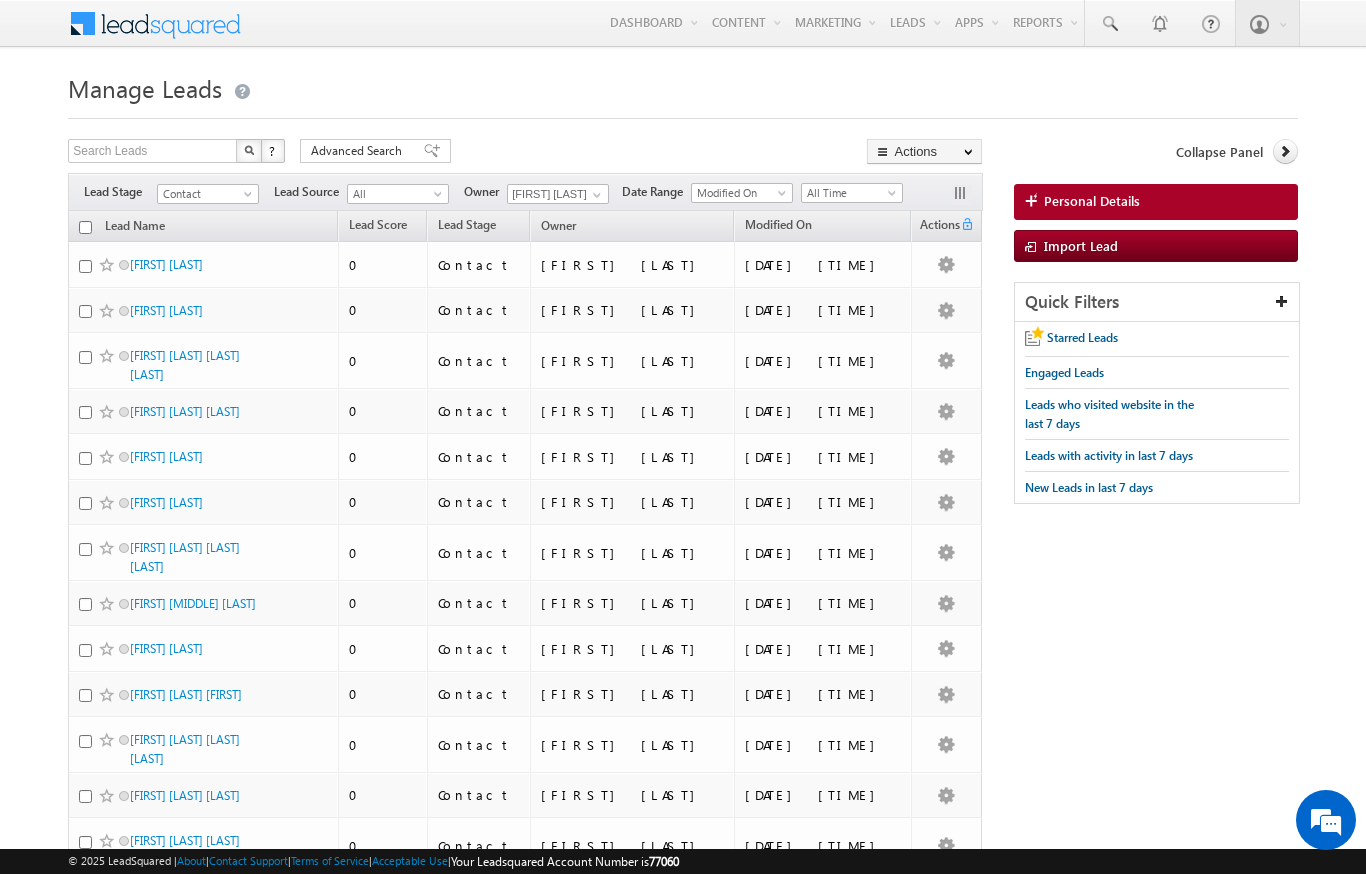 click at bounding box center (85, 227) 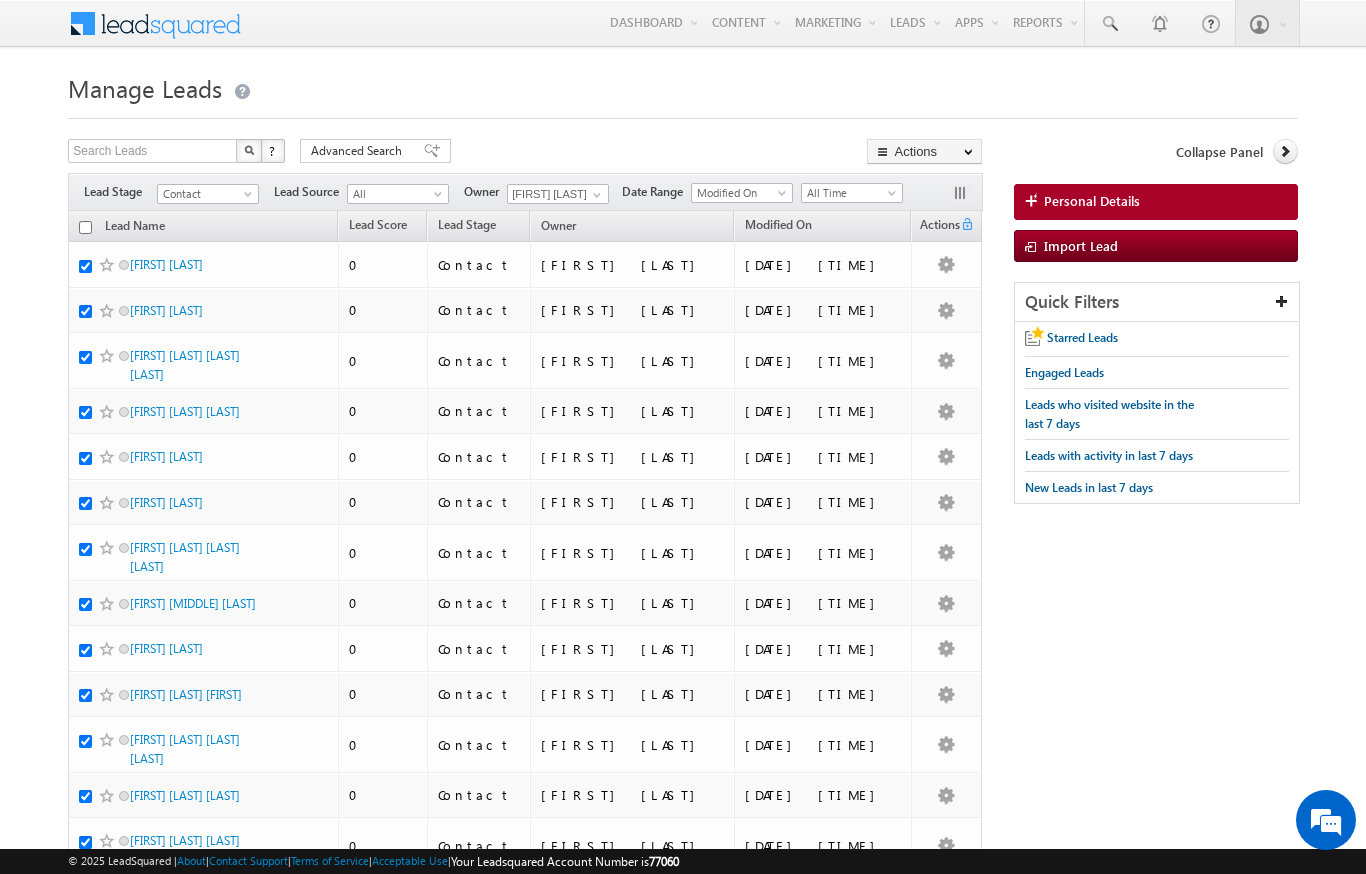 checkbox on "true" 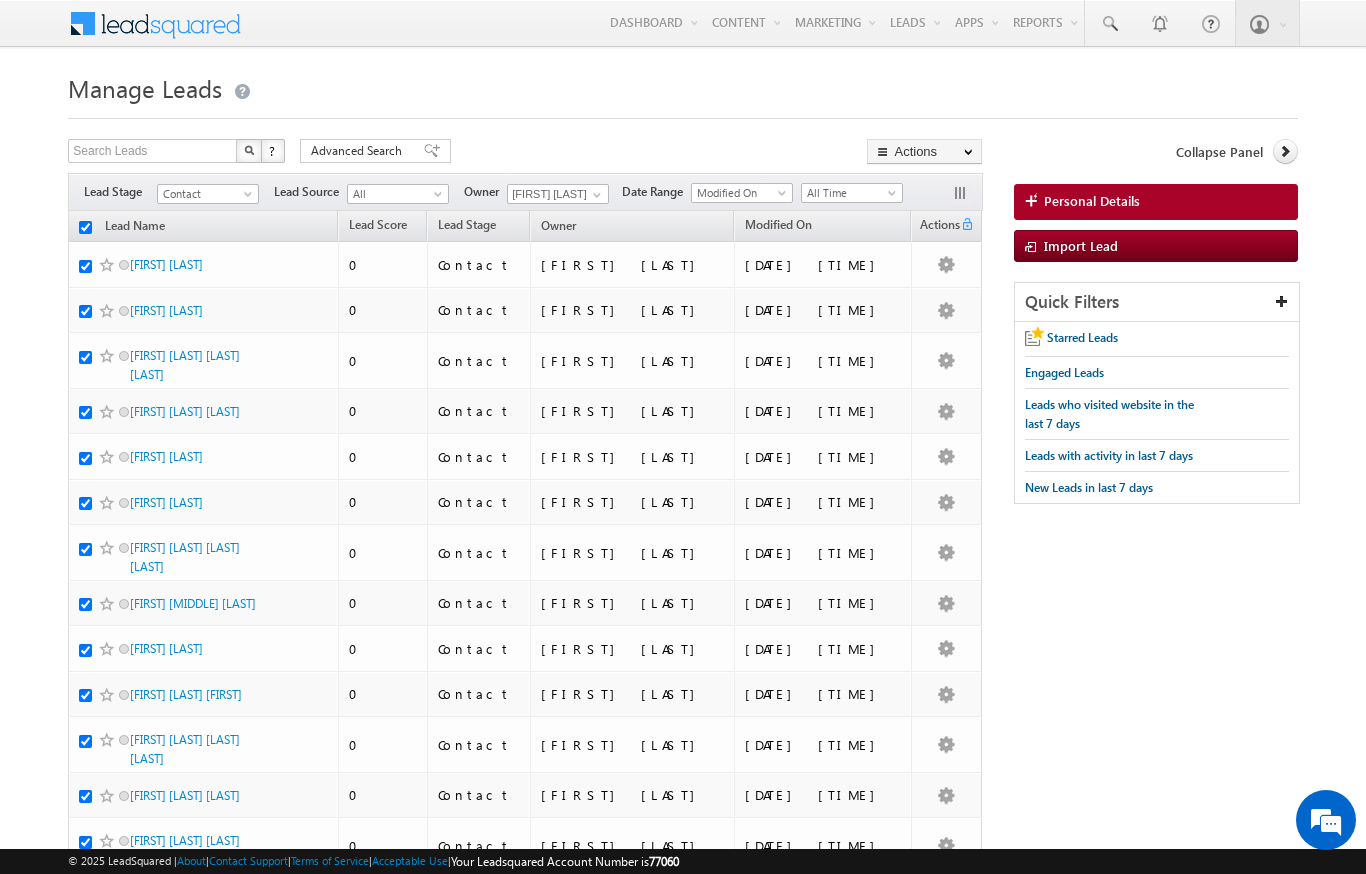 checkbox on "true" 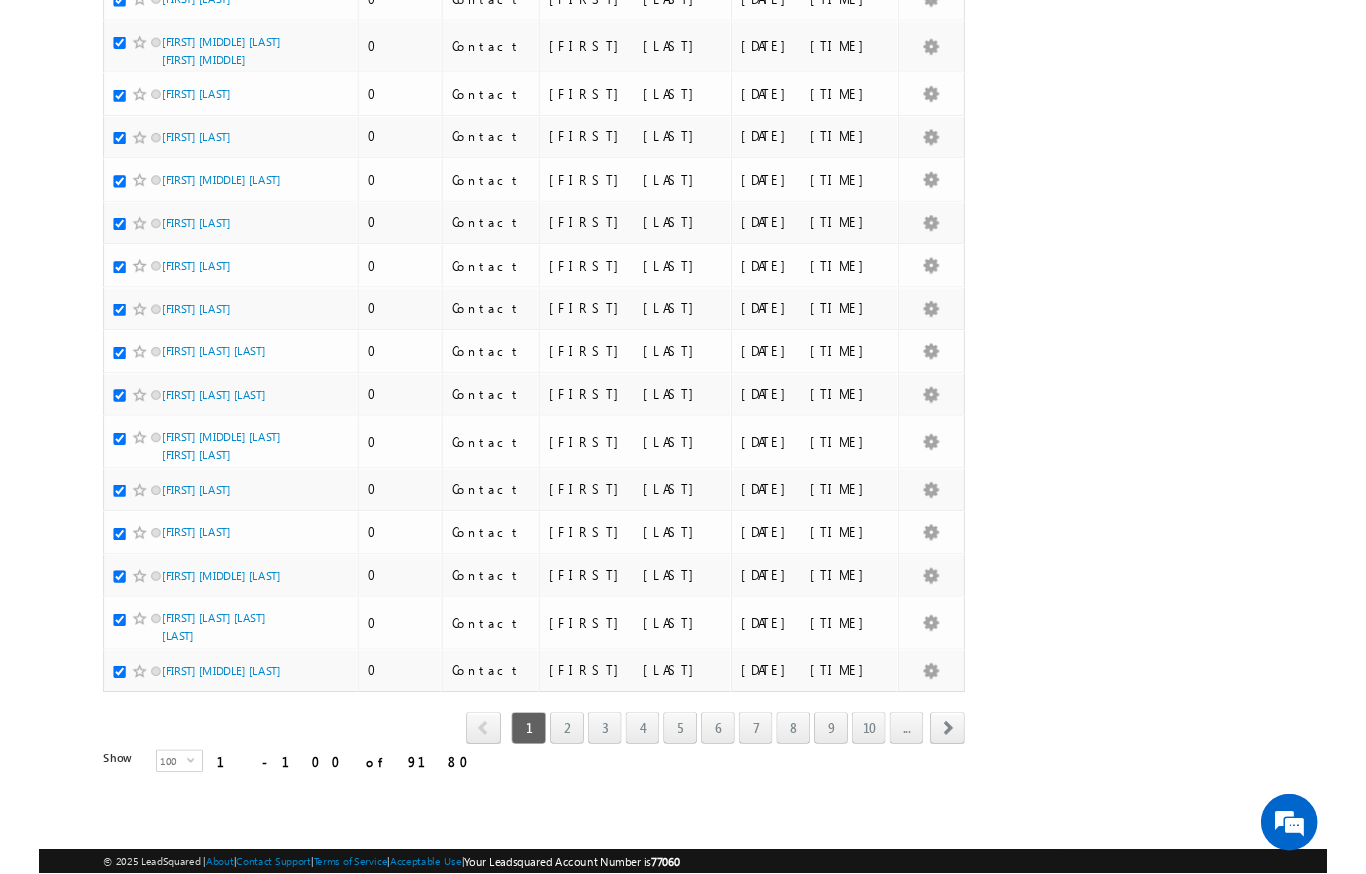 scroll, scrollTop: 4799, scrollLeft: 0, axis: vertical 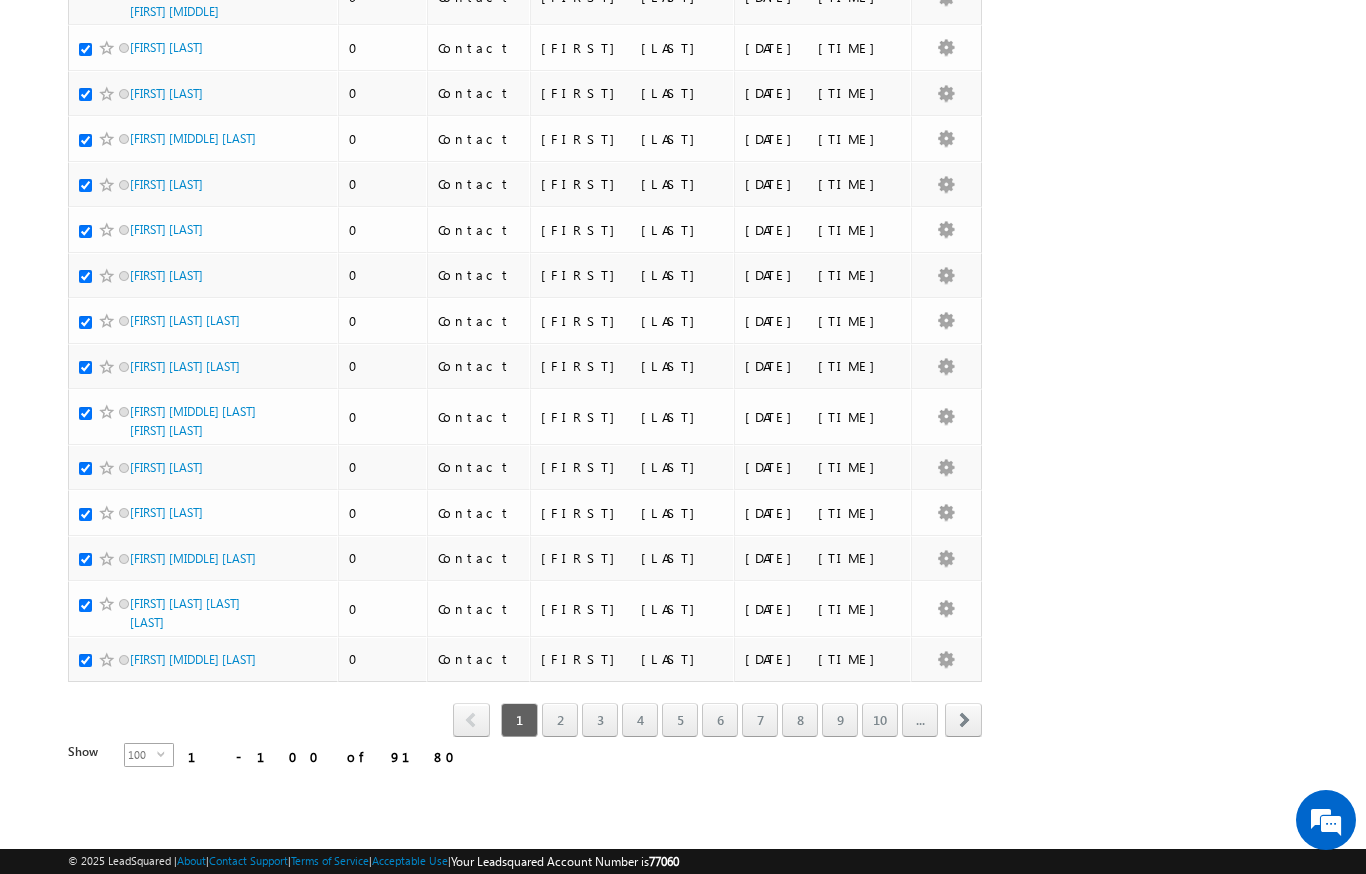 click on "100" at bounding box center (141, 755) 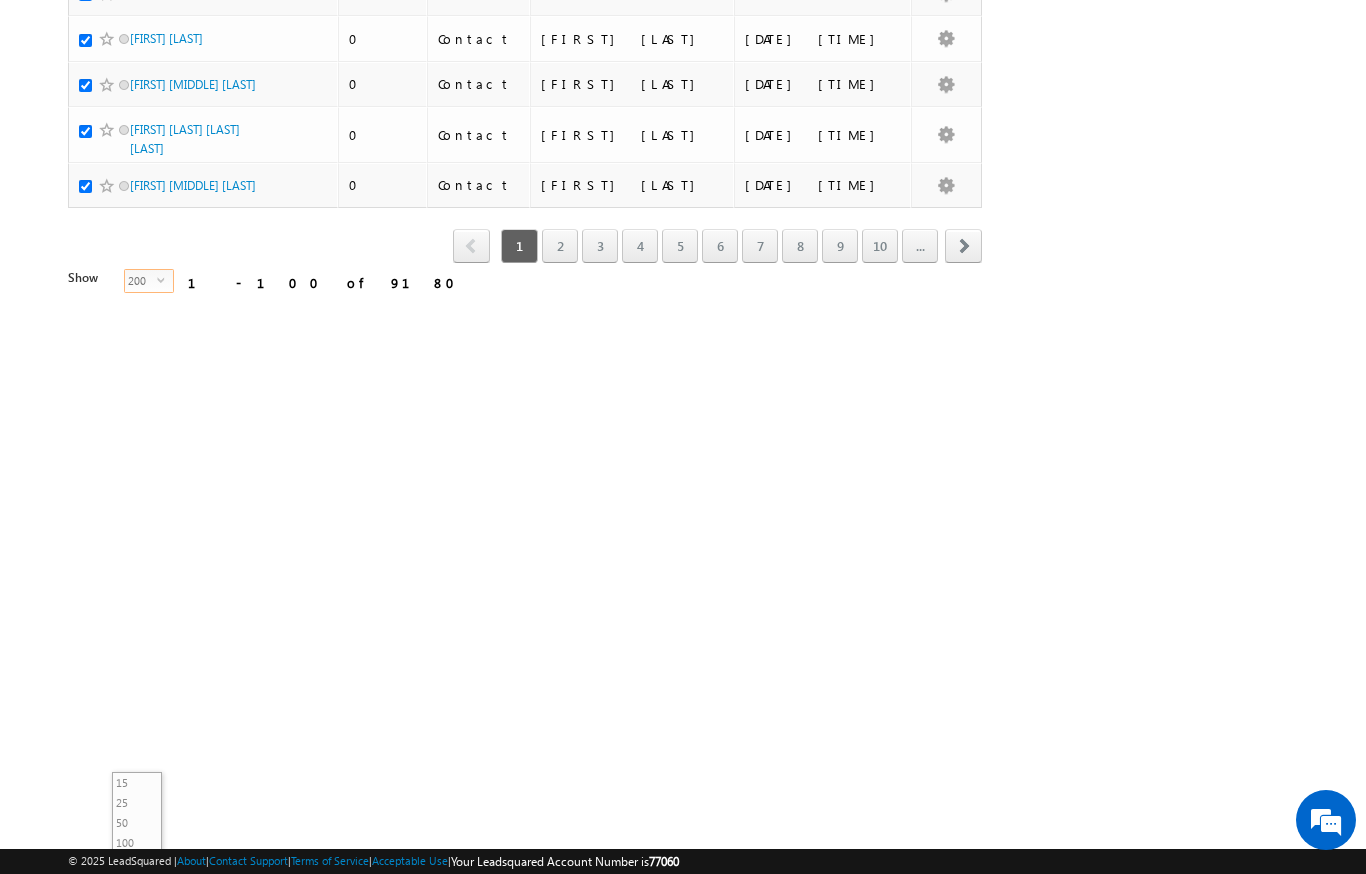 scroll, scrollTop: 0, scrollLeft: 0, axis: both 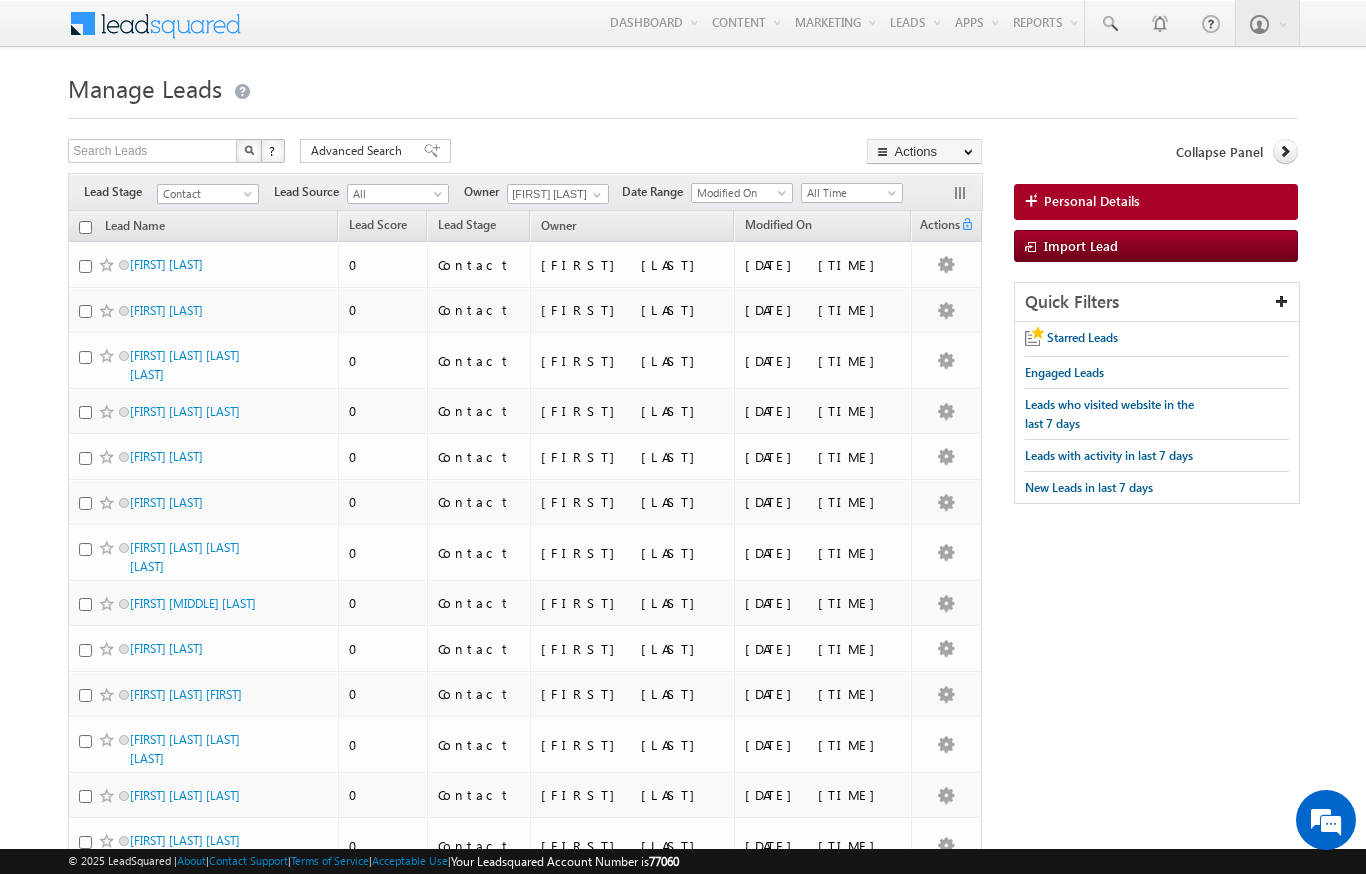 click at bounding box center [85, 227] 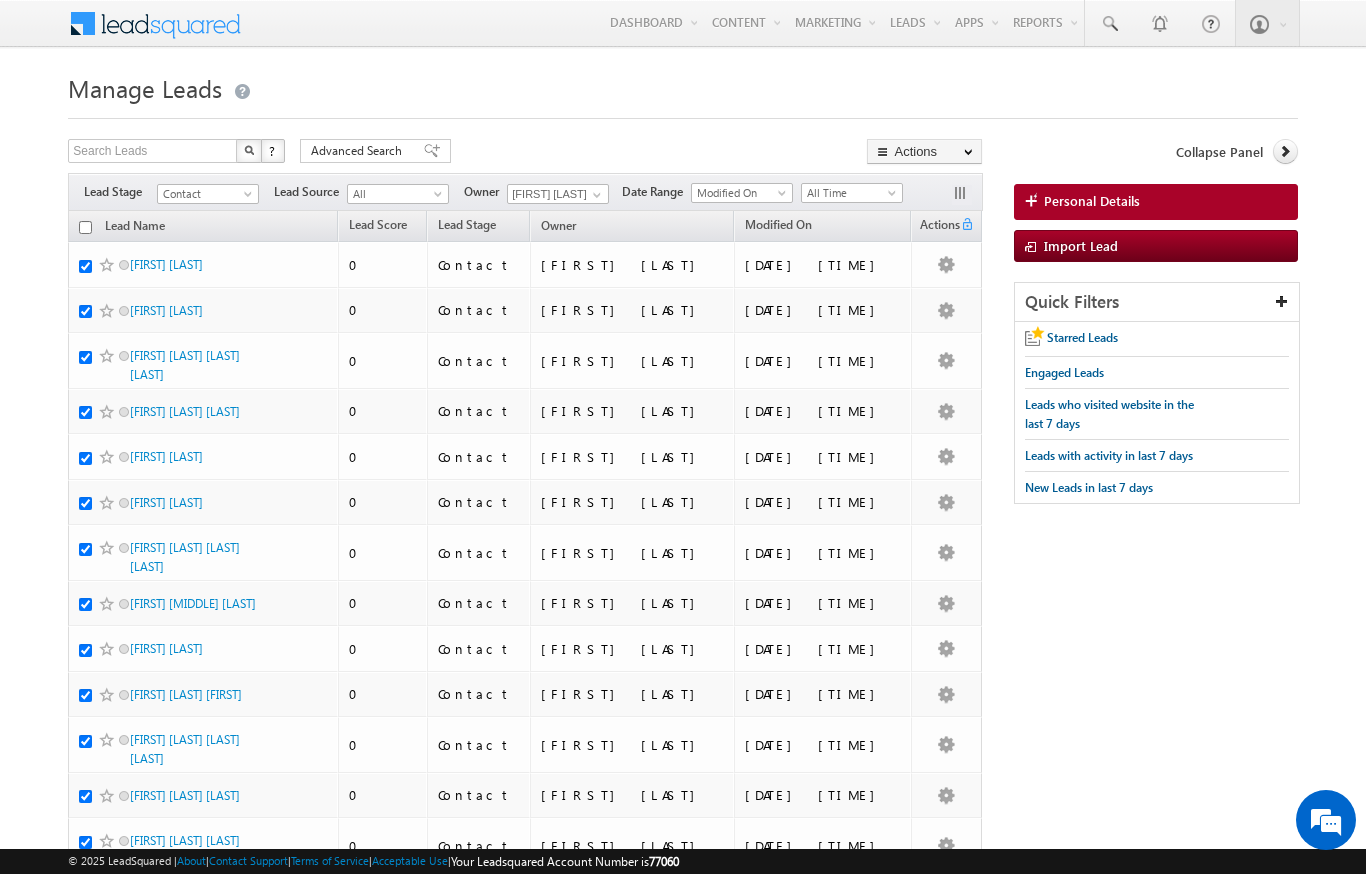 checkbox on "true" 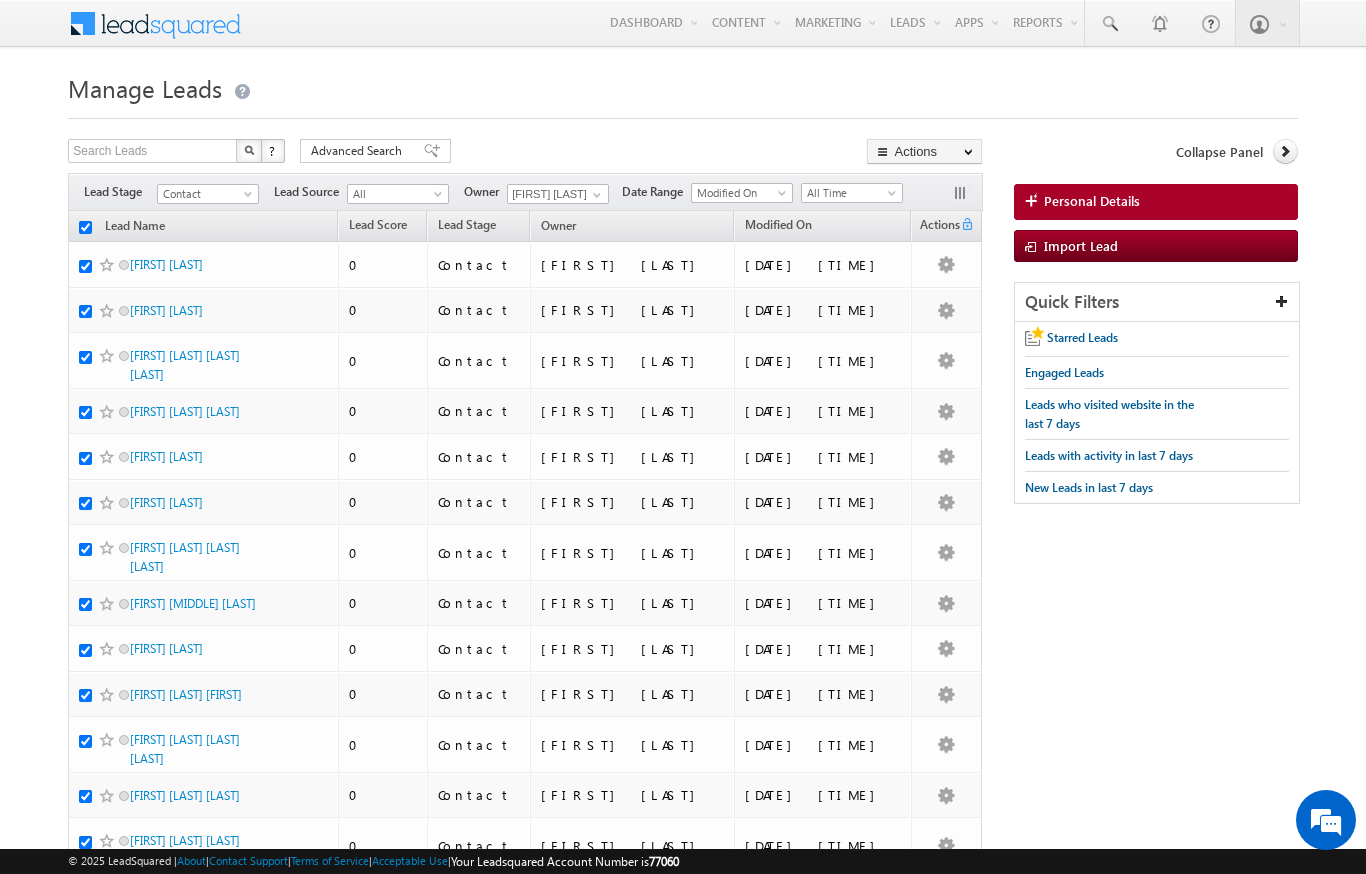 checkbox on "true" 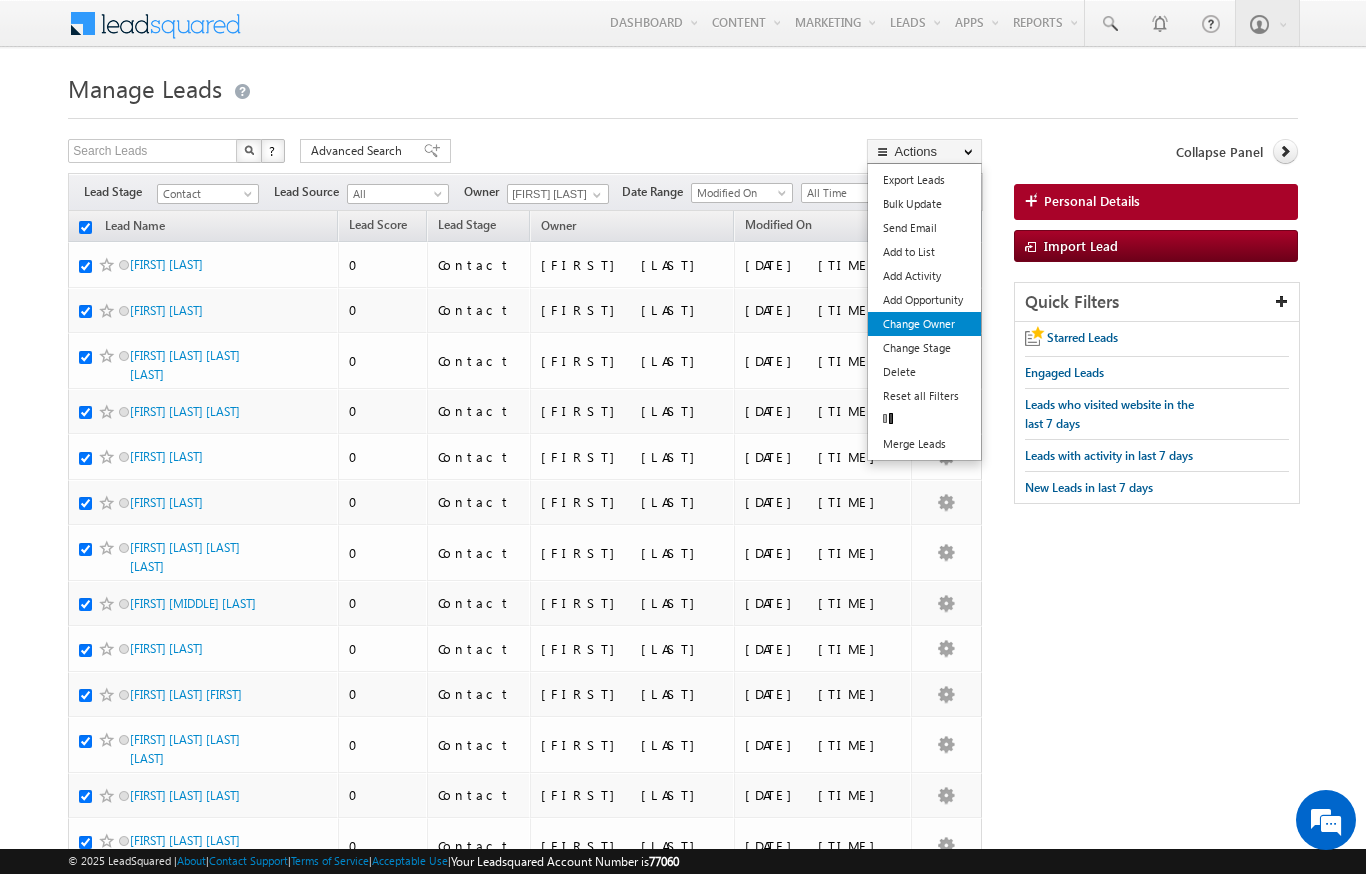 click on "Change Owner" at bounding box center [924, 324] 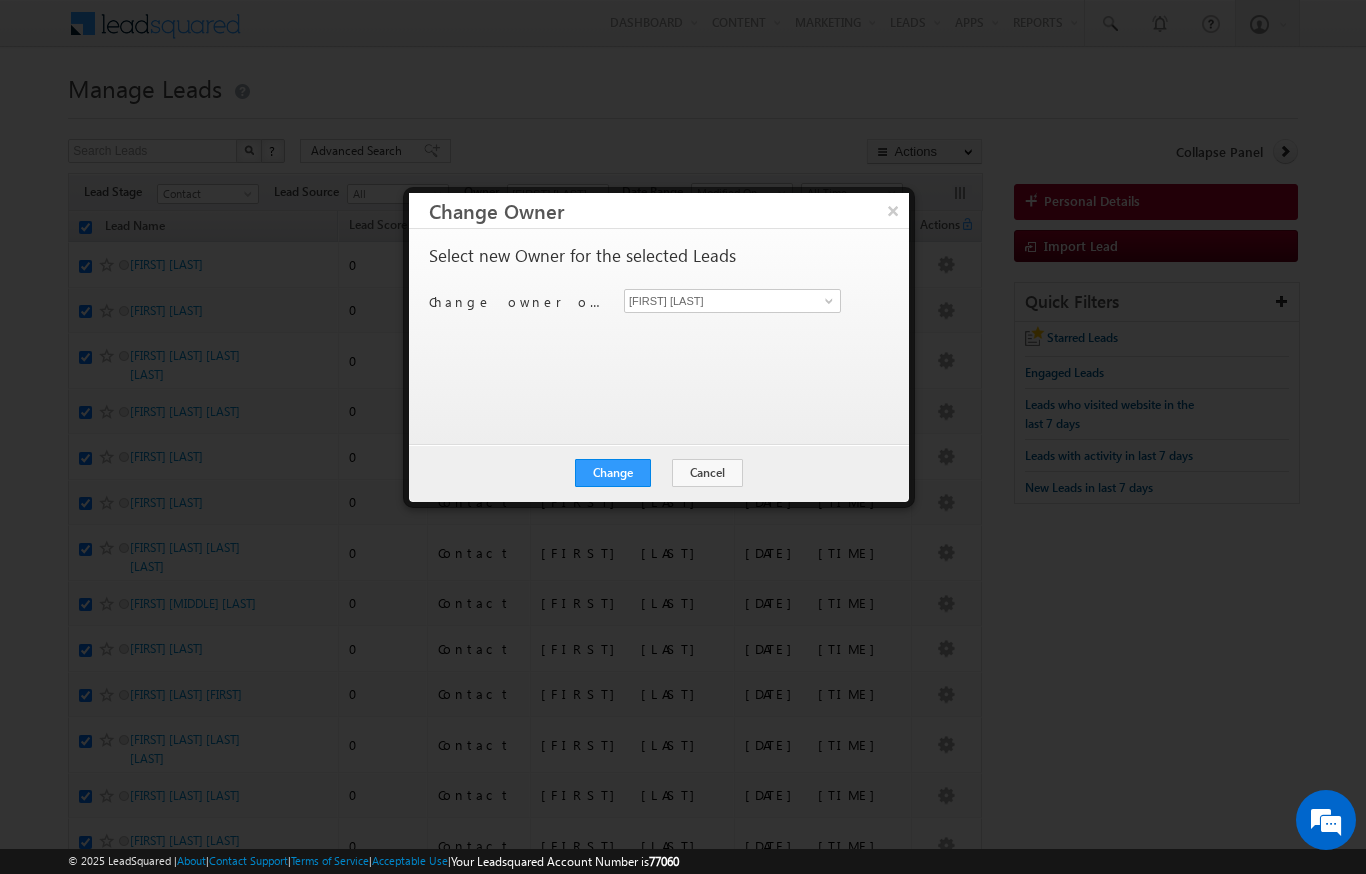 click on "[FIRST] [LAST] [FIRST] [LAST]" at bounding box center (744, 301) 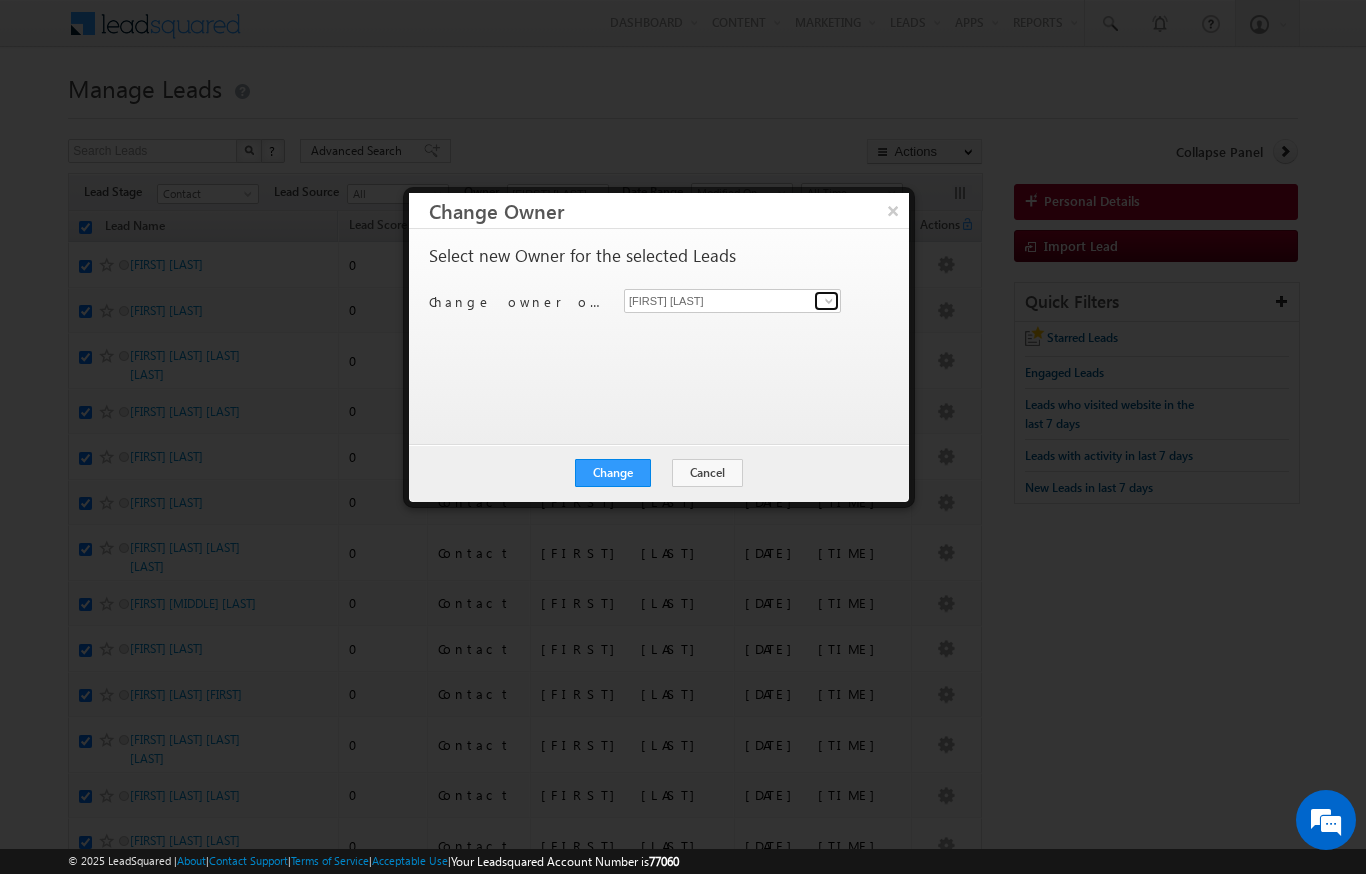 click at bounding box center [826, 301] 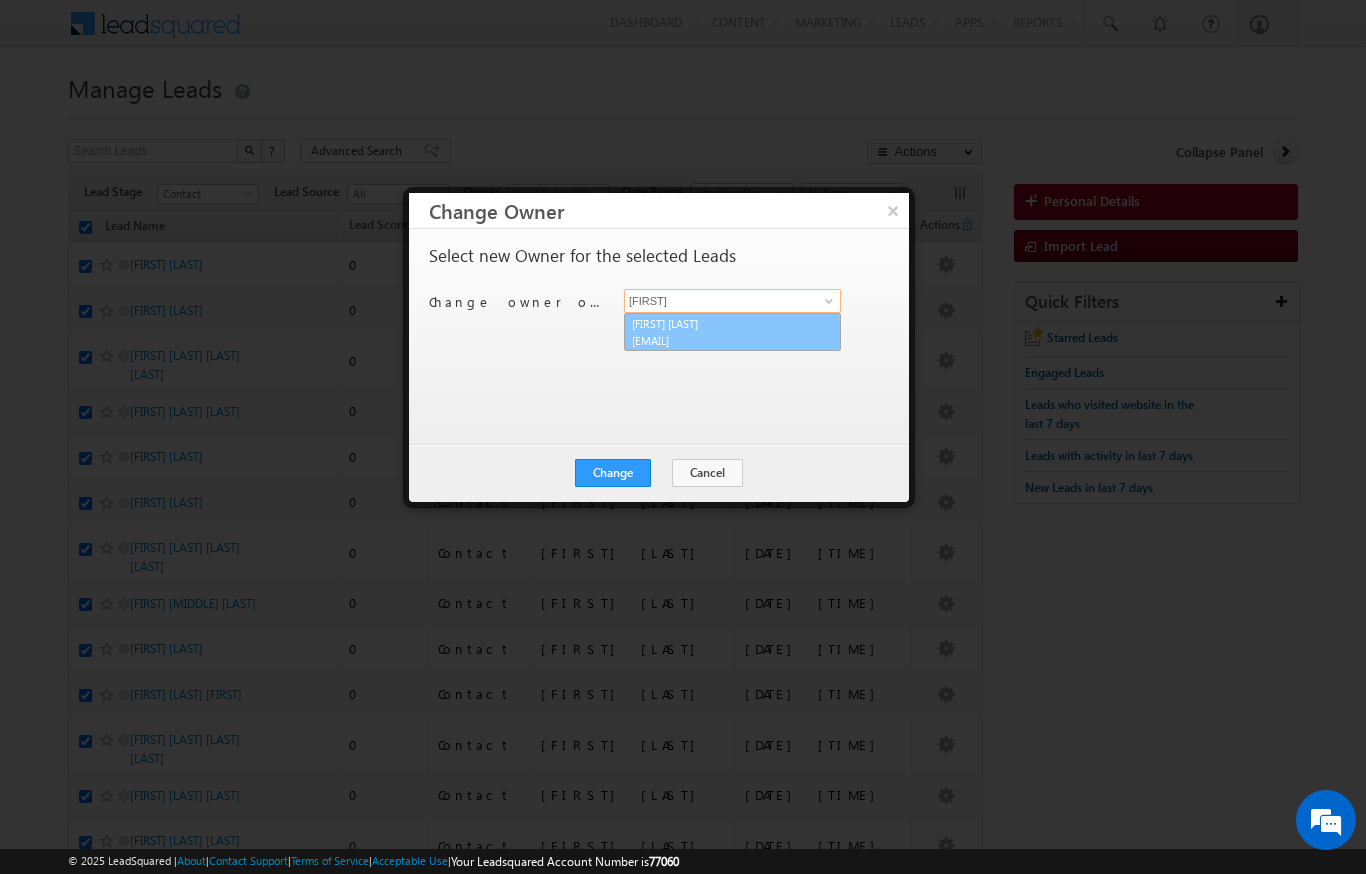 click on "[EMAIL]" at bounding box center (722, 340) 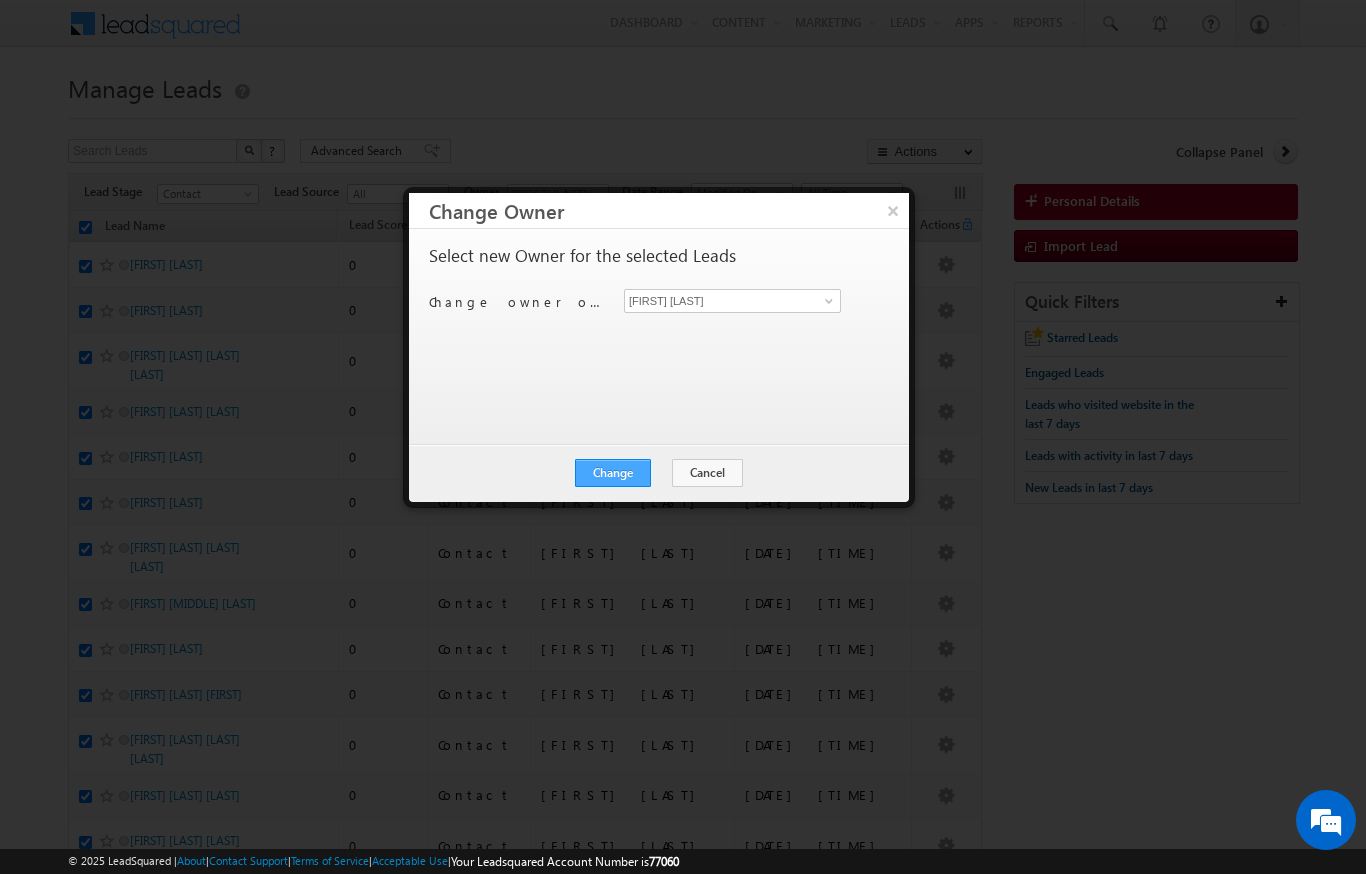 click on "Change" at bounding box center (613, 473) 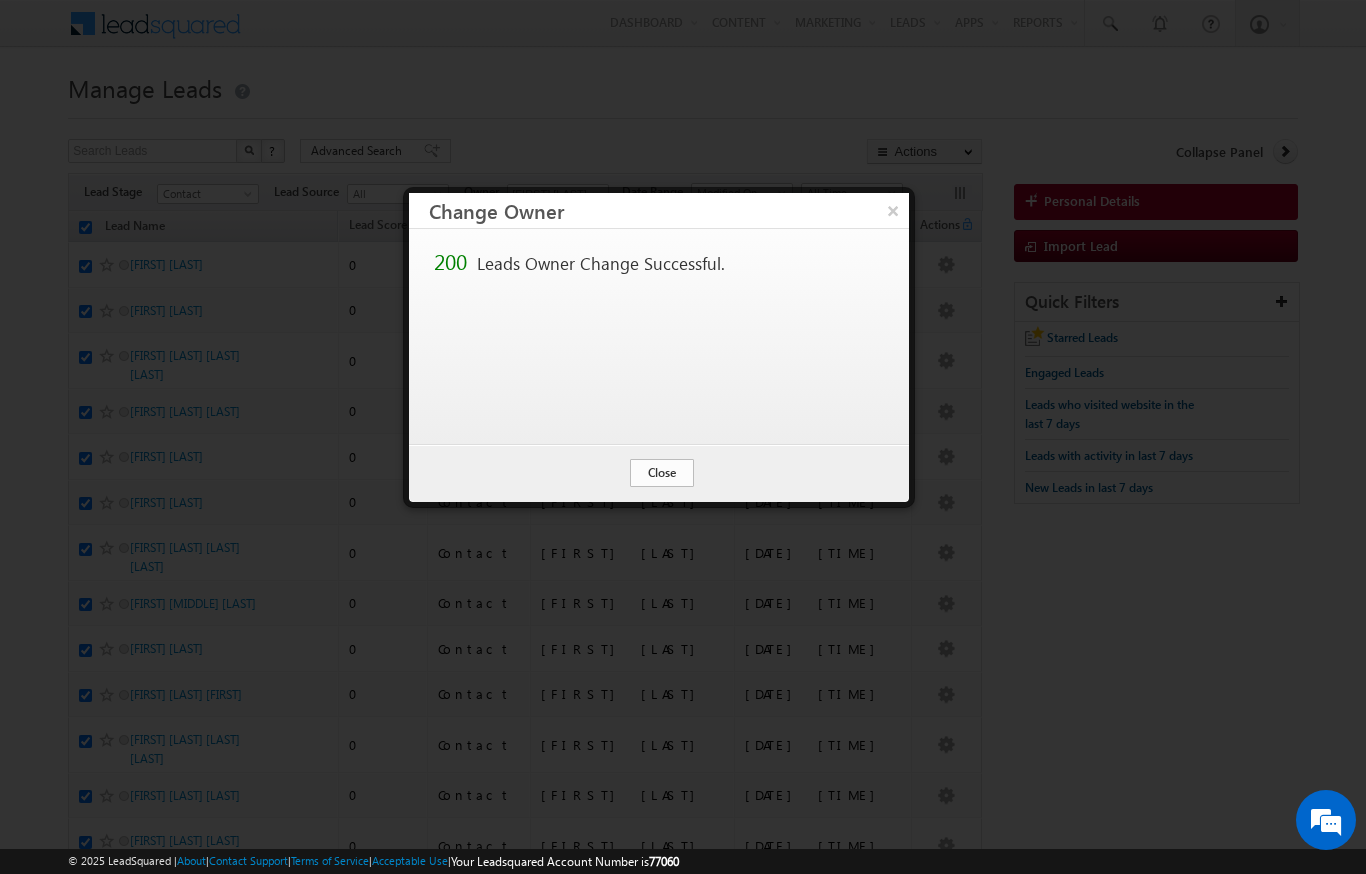 click on "Close" at bounding box center [662, 473] 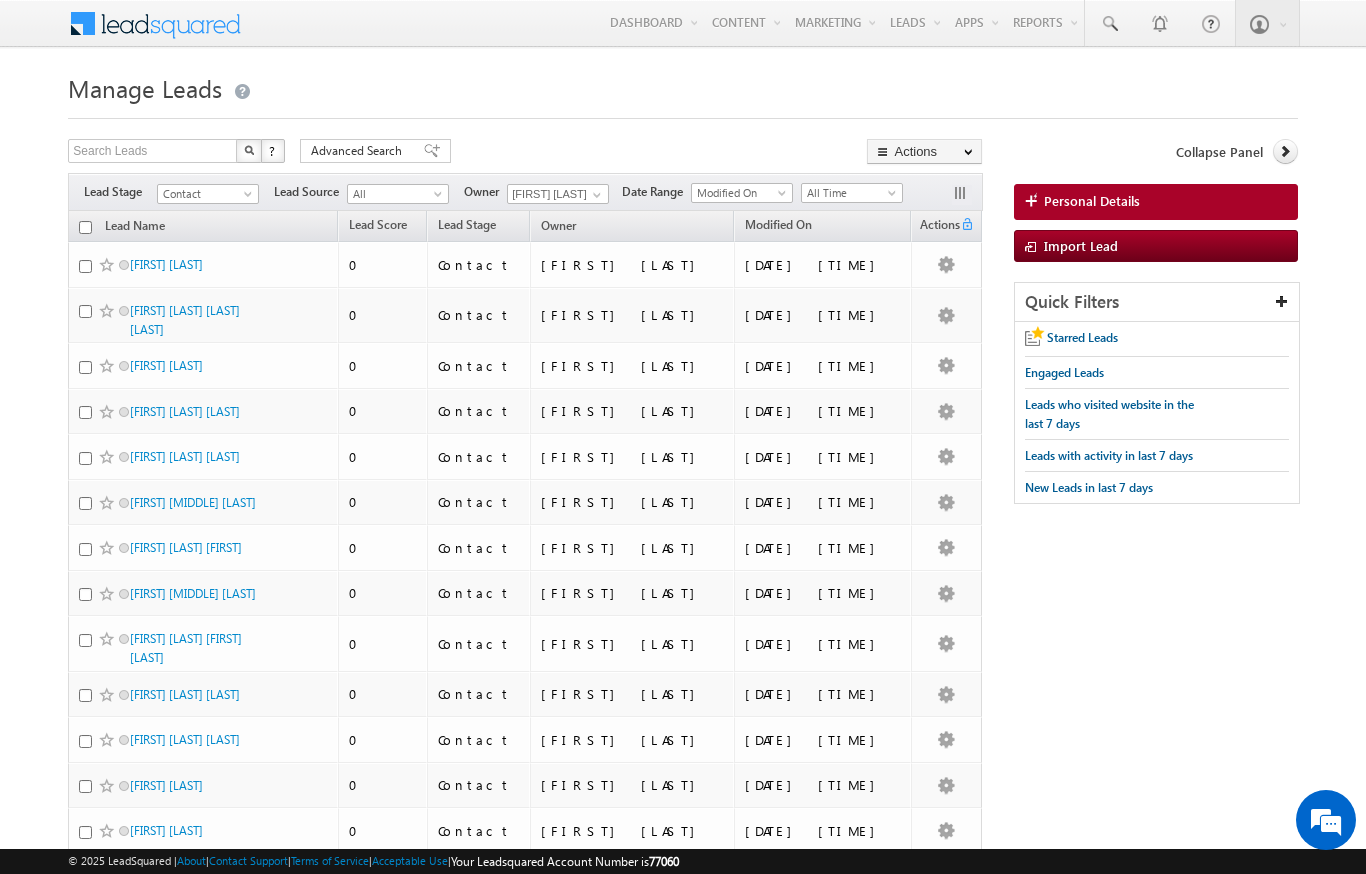 click at bounding box center [85, 227] 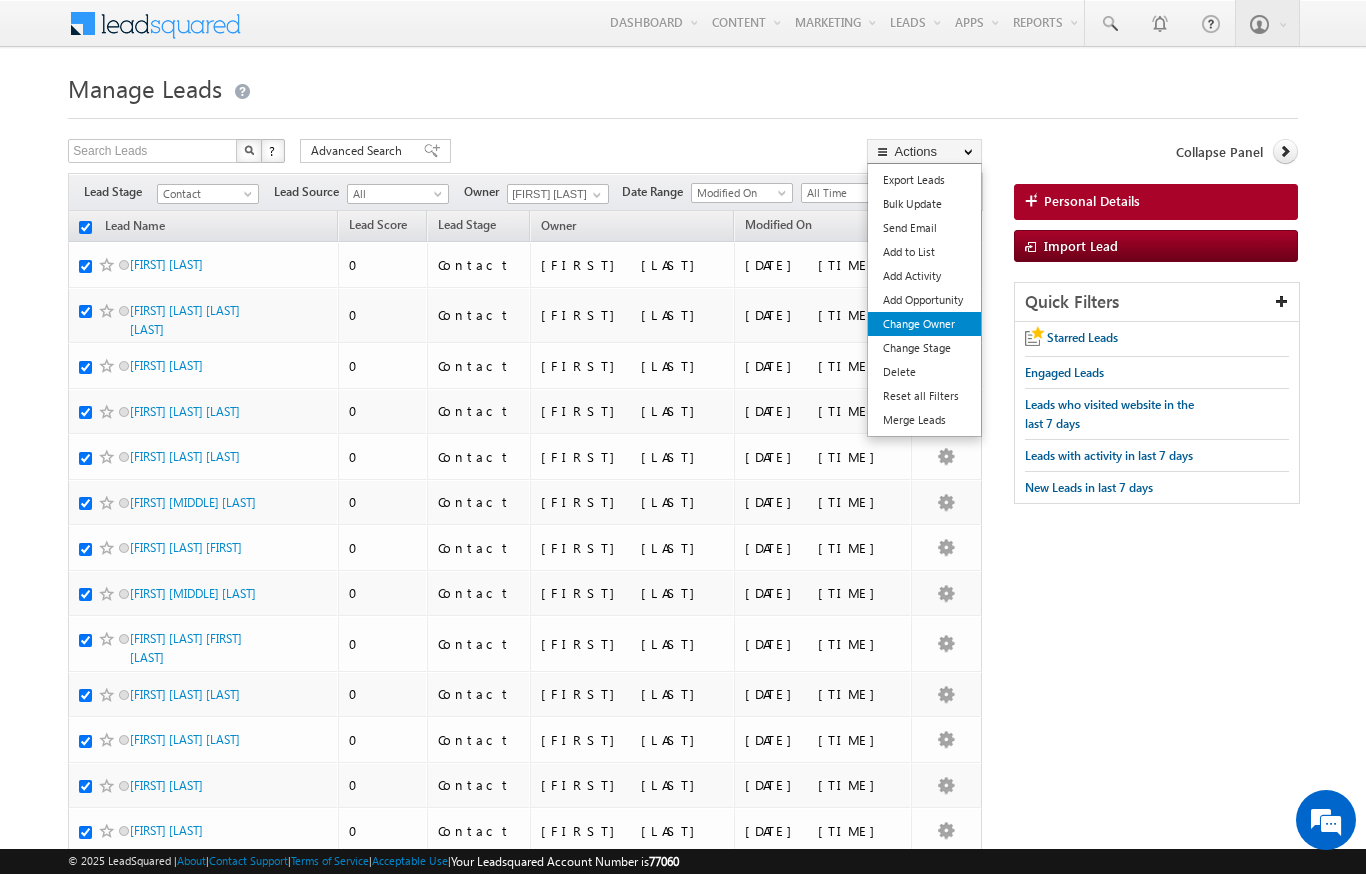 click on "Change Owner" at bounding box center [924, 324] 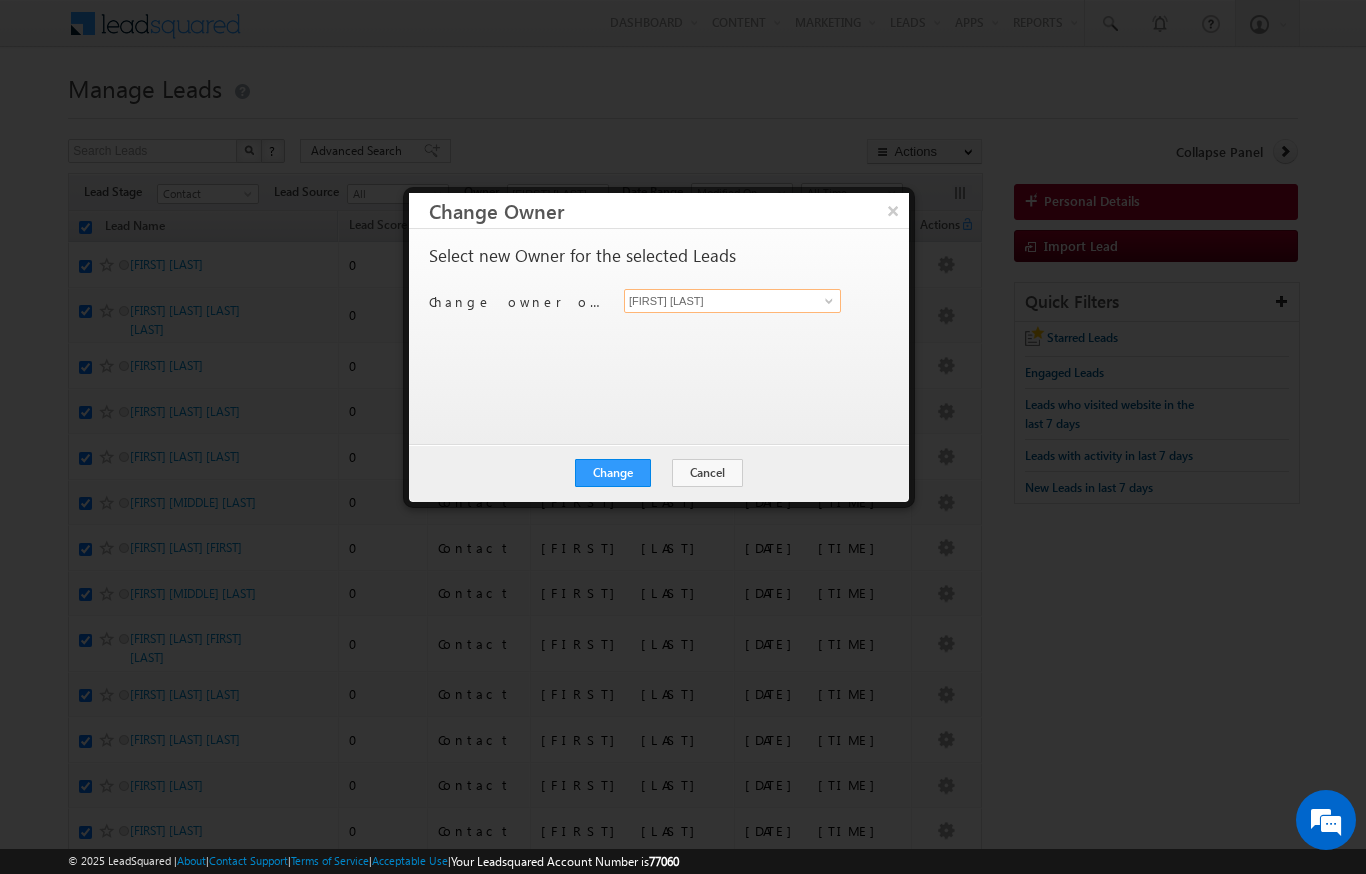 click on "[FIRST] [LAST]" at bounding box center [732, 301] 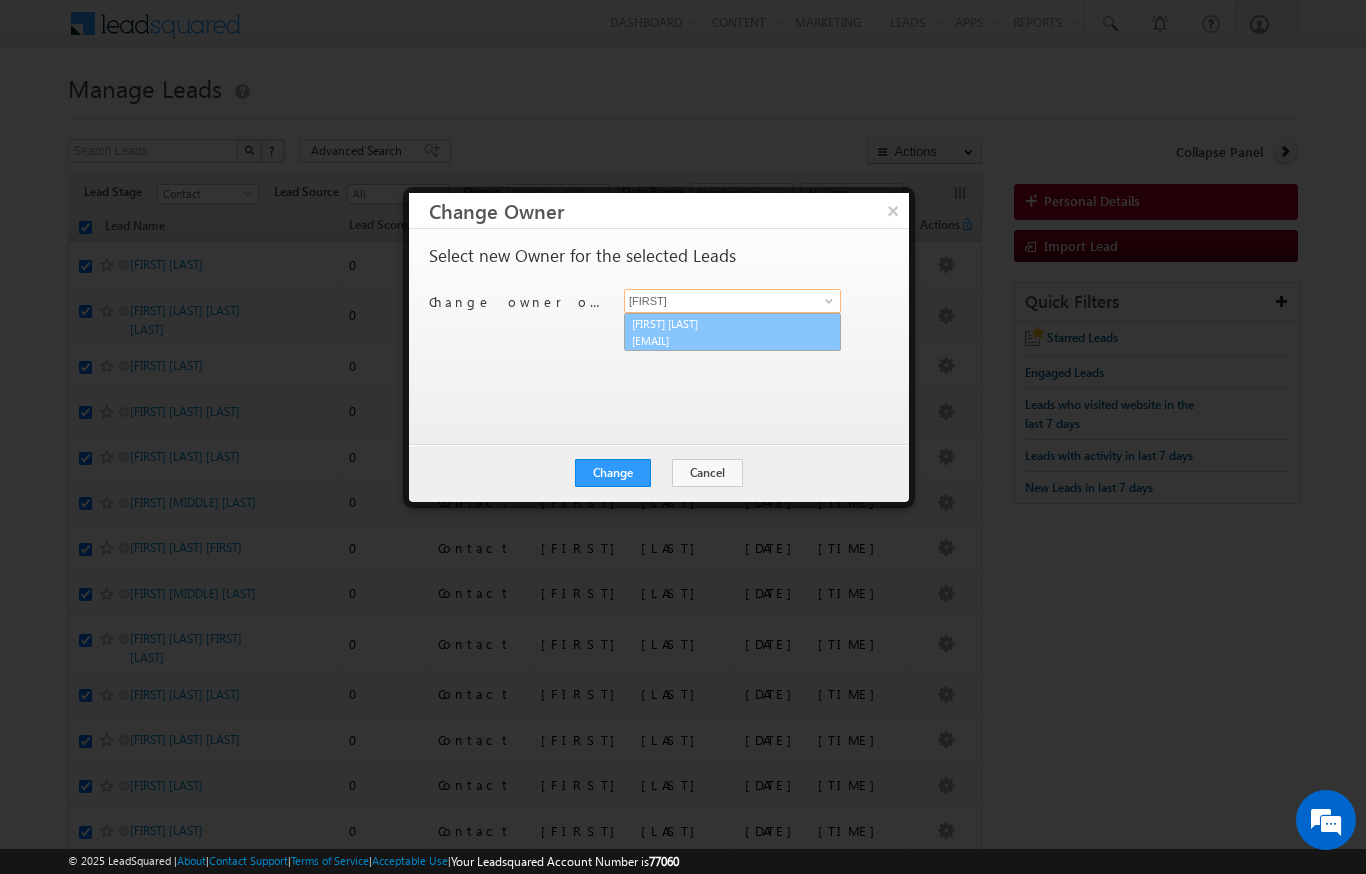 click on "[EMAIL]" at bounding box center (722, 340) 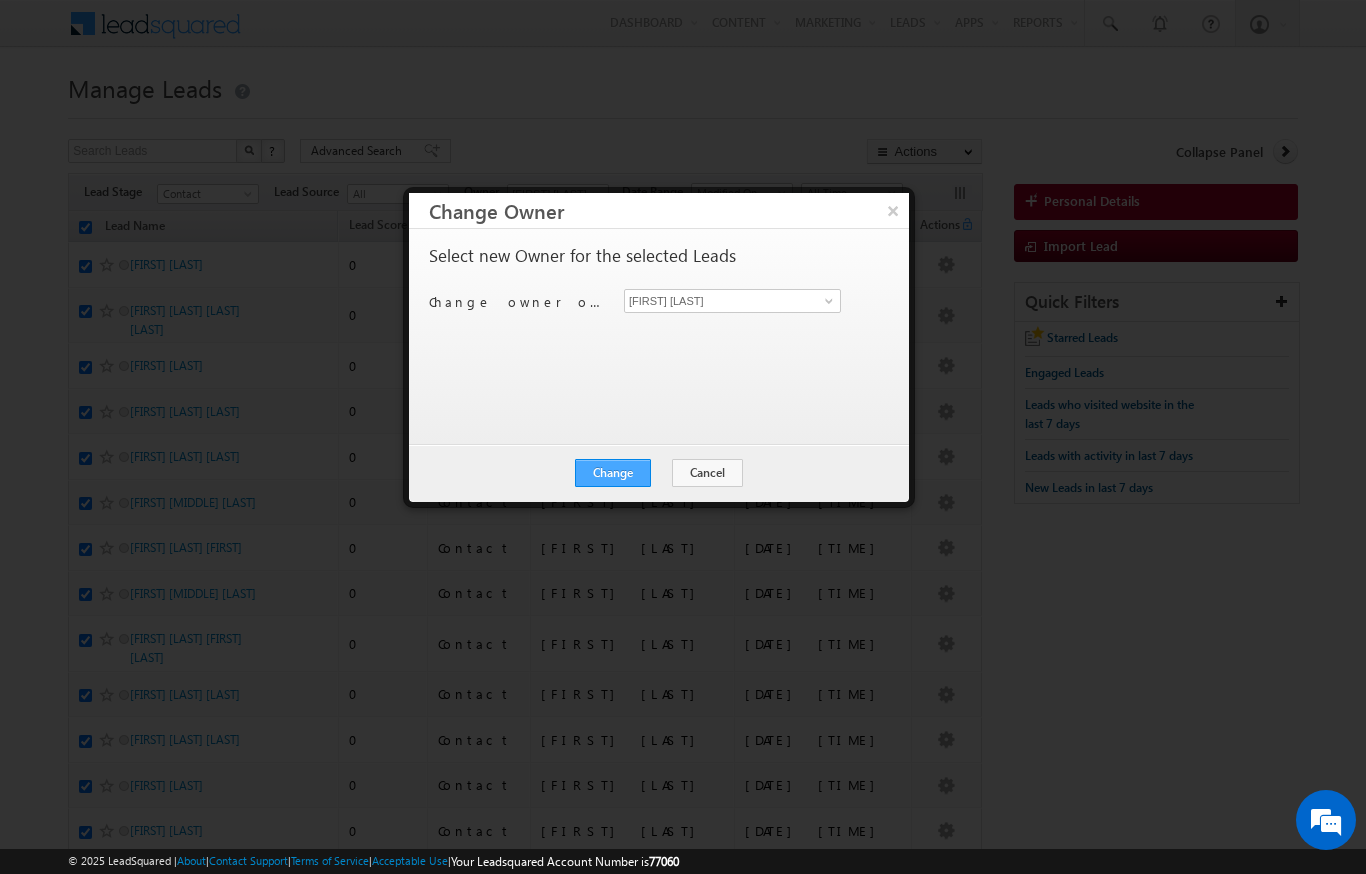 click on "Change" at bounding box center [613, 473] 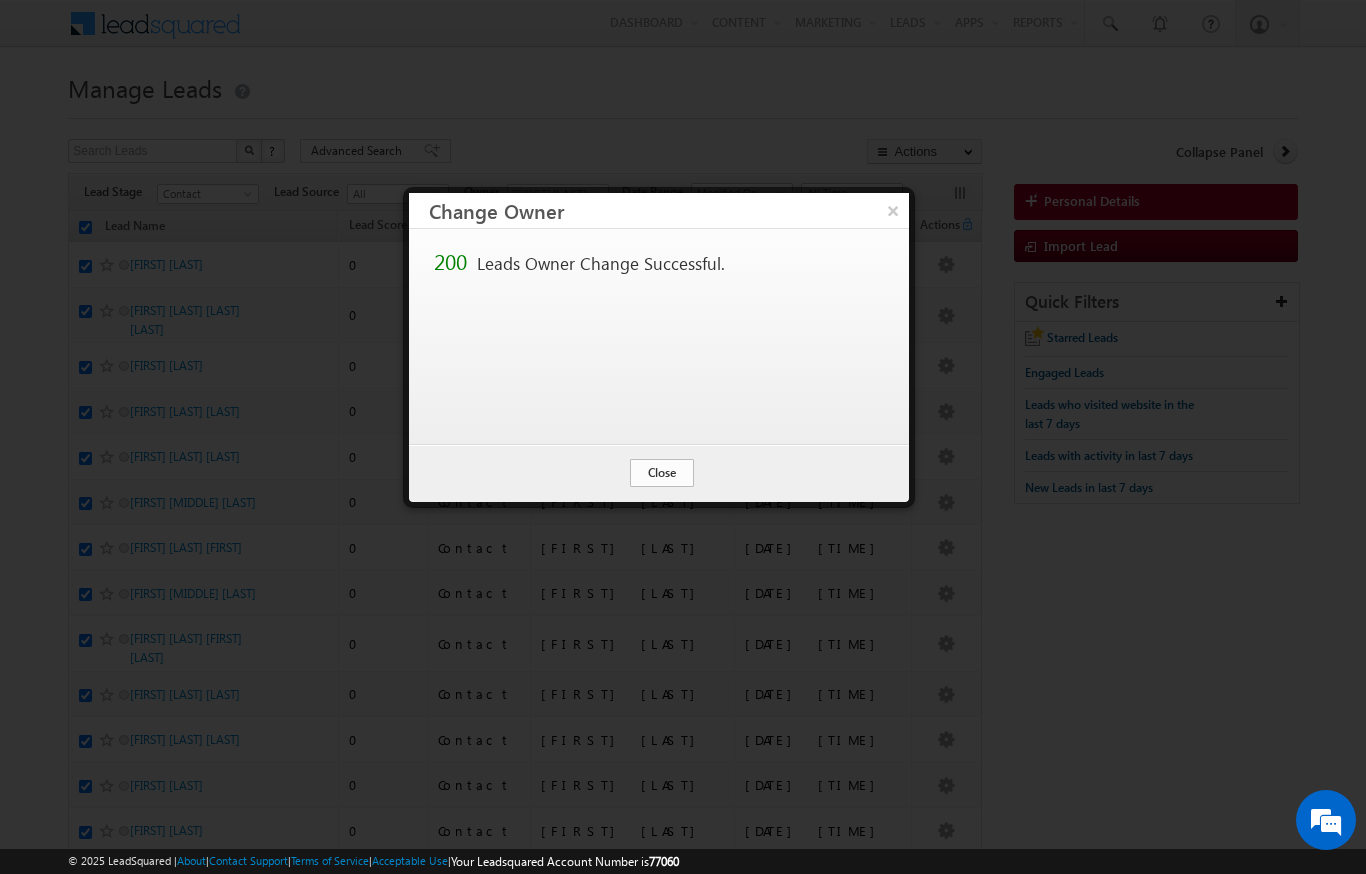 click on "Close" at bounding box center (662, 473) 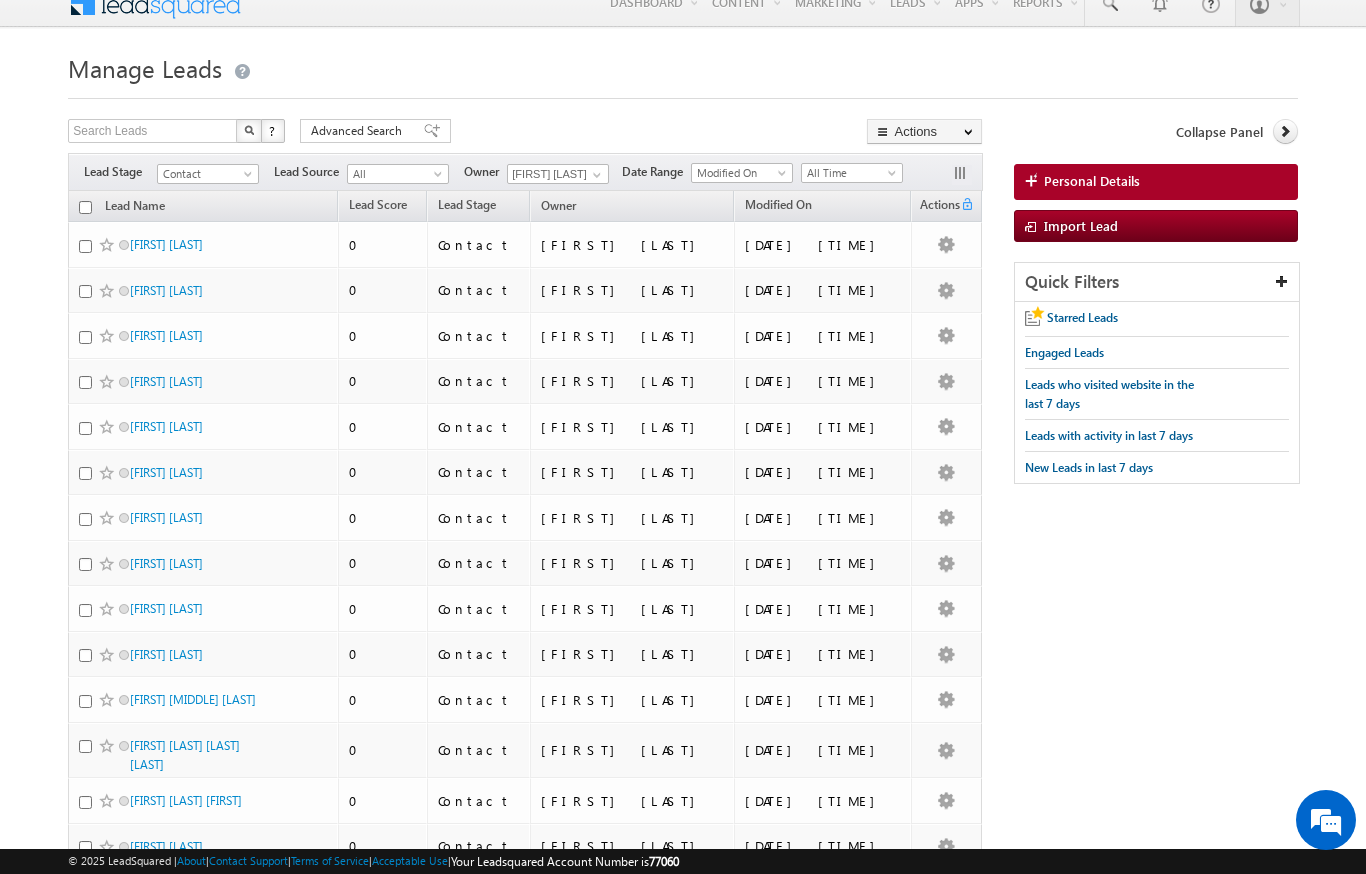 scroll, scrollTop: 0, scrollLeft: 0, axis: both 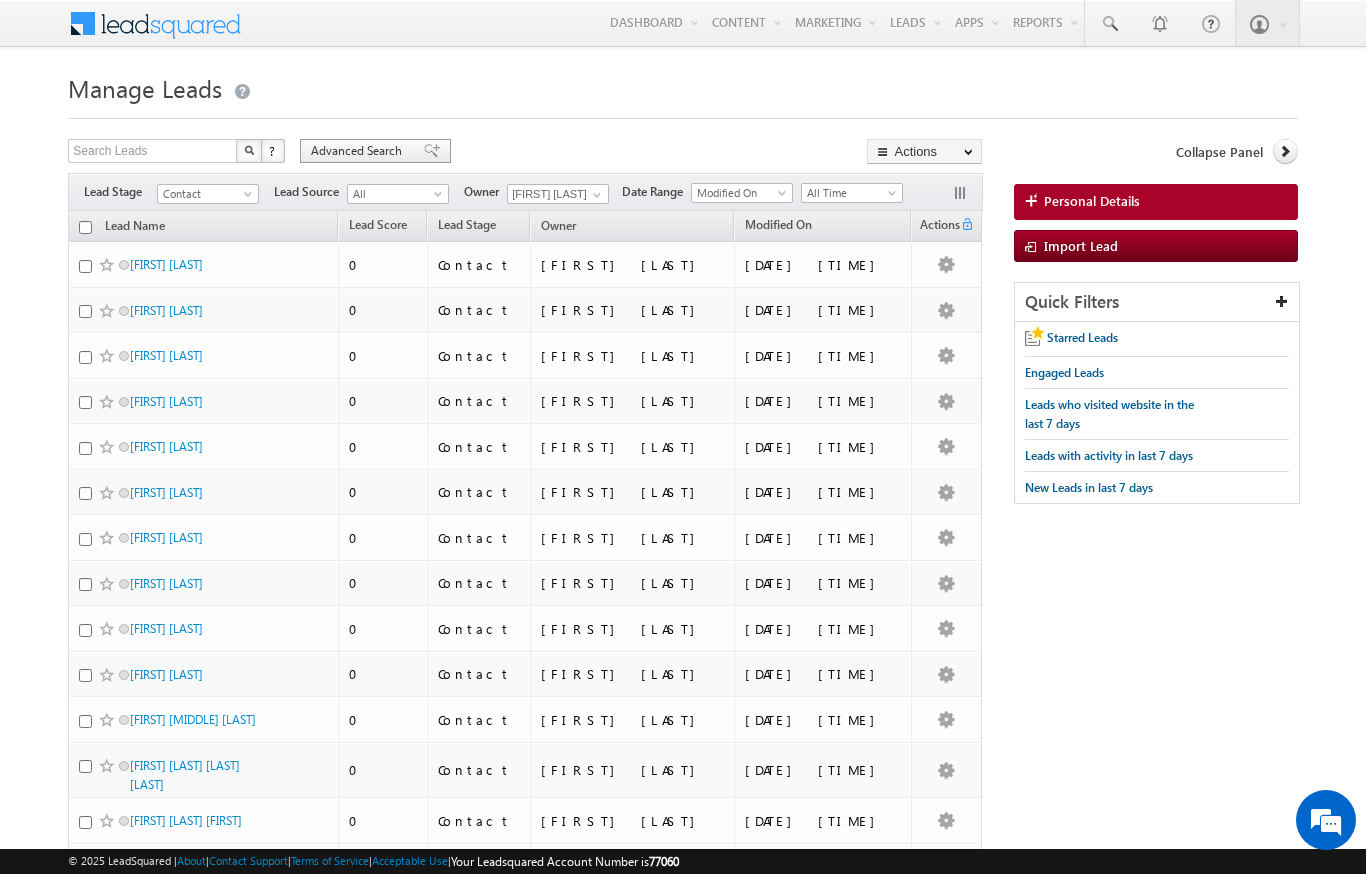 click on "Advanced Search" at bounding box center [359, 151] 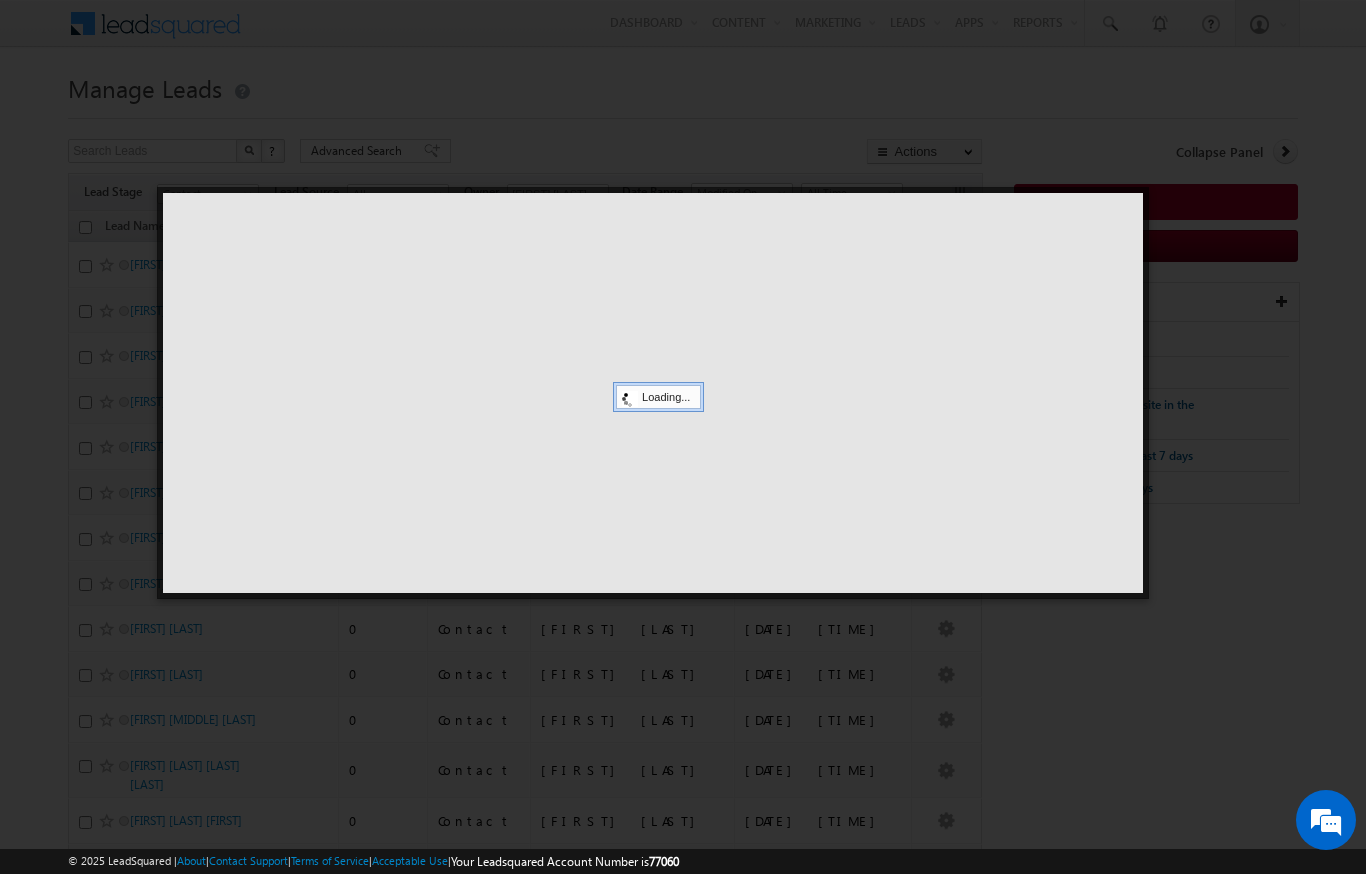 click at bounding box center (683, 437) 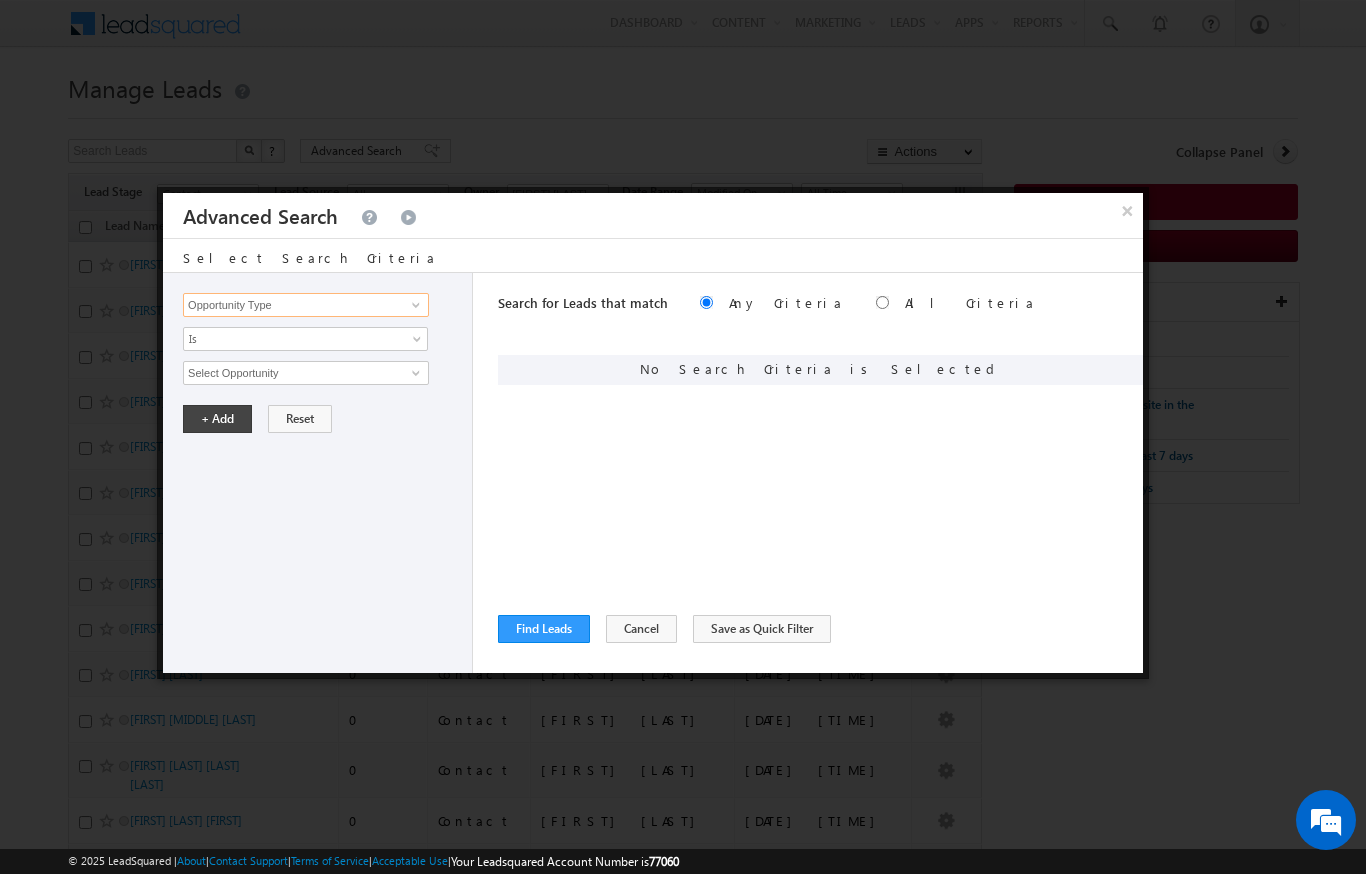 click on "Opportunity Type" at bounding box center (306, 305) 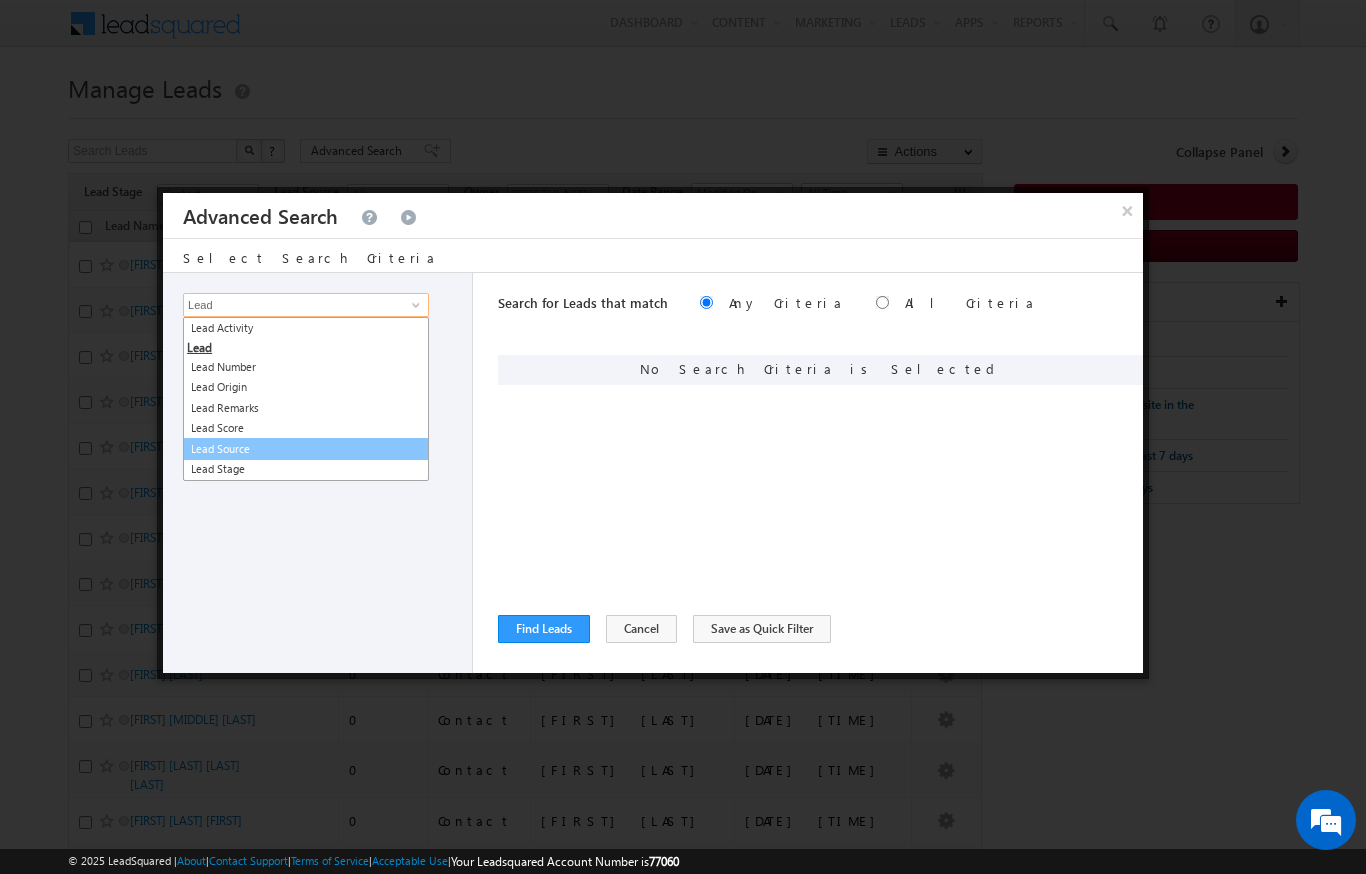 click on "Lead Source" at bounding box center [306, 449] 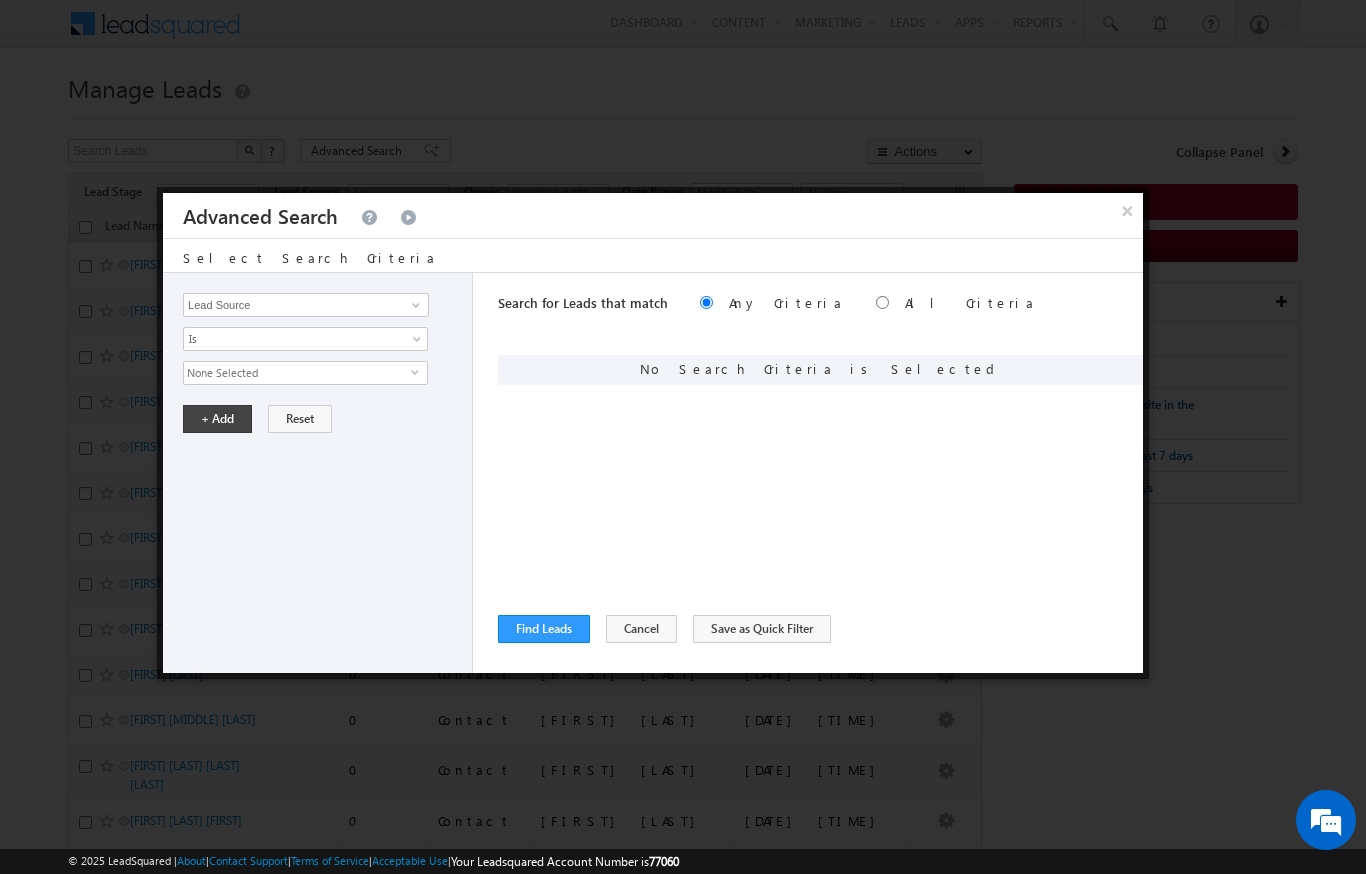 click on "None Selected" at bounding box center [297, 373] 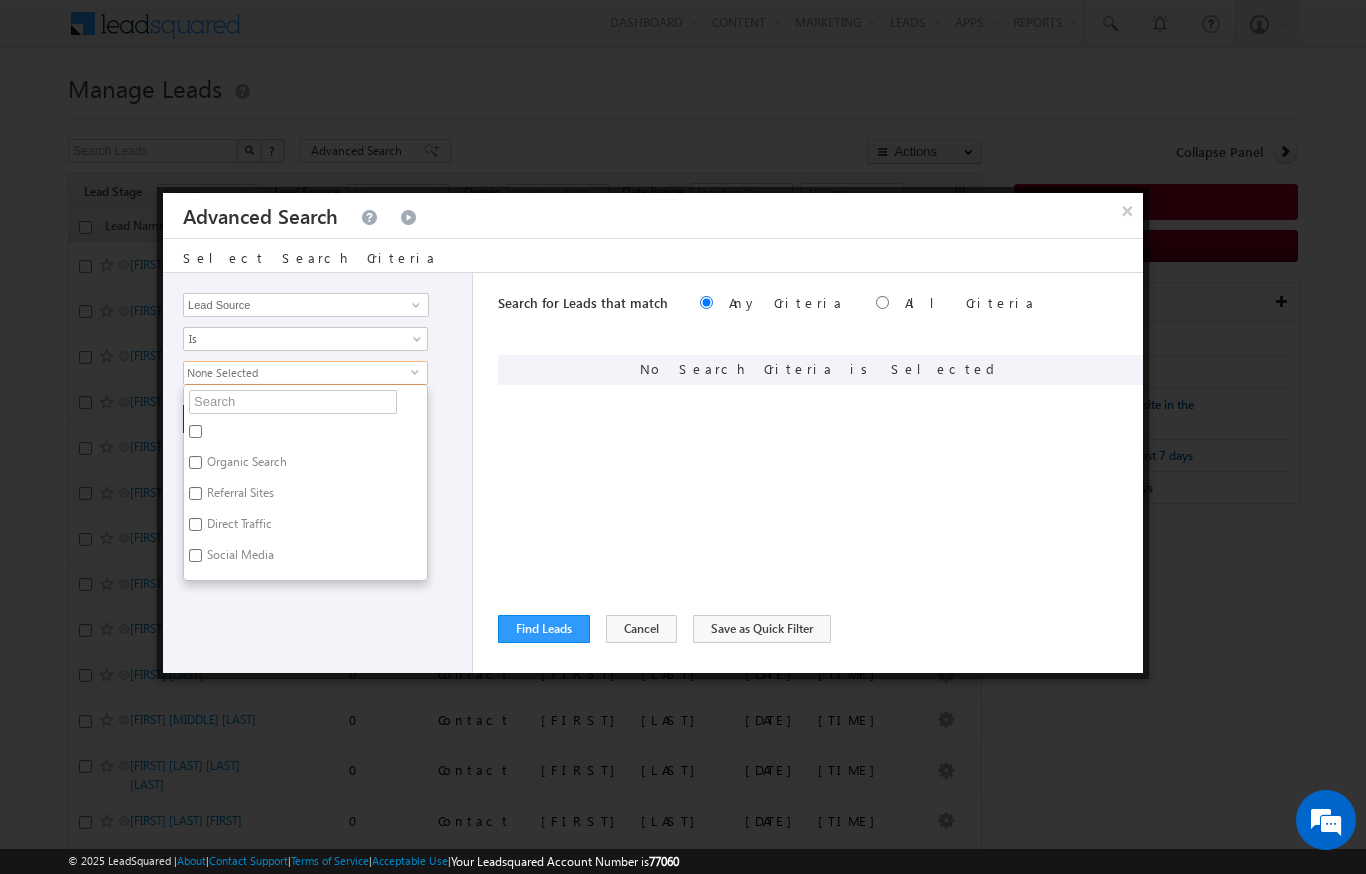 click on "None Selected" at bounding box center (297, 373) 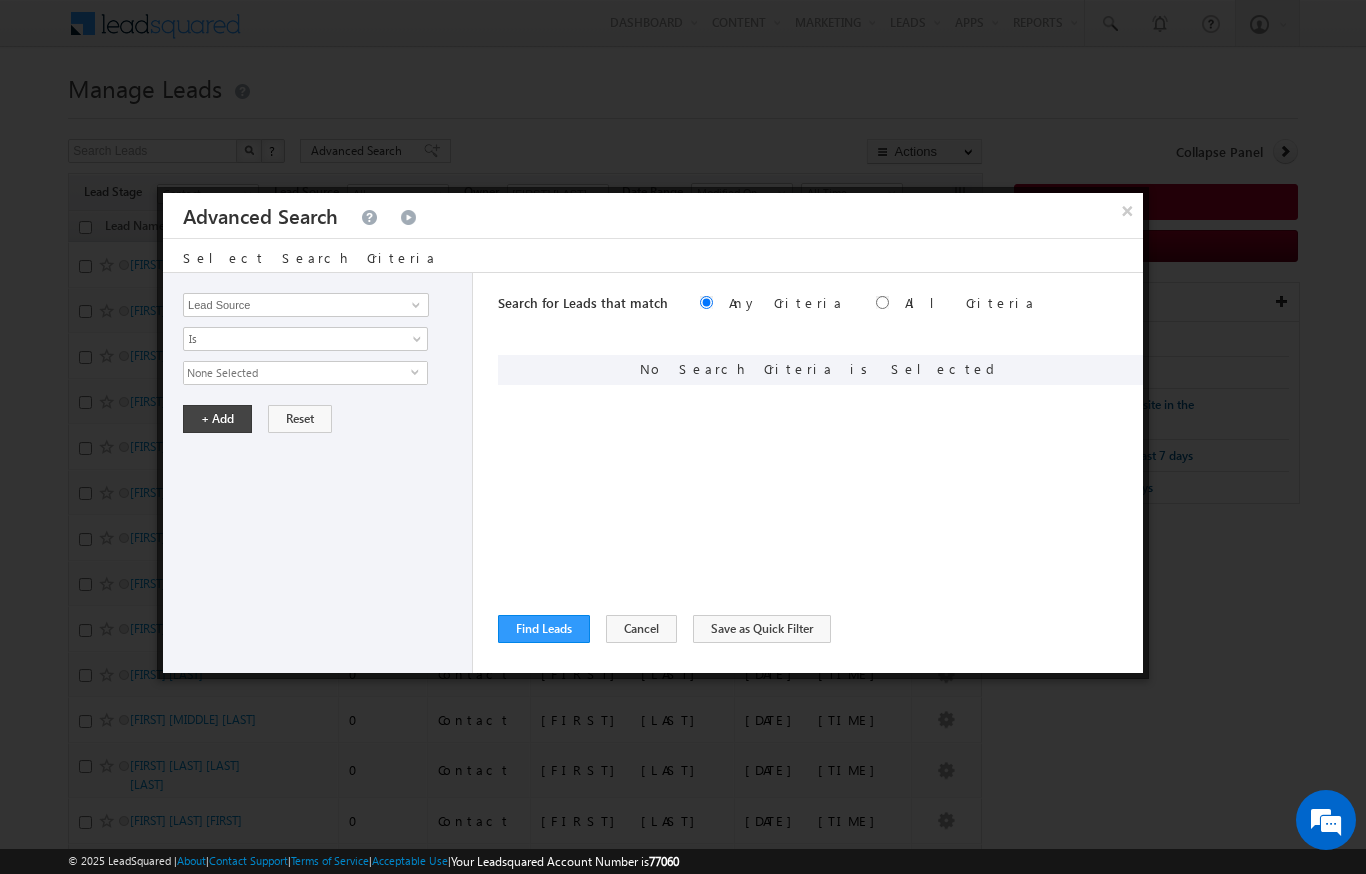 click on "Opportunity Type Lead Activity Task Sales Group  Prospect Id Address 1 Address 2 AML - File Booking Form - File Budget Building Name Buyer Persona Campaign Name Caste City Client Type Company Contact Stage Conversion Referrer URL Country Created By Id Created On Current Opt In Status Customer Type Developer DNCR Status Do Not Call Do Not Email Do Not SMS Do Not Track Do you want to invest in dubai Email Emirate Emirates ID - File Engagement Score Father Name First Name Form Name Grade Job Title Last Activity Last Activity Date Last Name Last Opt In Email Sent Date Latitude Lead Number Lead Origin Lead Remarks Lead Score Lead Source Lead Stage Longitude Master Project meet your team Date Meeting Done Date  Meeting Location Mobile Number Modified By Id Modified On Nationality Not Picked counter Notes Opt In Date Opt In Details Order Value Owner Passport - File Phone Number Plot Area Possession Procedure Name Project Project Name Project Suggested Prospect Creation Date Range Zip" at bounding box center (318, 473) 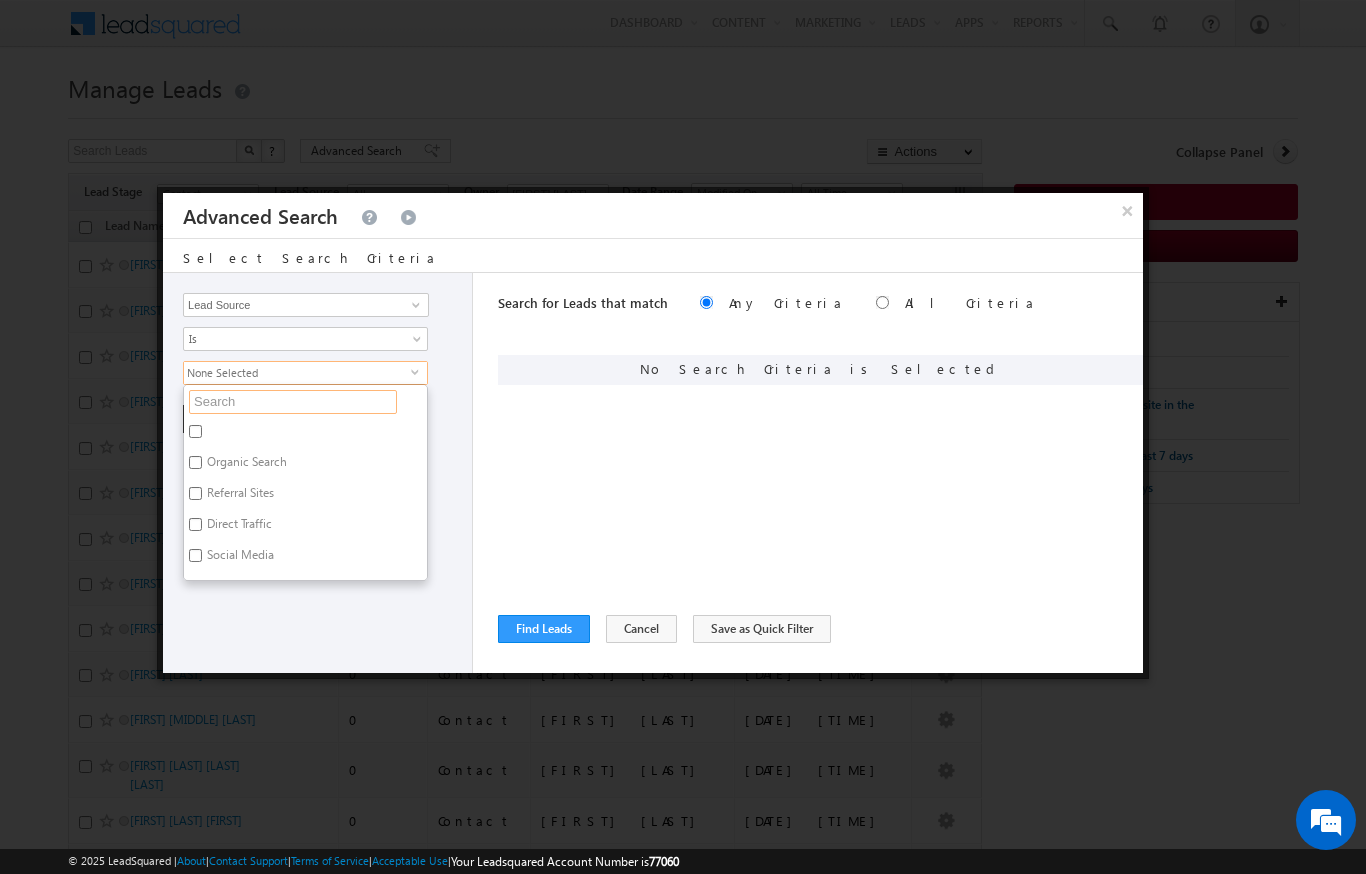 click at bounding box center (293, 402) 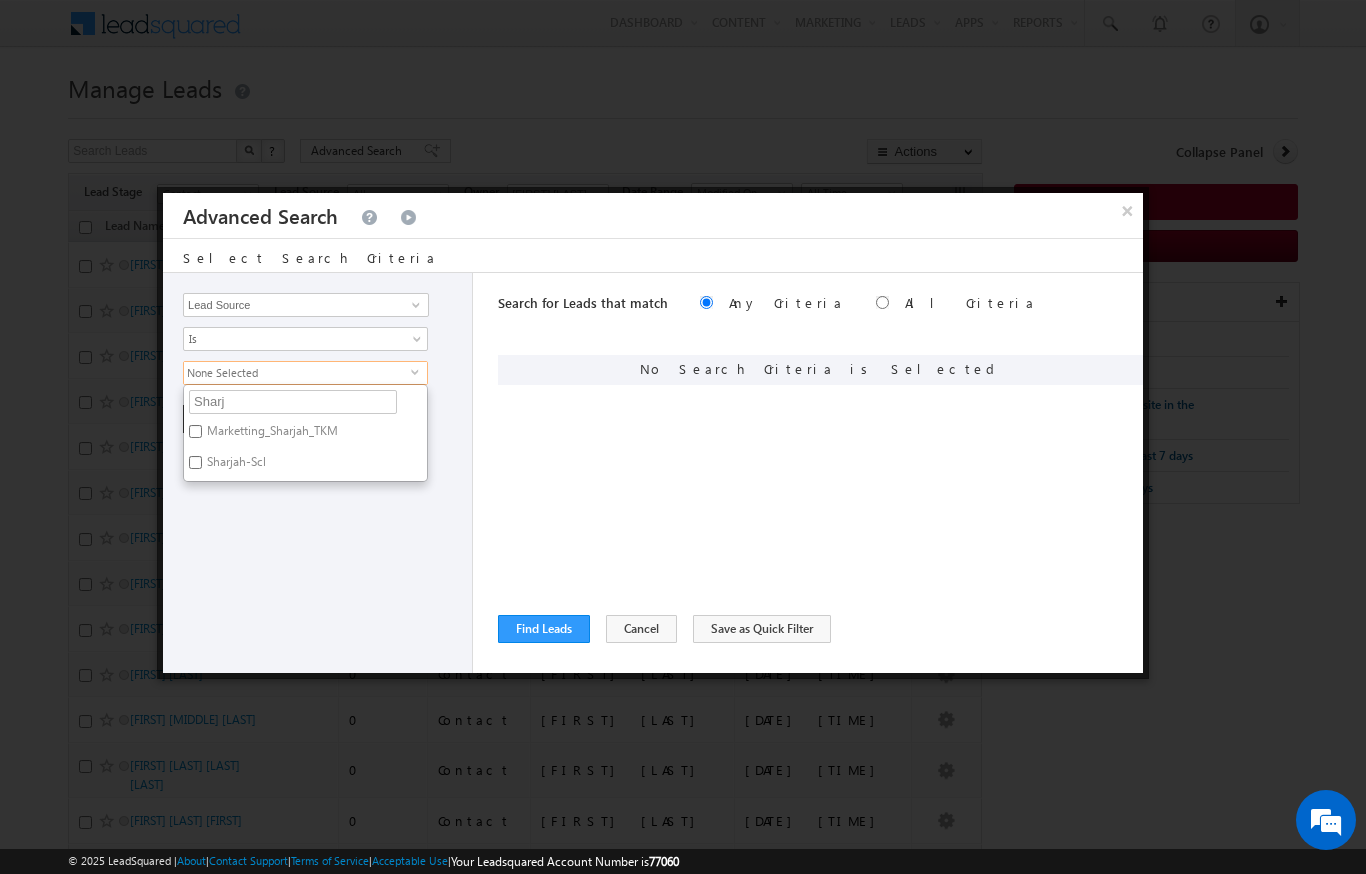click on "Sharjah-Scl" at bounding box center [235, 465] 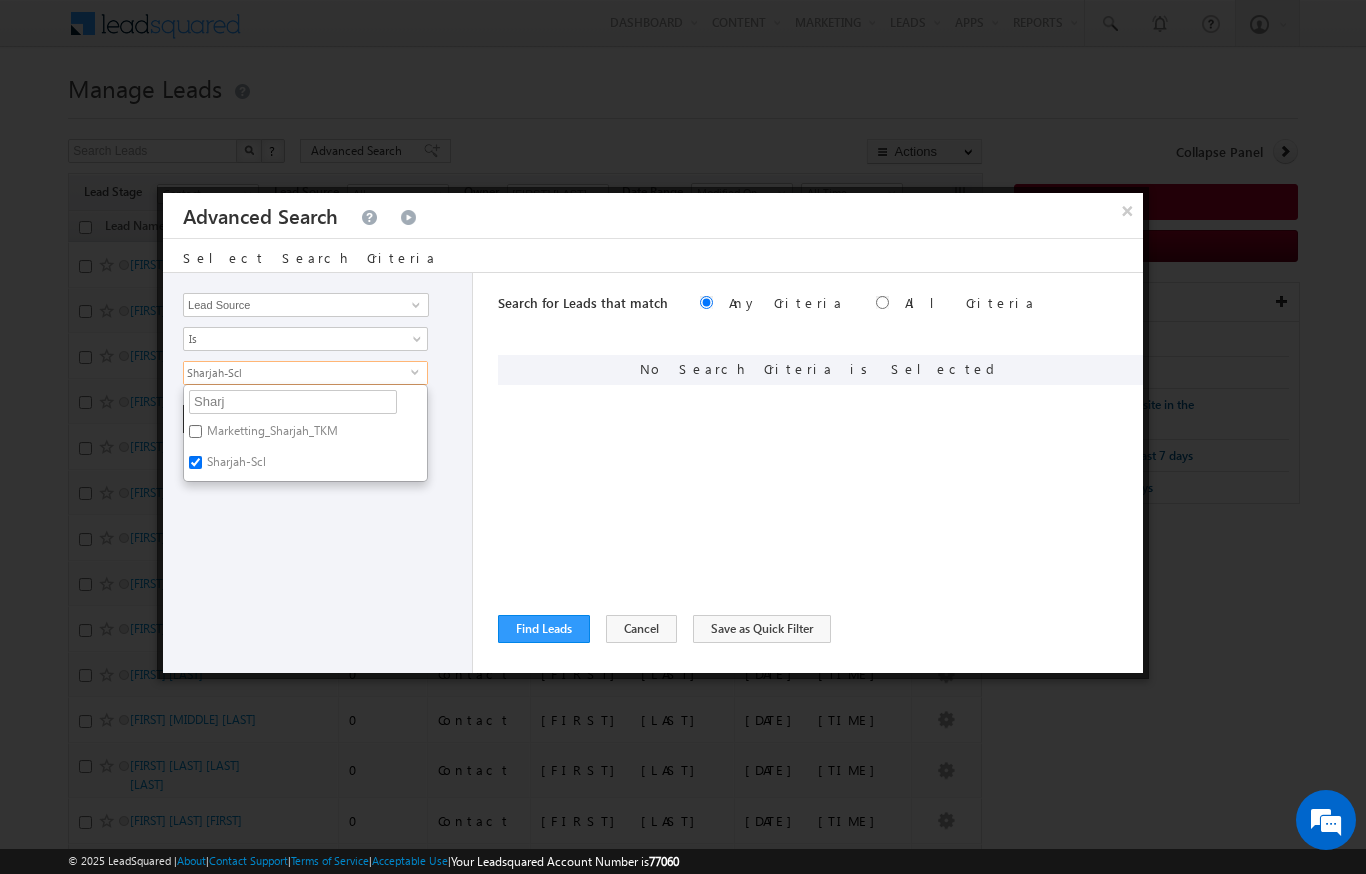 click on "Opportunity Type Lead Activity Task Sales Group  Prospect Id Address 1 Address 2 AML - File Booking Form - File Budget Building Name Buyer Persona Campaign Name Caste City Client Type Company Contact Stage Conversion Referrer URL Country Created By Id Created On Current Opt In Status Customer Type Developer DNCR Status Do Not Call Do Not Email Do Not SMS Do Not Track Do you want to invest in dubai Email Emirate Emirates ID - File Engagement Score Father Name First Name Form Name Grade Job Title Last Activity Last Activity Date Last Name Last Opt In Email Sent Date Latitude Lead Number Lead Origin Lead Remarks Lead Score Lead Source Lead Stage Longitude Master Project meet your team Date Meeting Done Date  Meeting Location Mobile Number Modified By Id Modified On Nationality Not Picked counter Notes Opt In Date Opt In Details Order Value Owner Passport - File Phone Number Plot Area Possession Procedure Name Project Project Name Project Suggested Prospect Creation Date Range Zip" at bounding box center [318, 473] 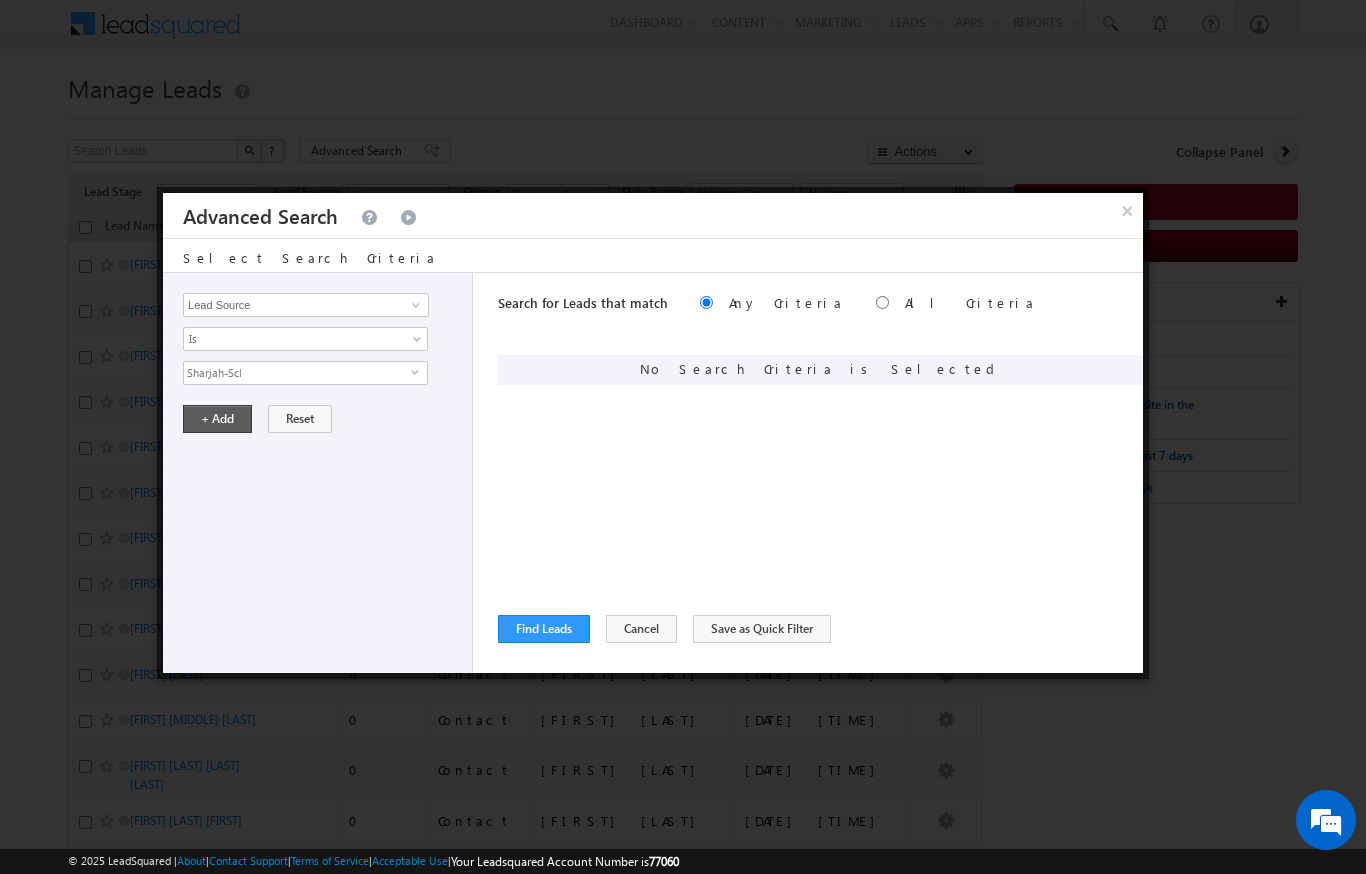 click on "+ Add" at bounding box center [217, 419] 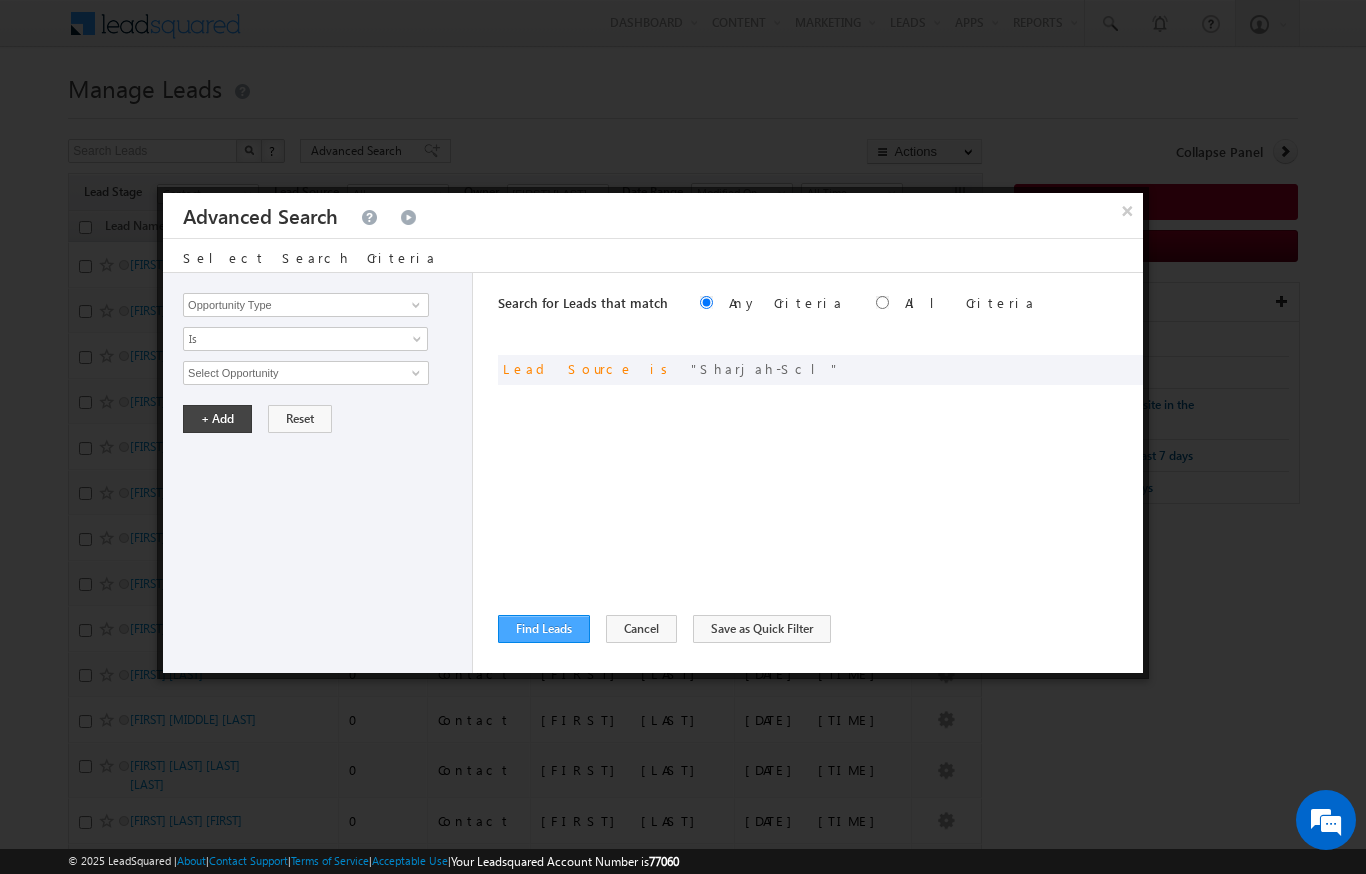 click on "Find Leads" at bounding box center (544, 629) 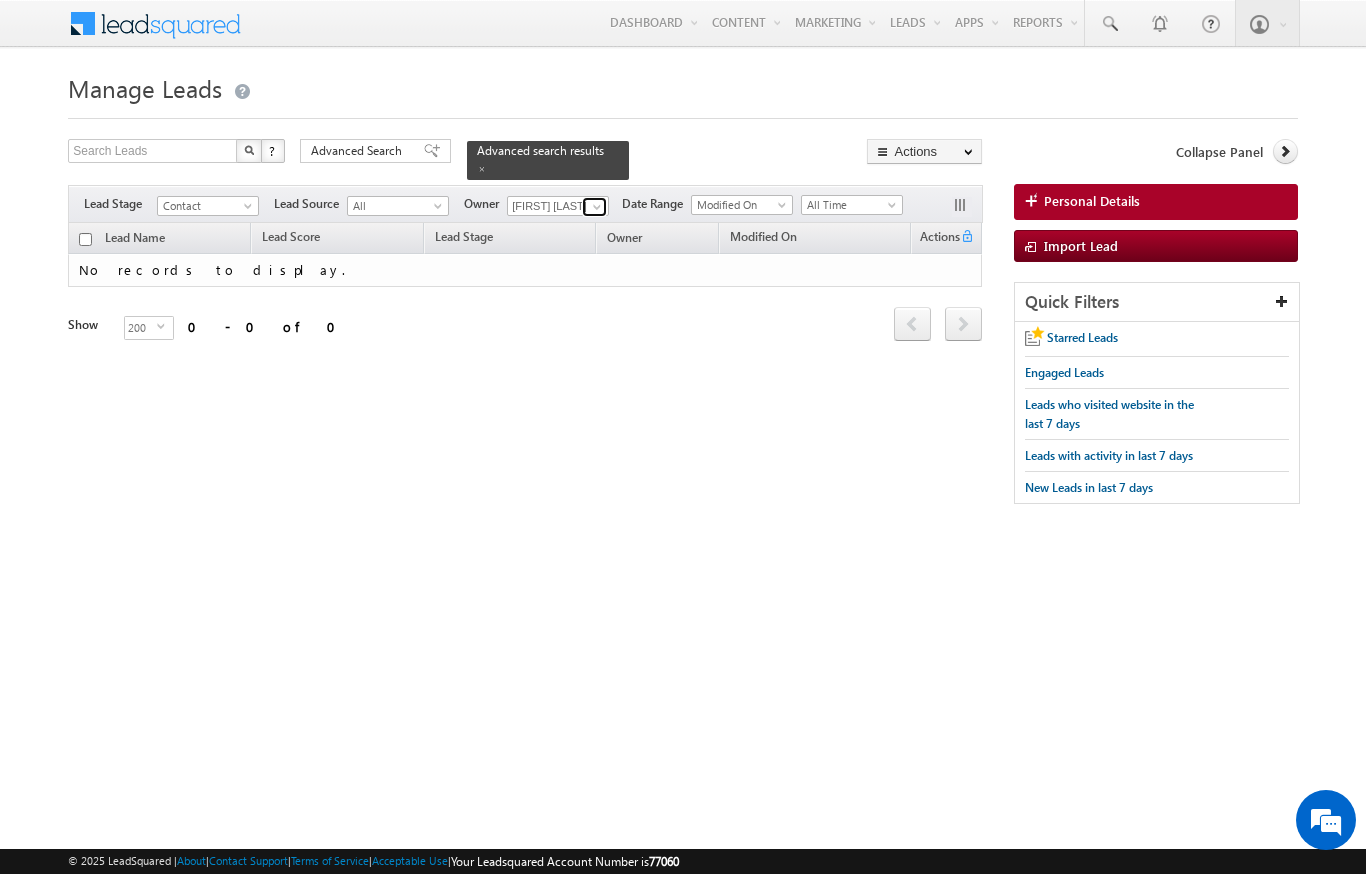 click at bounding box center [597, 207] 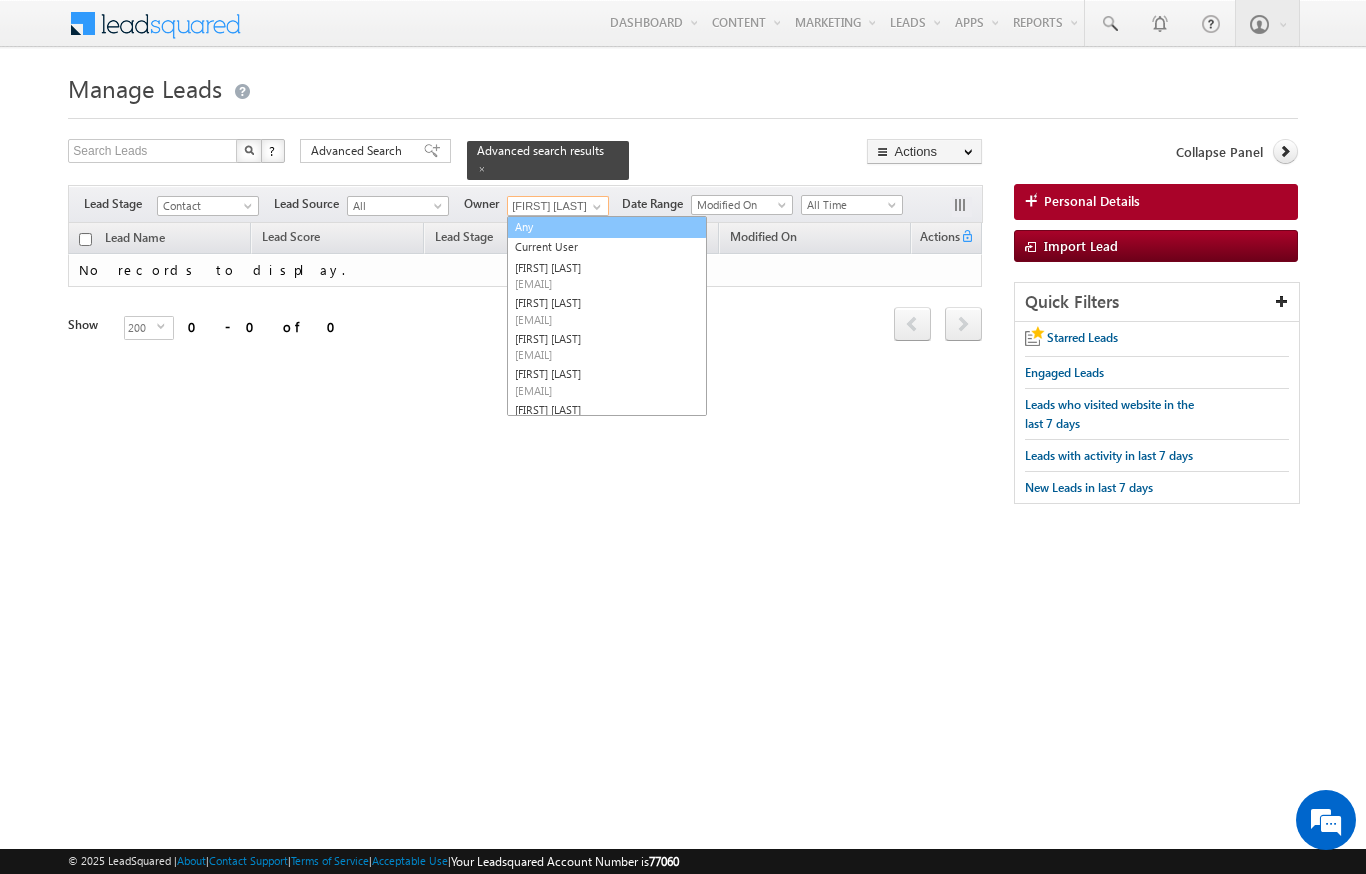 click on "Any" at bounding box center [607, 227] 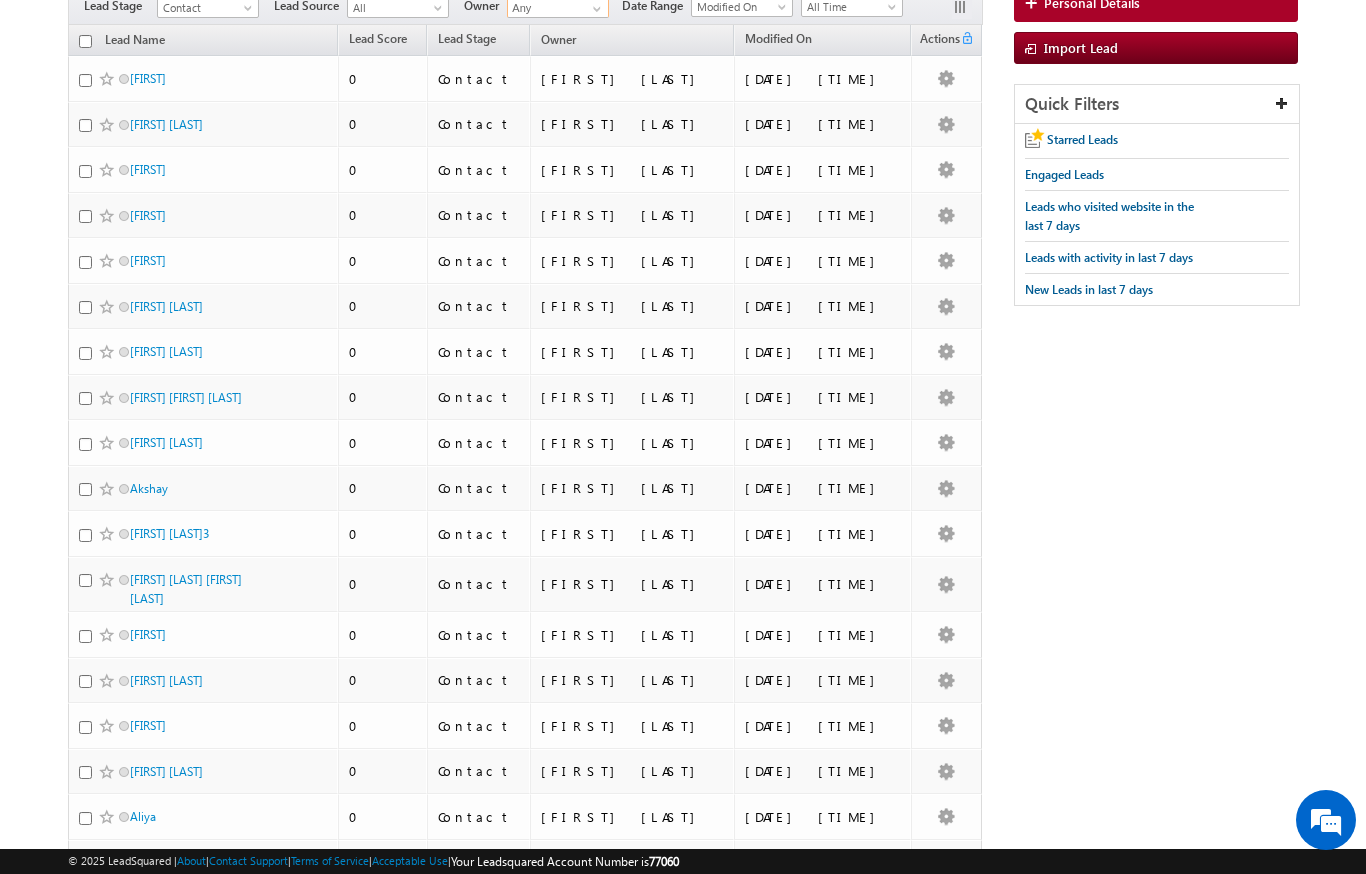 scroll, scrollTop: 0, scrollLeft: 0, axis: both 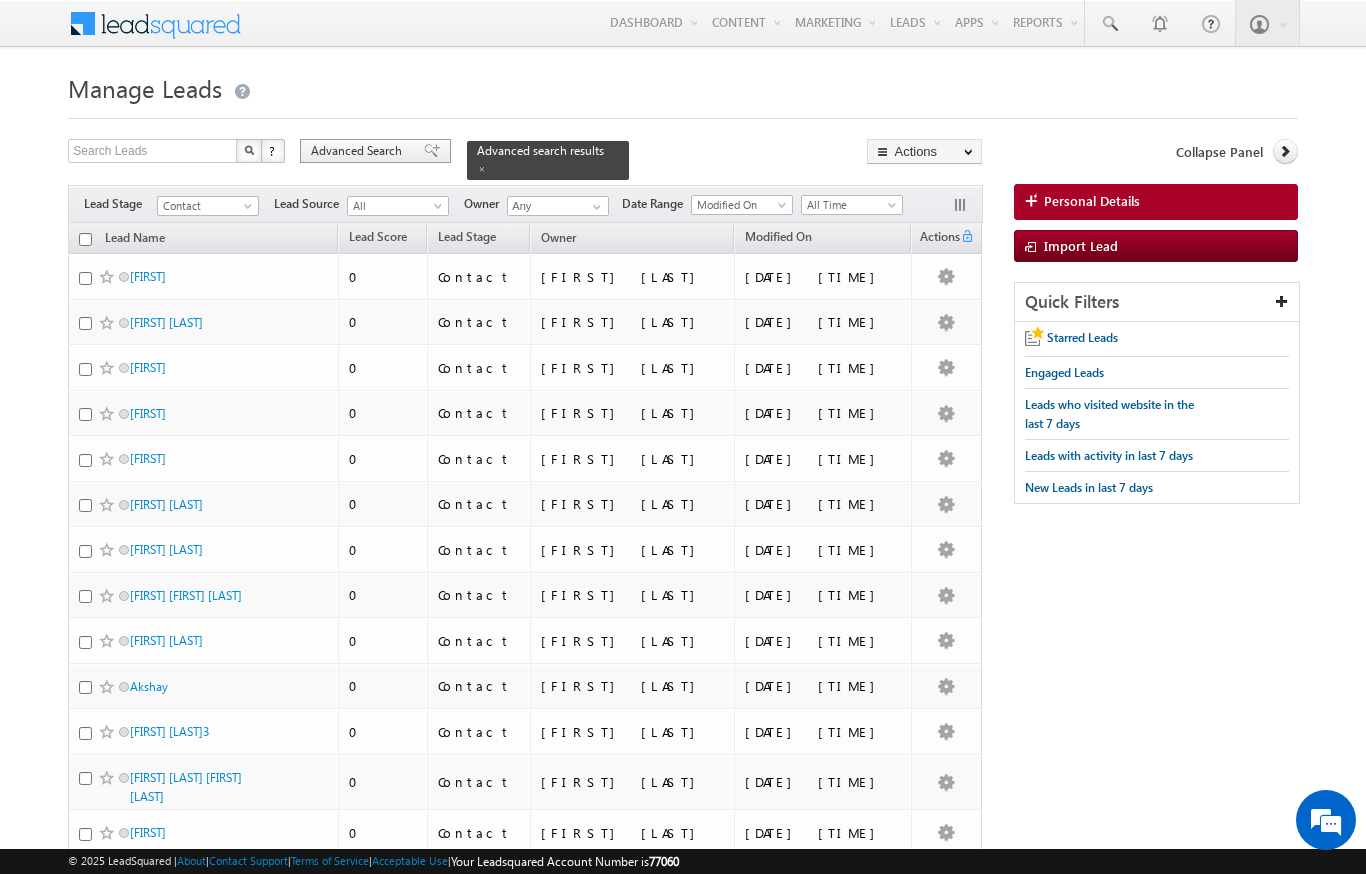 click on "Advanced Search" at bounding box center (359, 151) 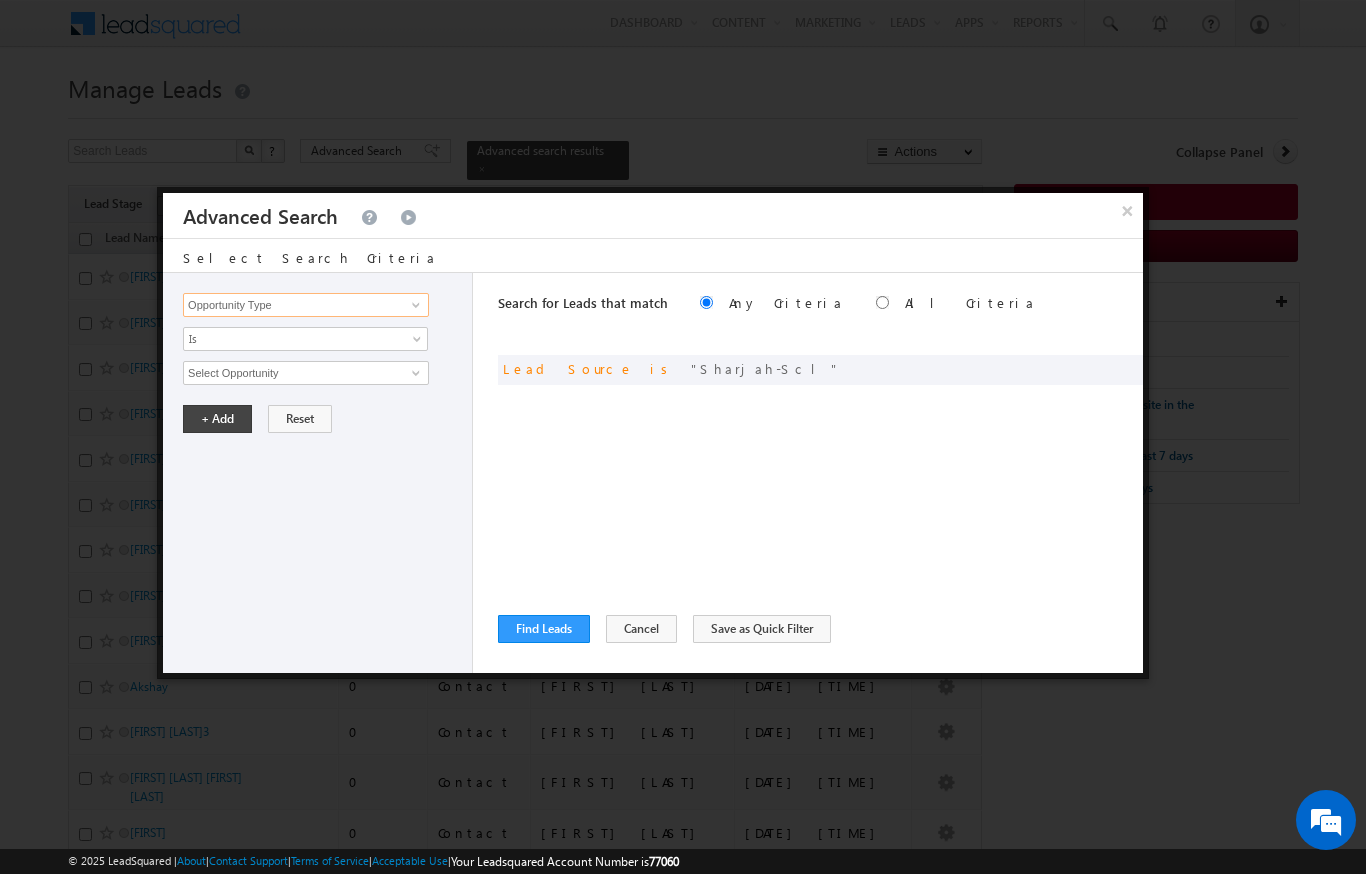 click on "Opportunity Type" at bounding box center (306, 305) 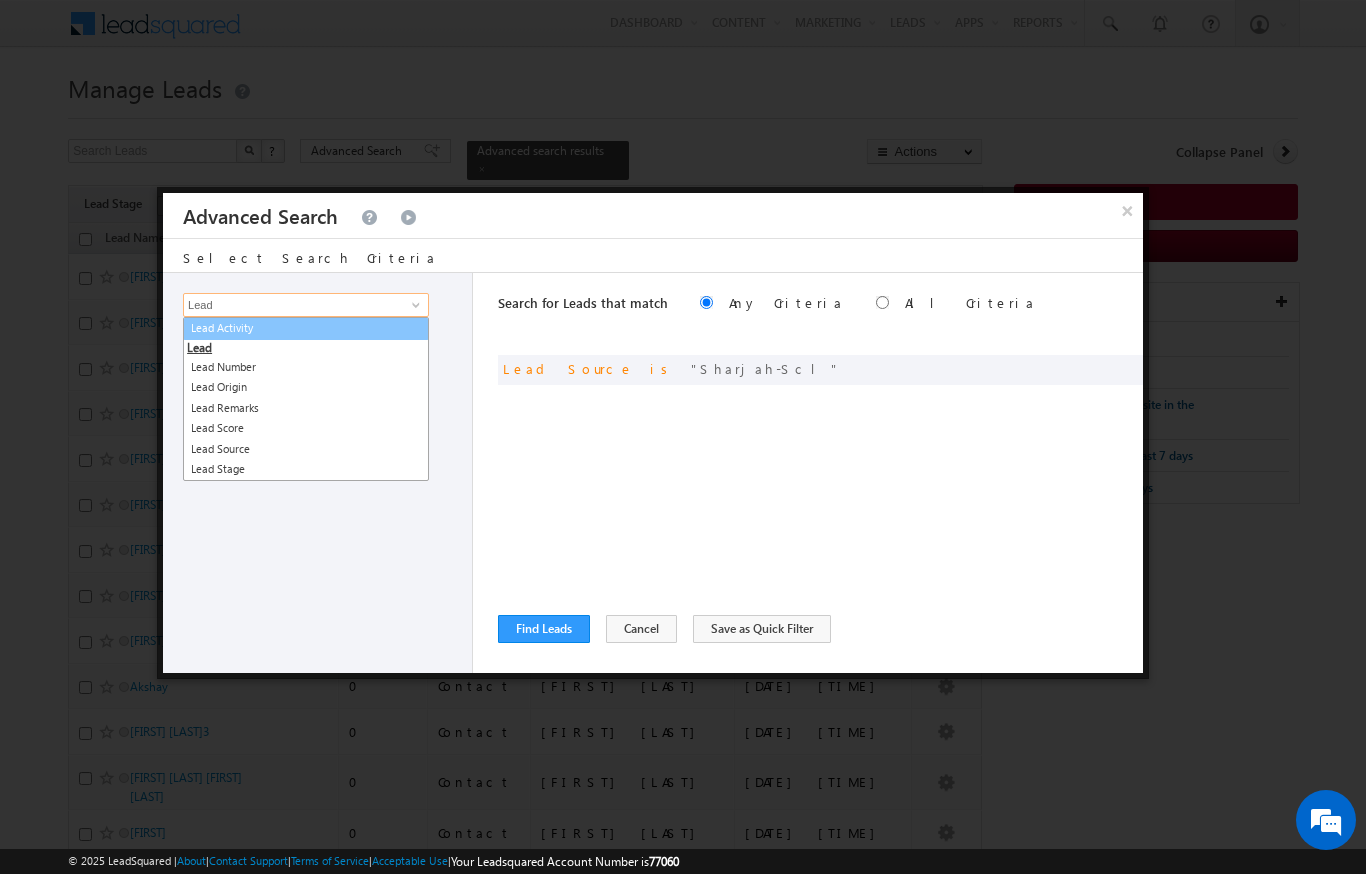click on "Lead Activity" at bounding box center (306, 328) 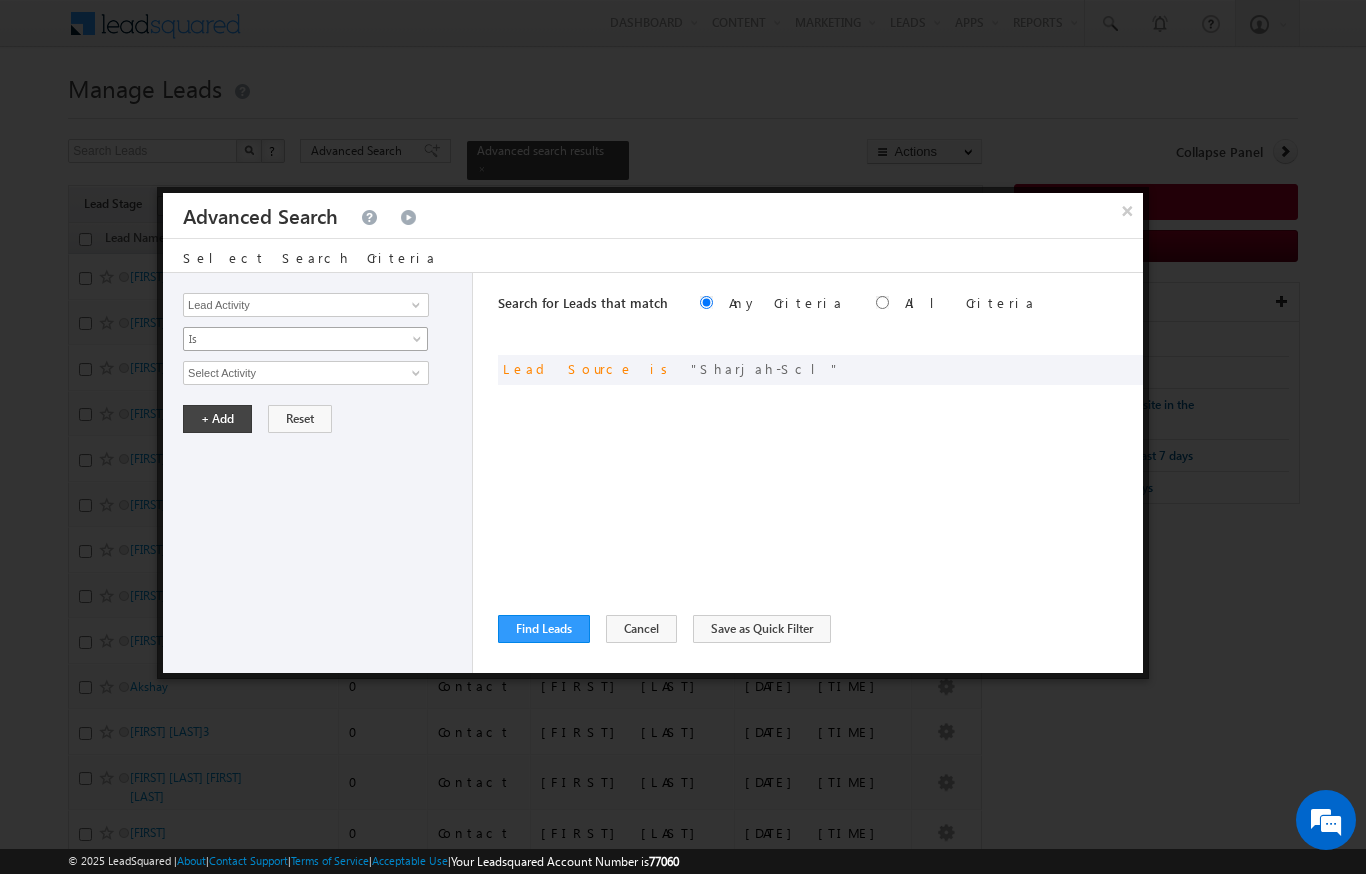 click on "Is" at bounding box center [292, 339] 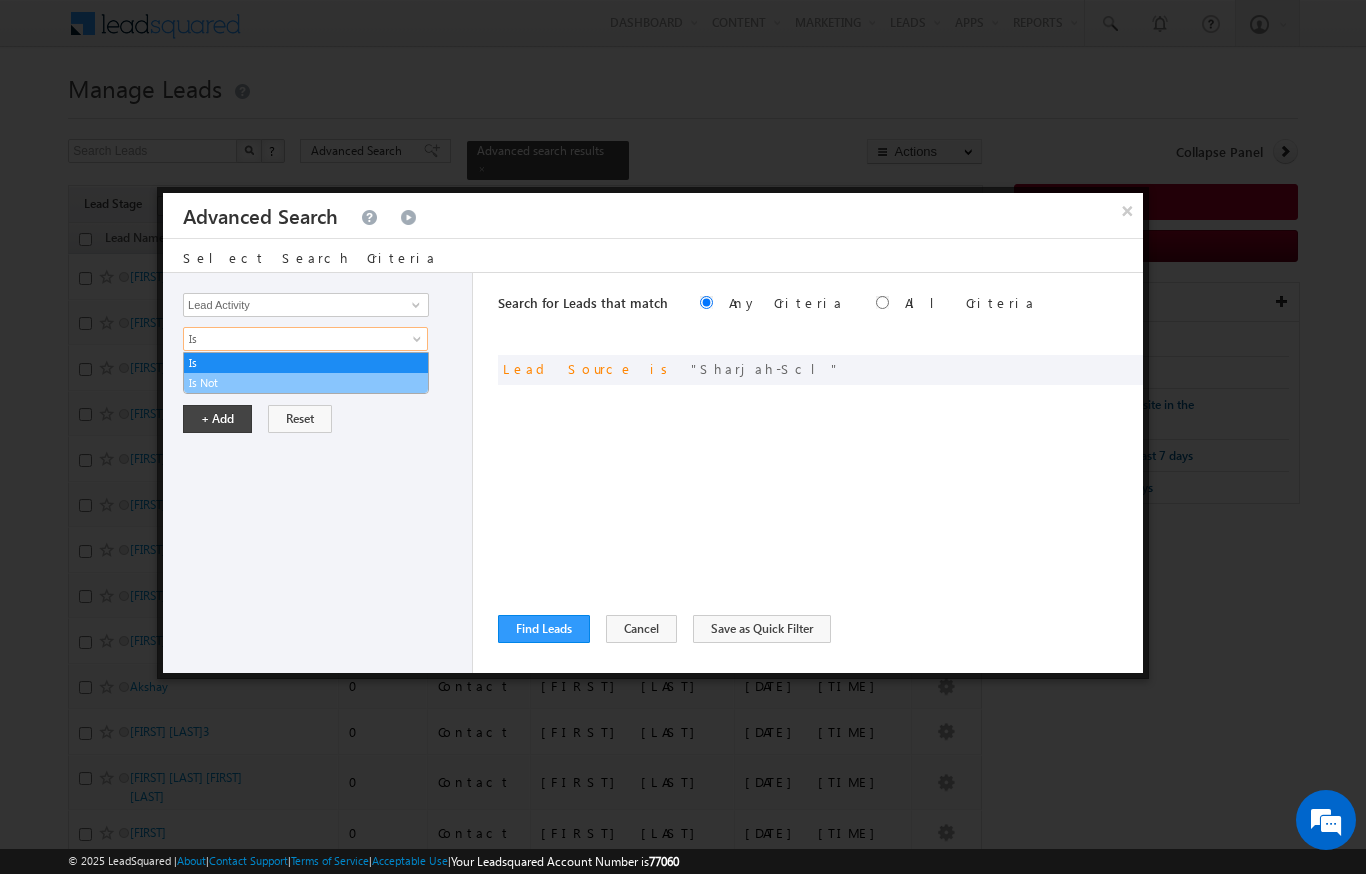 click on "Is Not" at bounding box center (306, 383) 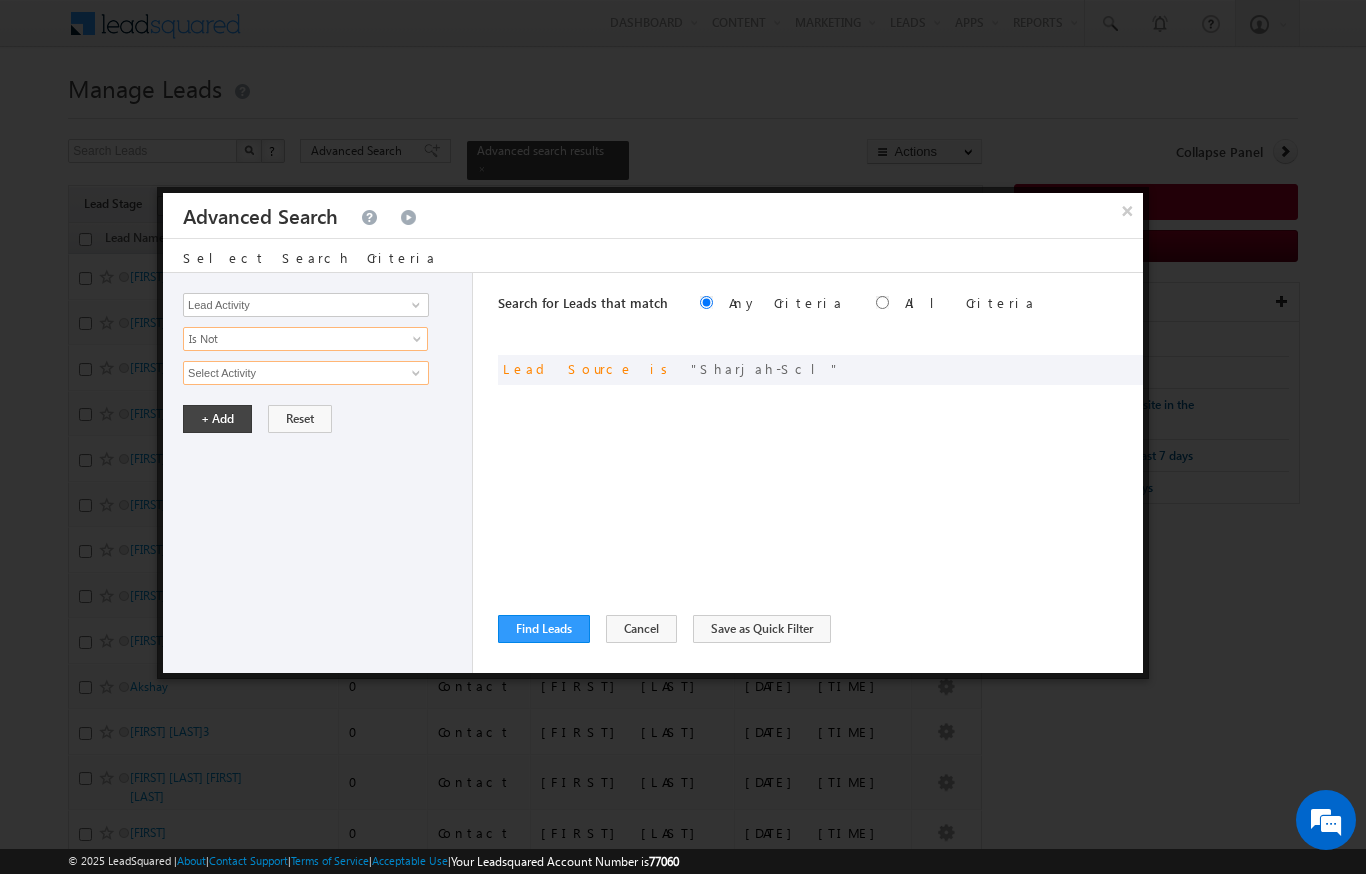 click on "Select Activity" at bounding box center [306, 373] 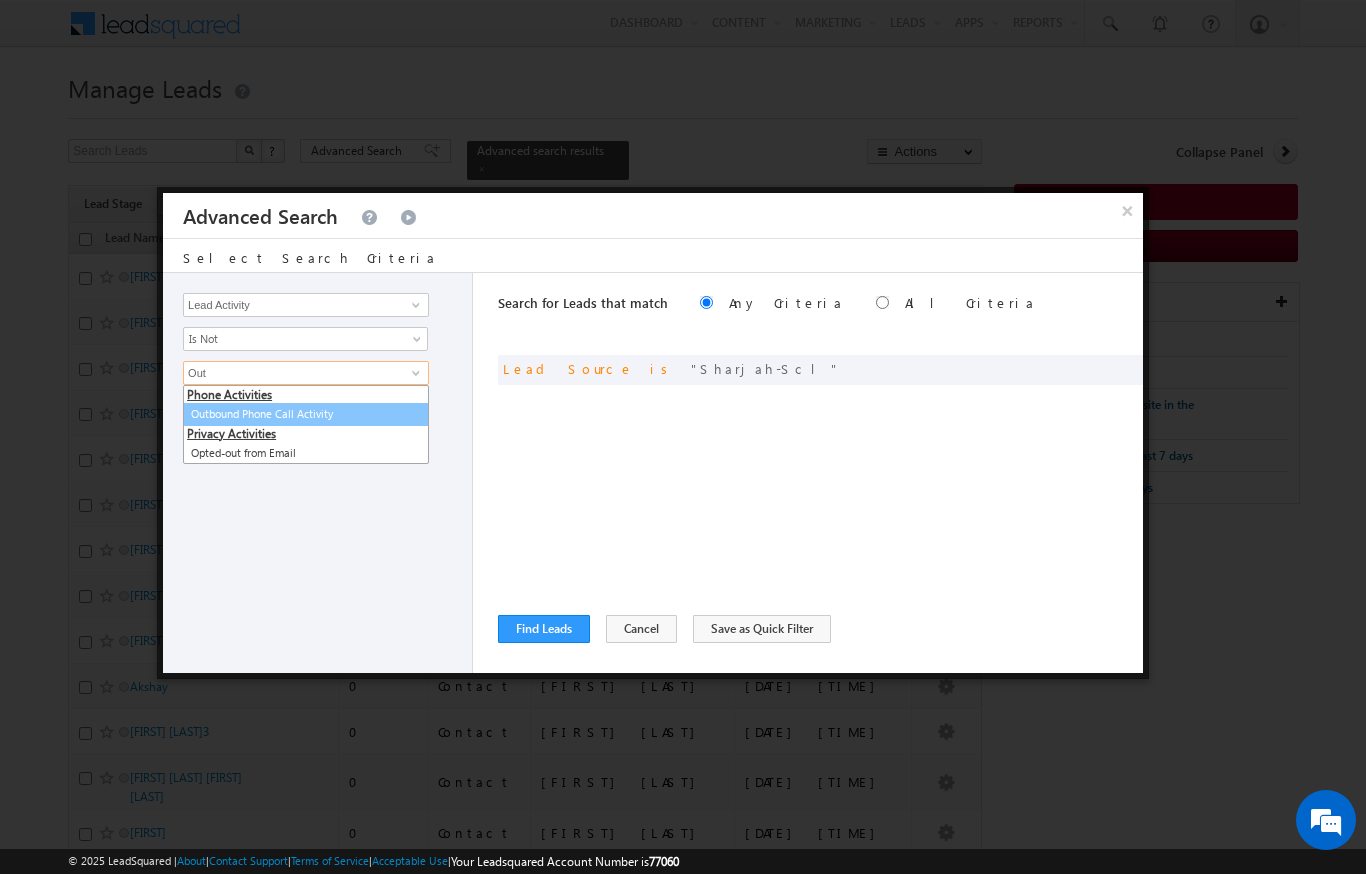 click on "Outbound Phone Call Activity" at bounding box center [306, 414] 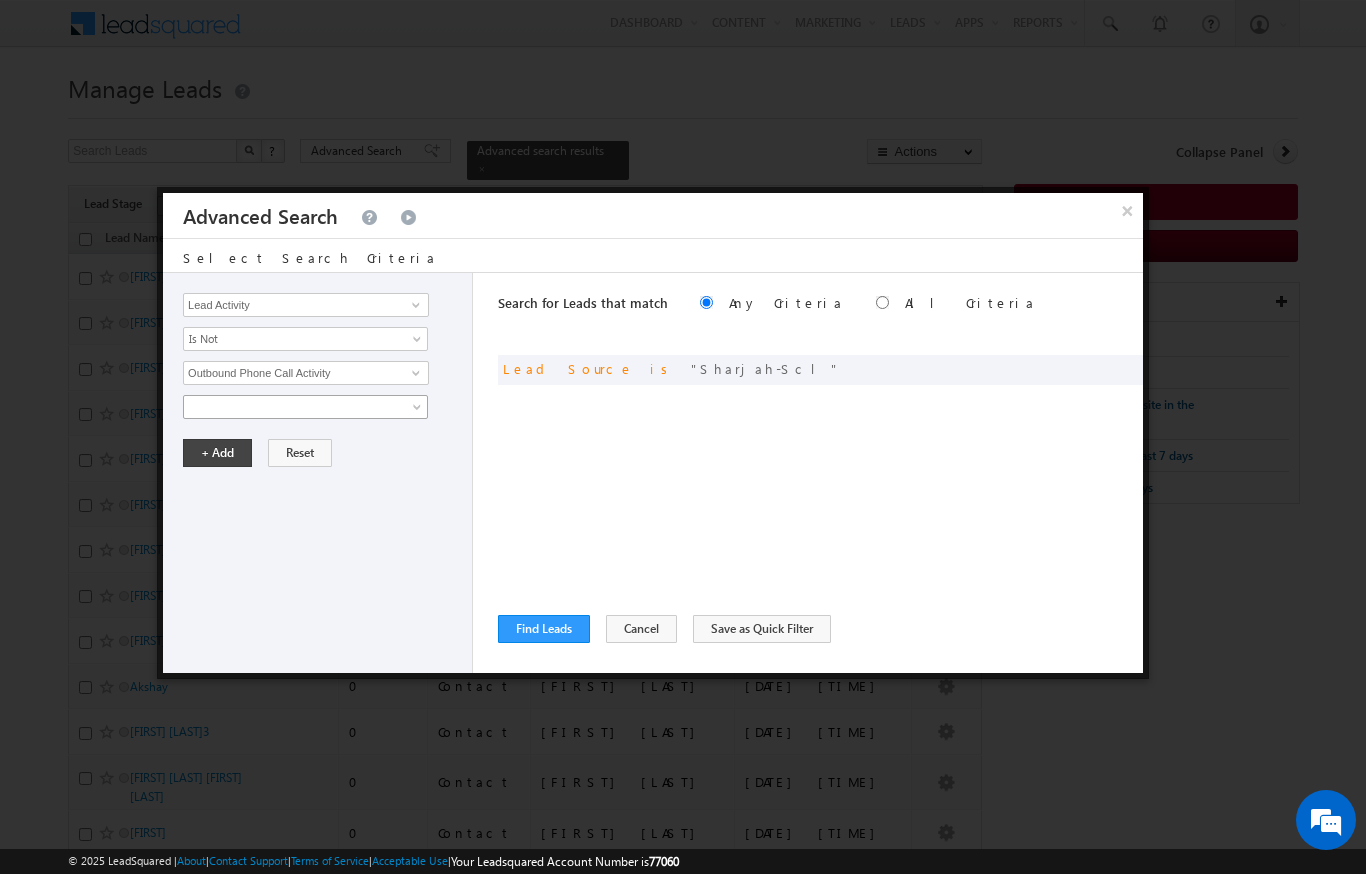 click at bounding box center [292, 407] 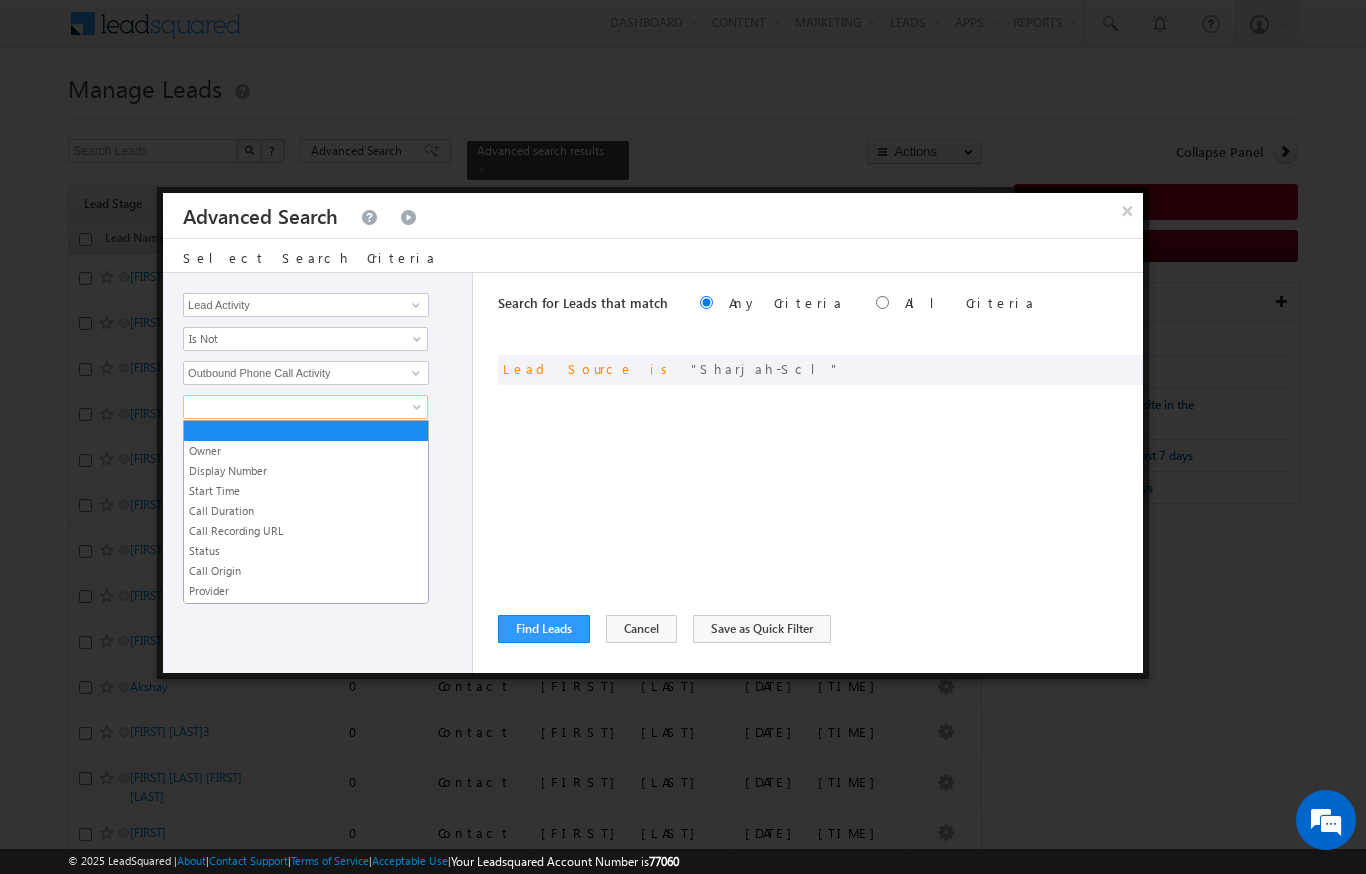 click on "Start Time" at bounding box center (306, 491) 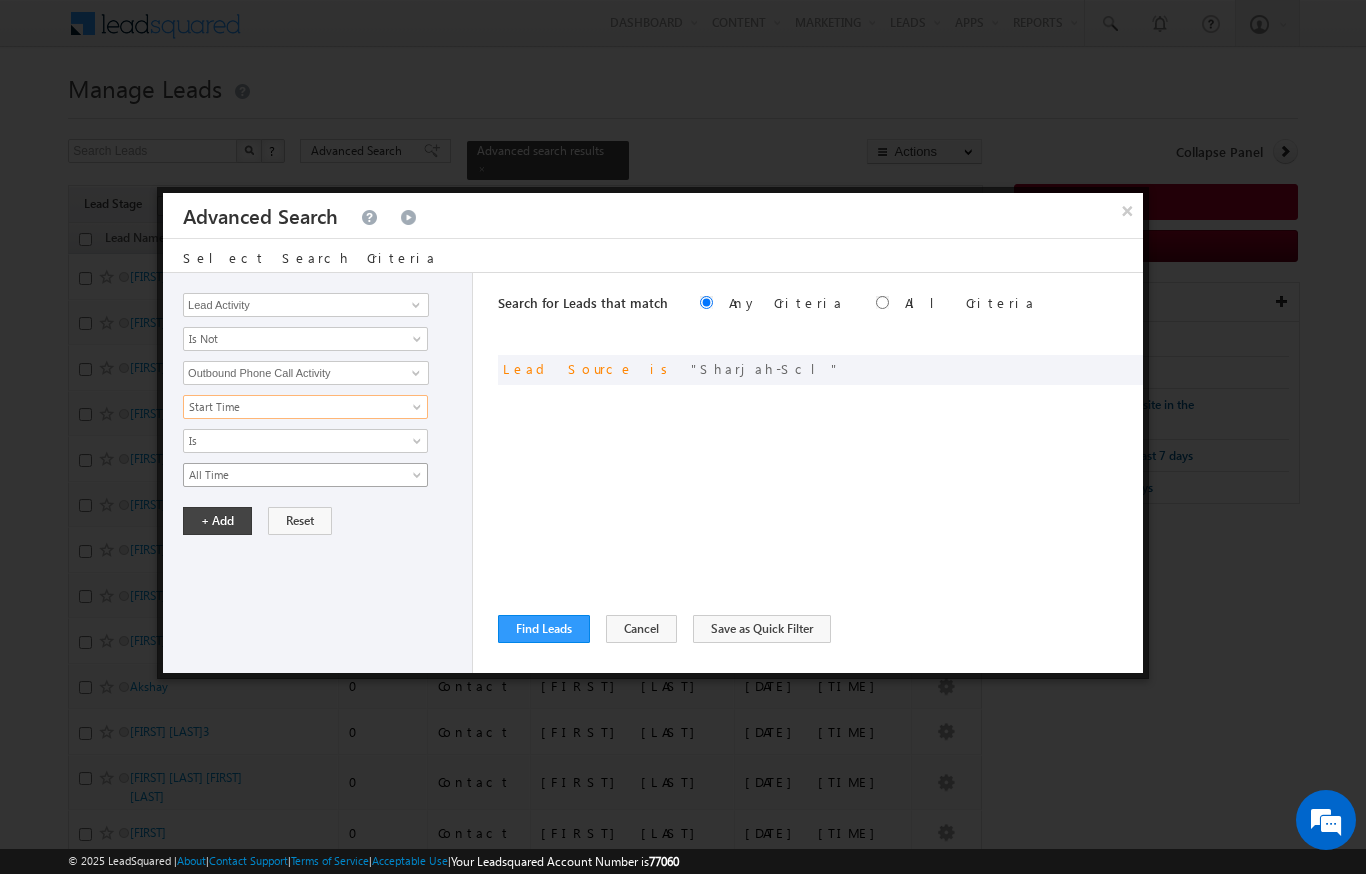 click on "All Time" at bounding box center [292, 475] 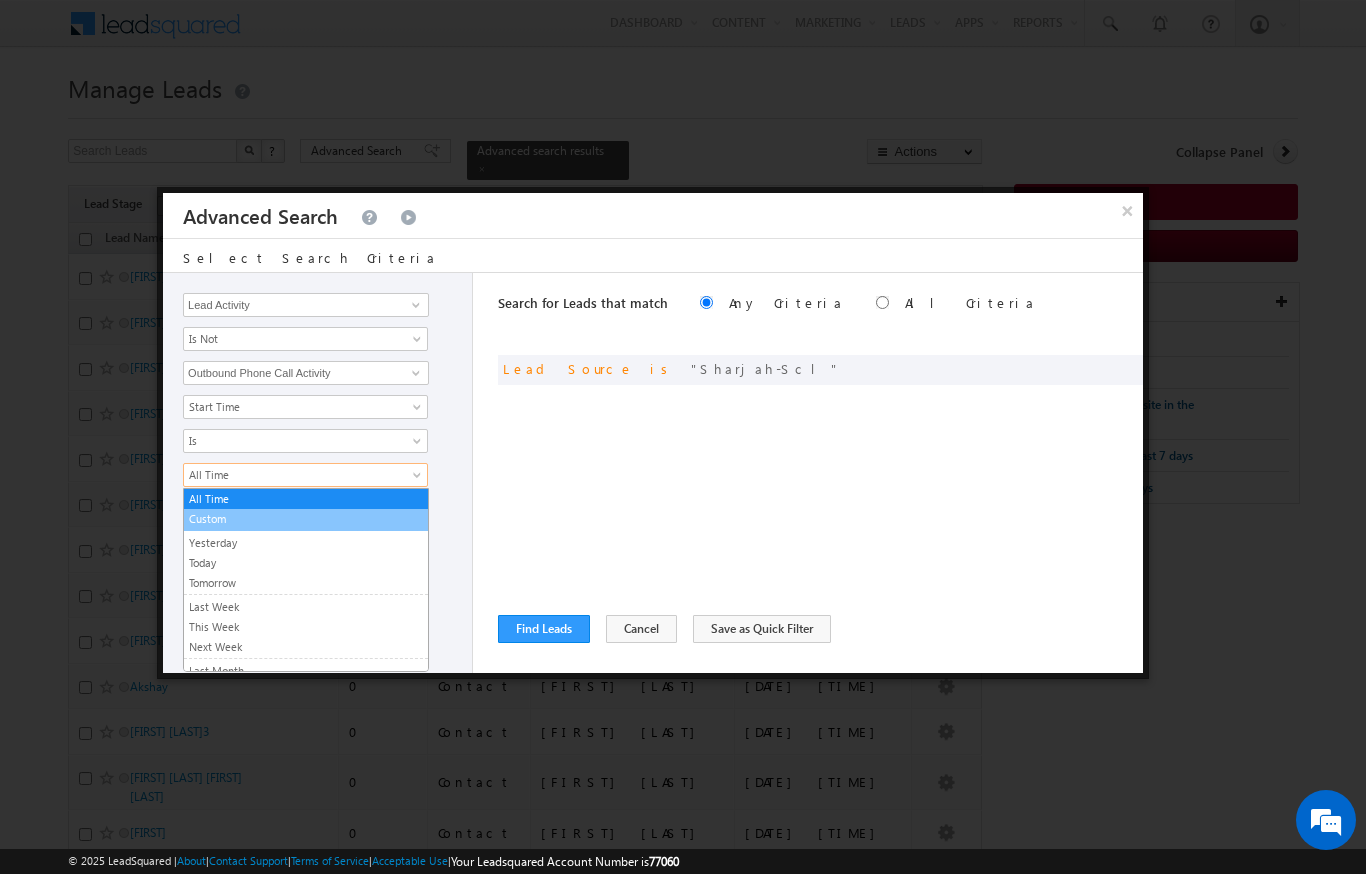 click on "Custom" at bounding box center [306, 519] 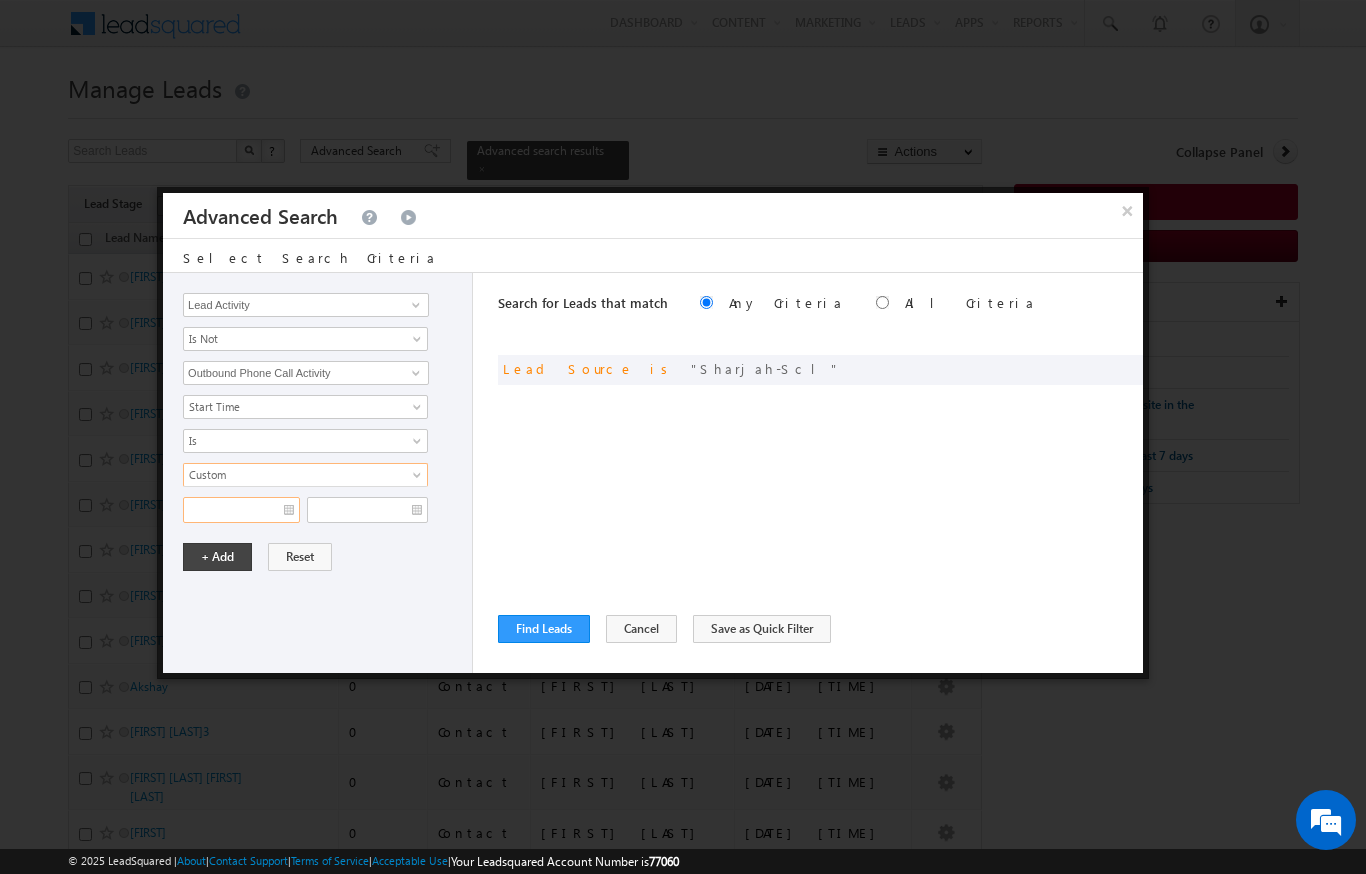 click at bounding box center [241, 510] 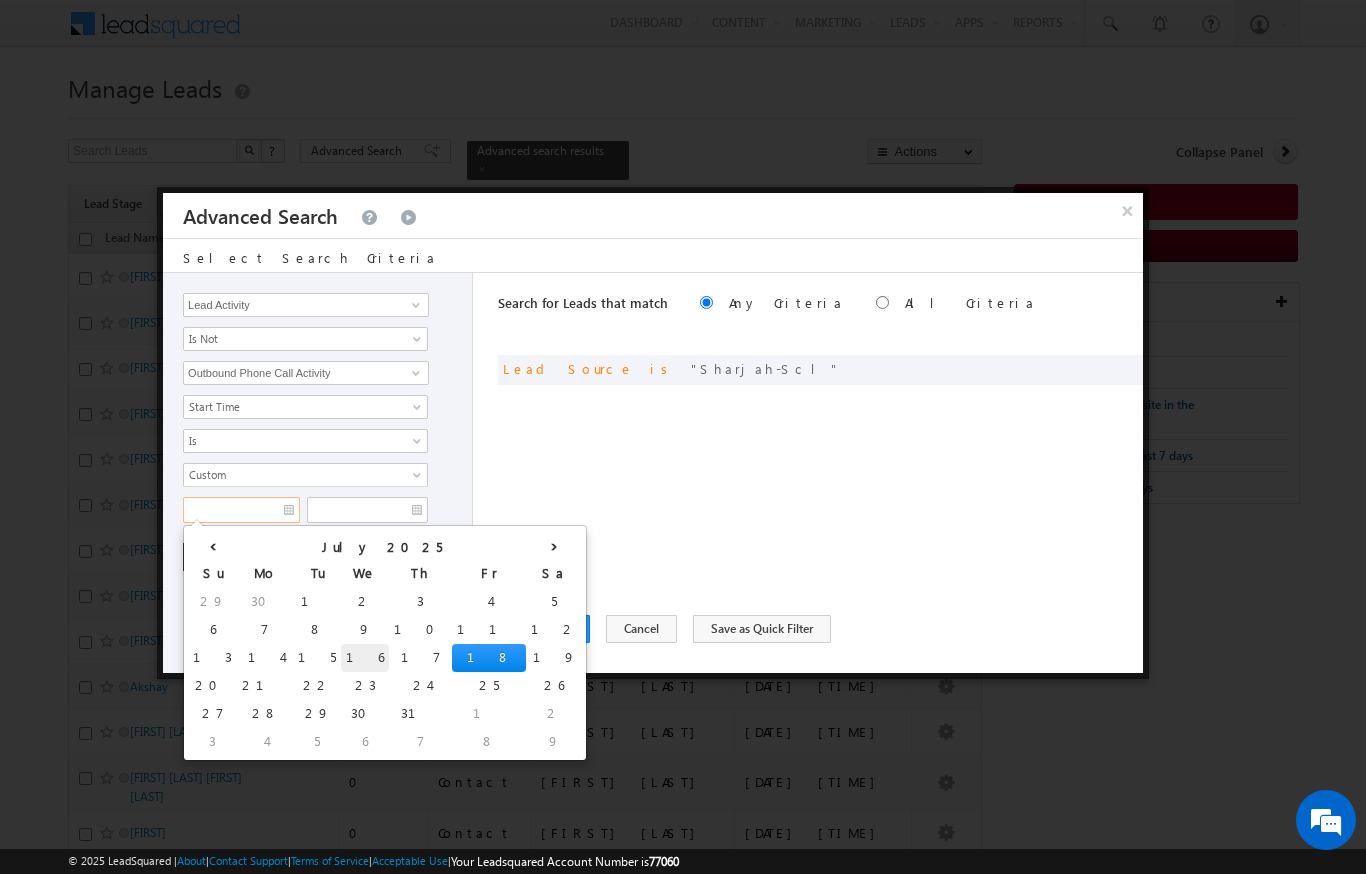 click on "16" at bounding box center [365, 658] 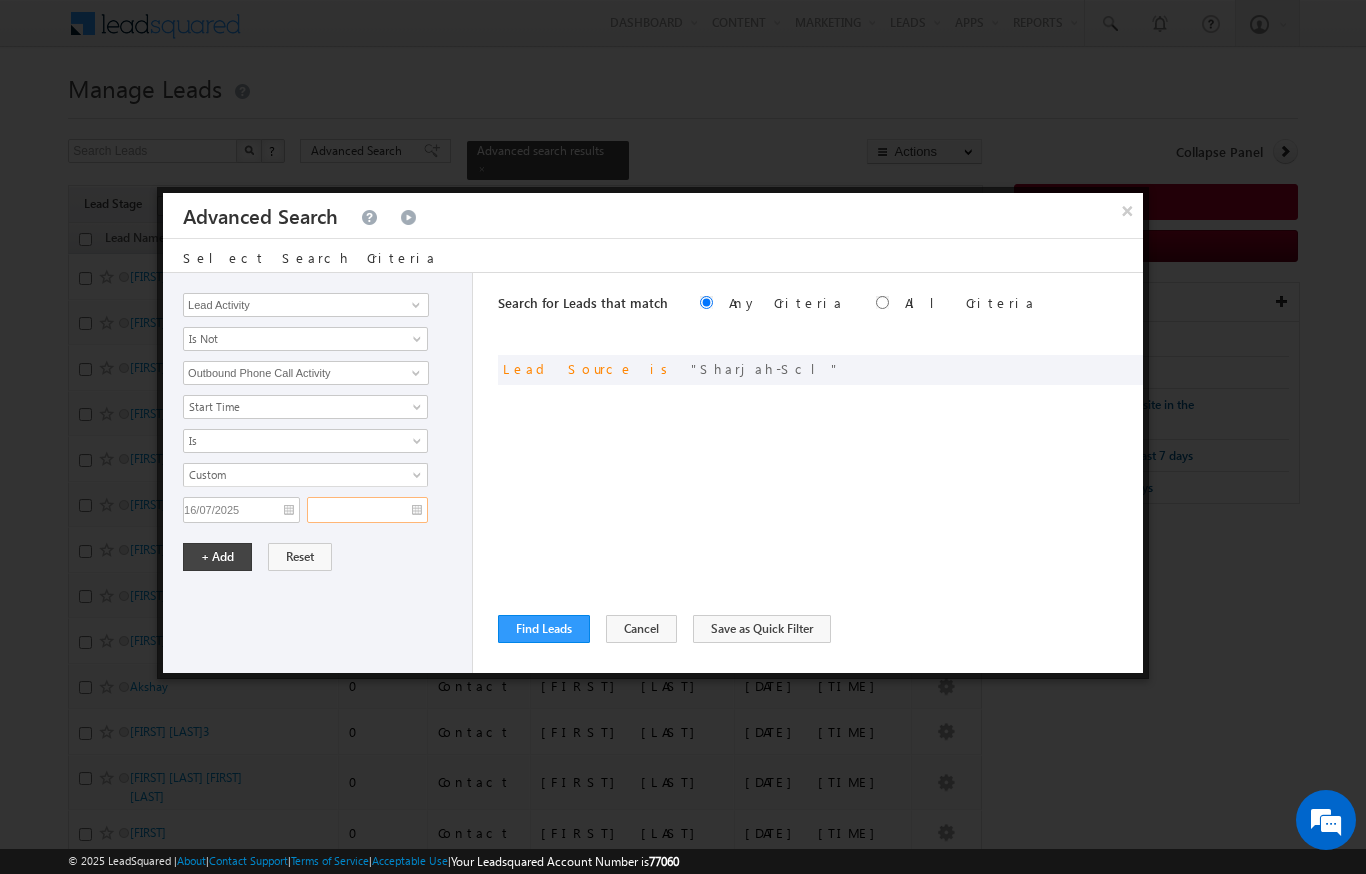 click at bounding box center [367, 510] 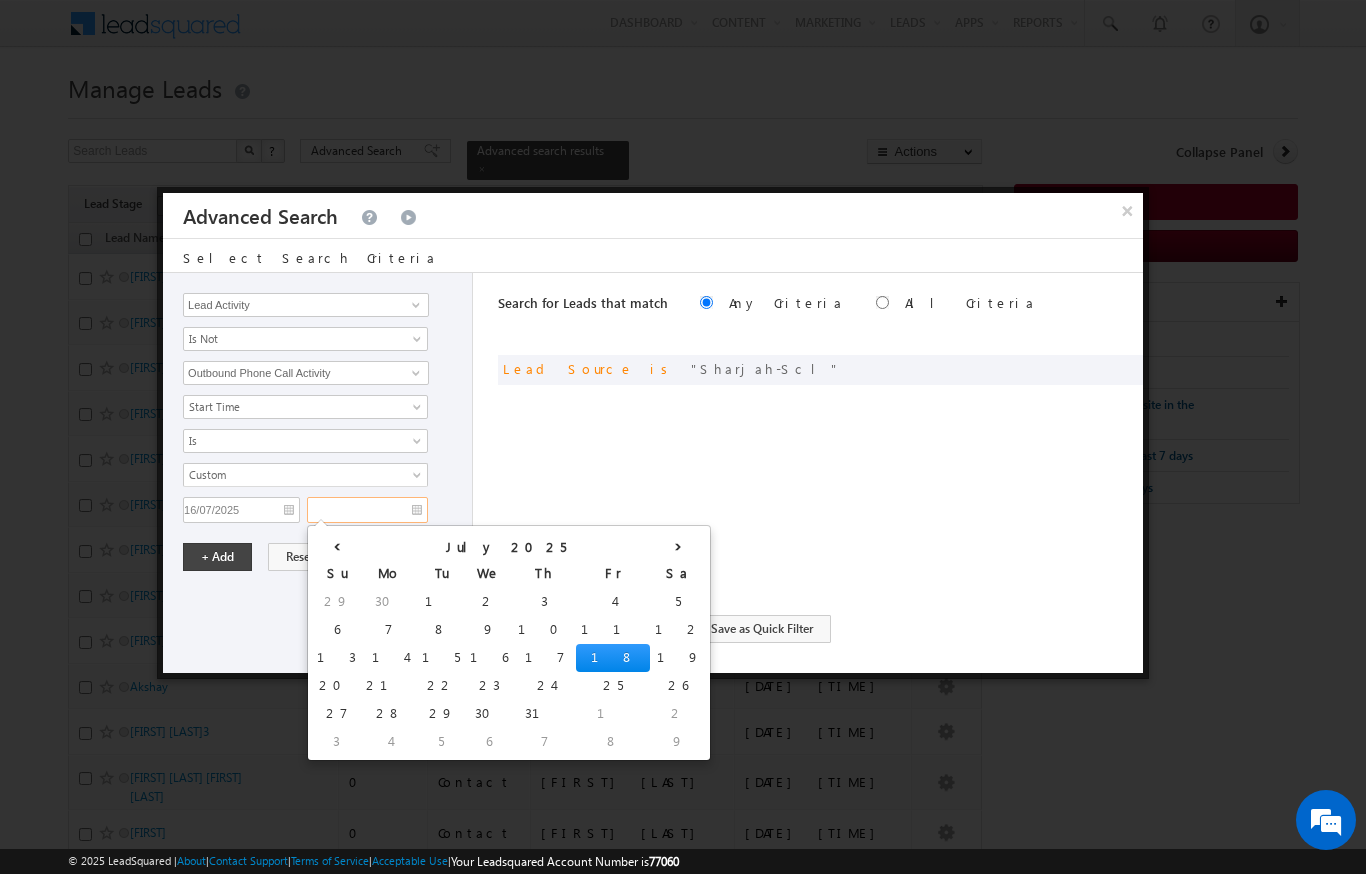 click on "18" at bounding box center (613, 658) 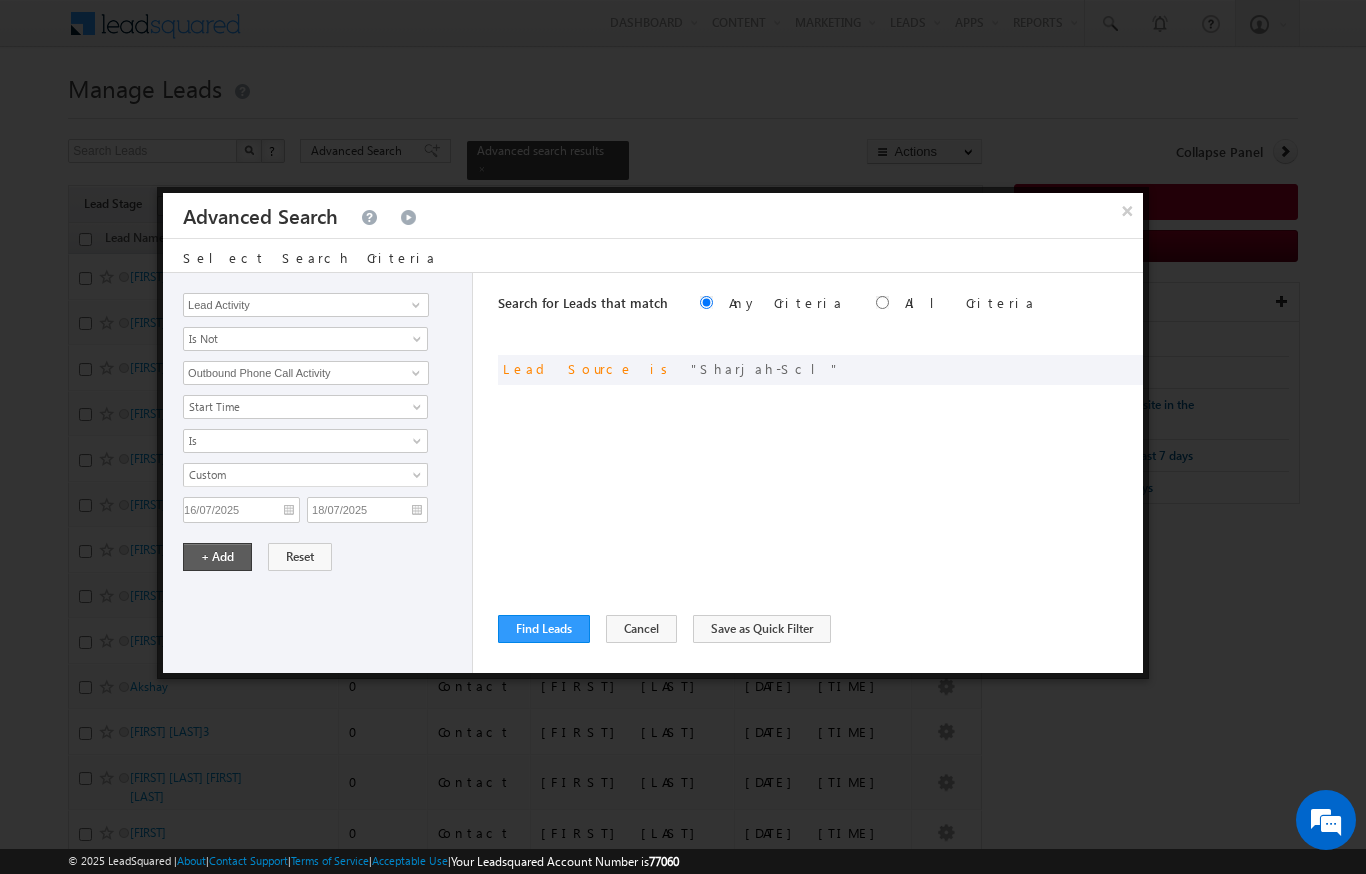 click on "+ Add" at bounding box center [217, 557] 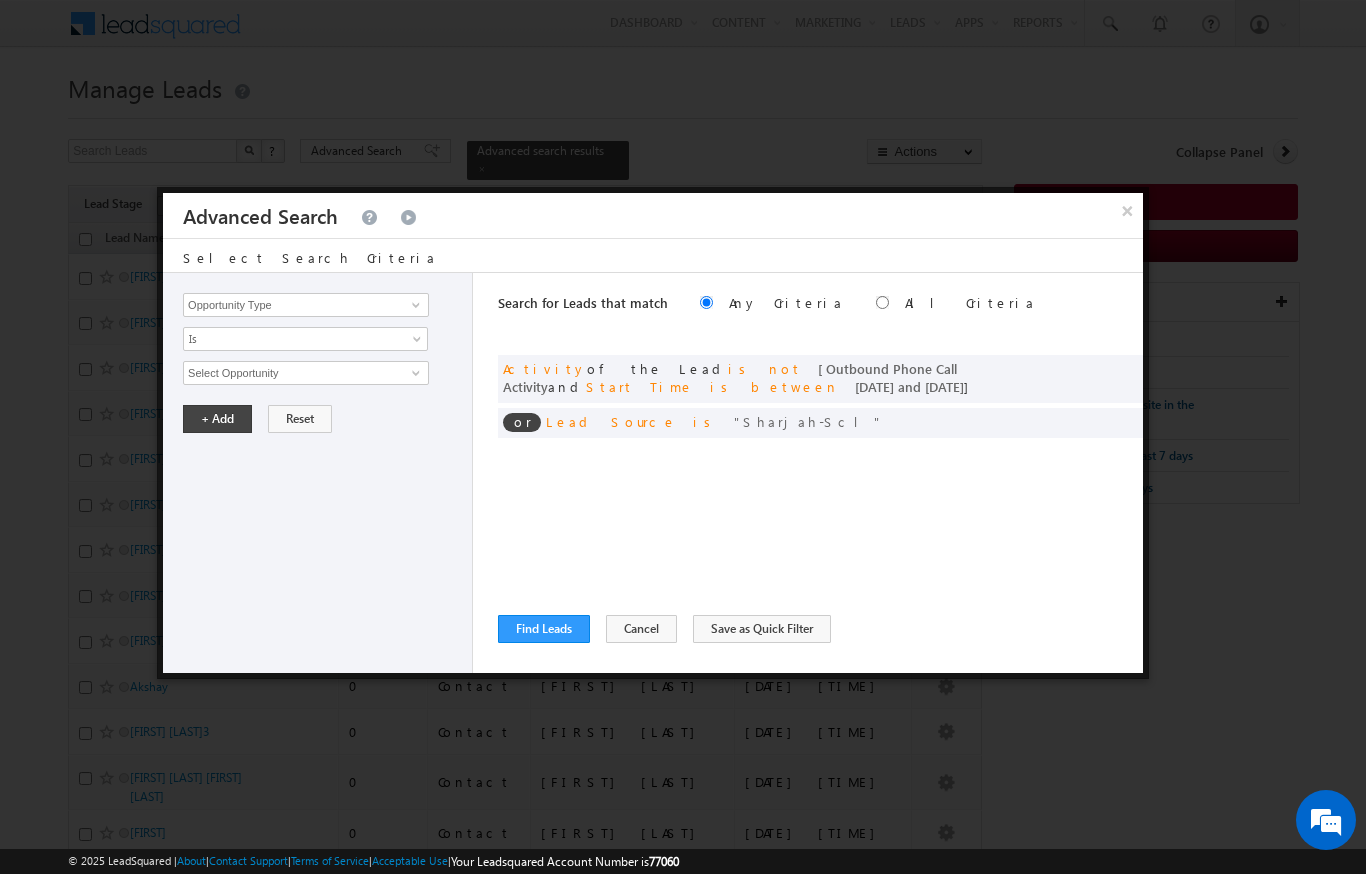 click on "Search for Leads that match
Any Criteria
All Criteria
Note that the current triggering entity  is not considered  in the condition
If more than one opportunities are returned, the opportunity which is  most recently created  will be considered.
Descending
Ascending" at bounding box center [820, 305] 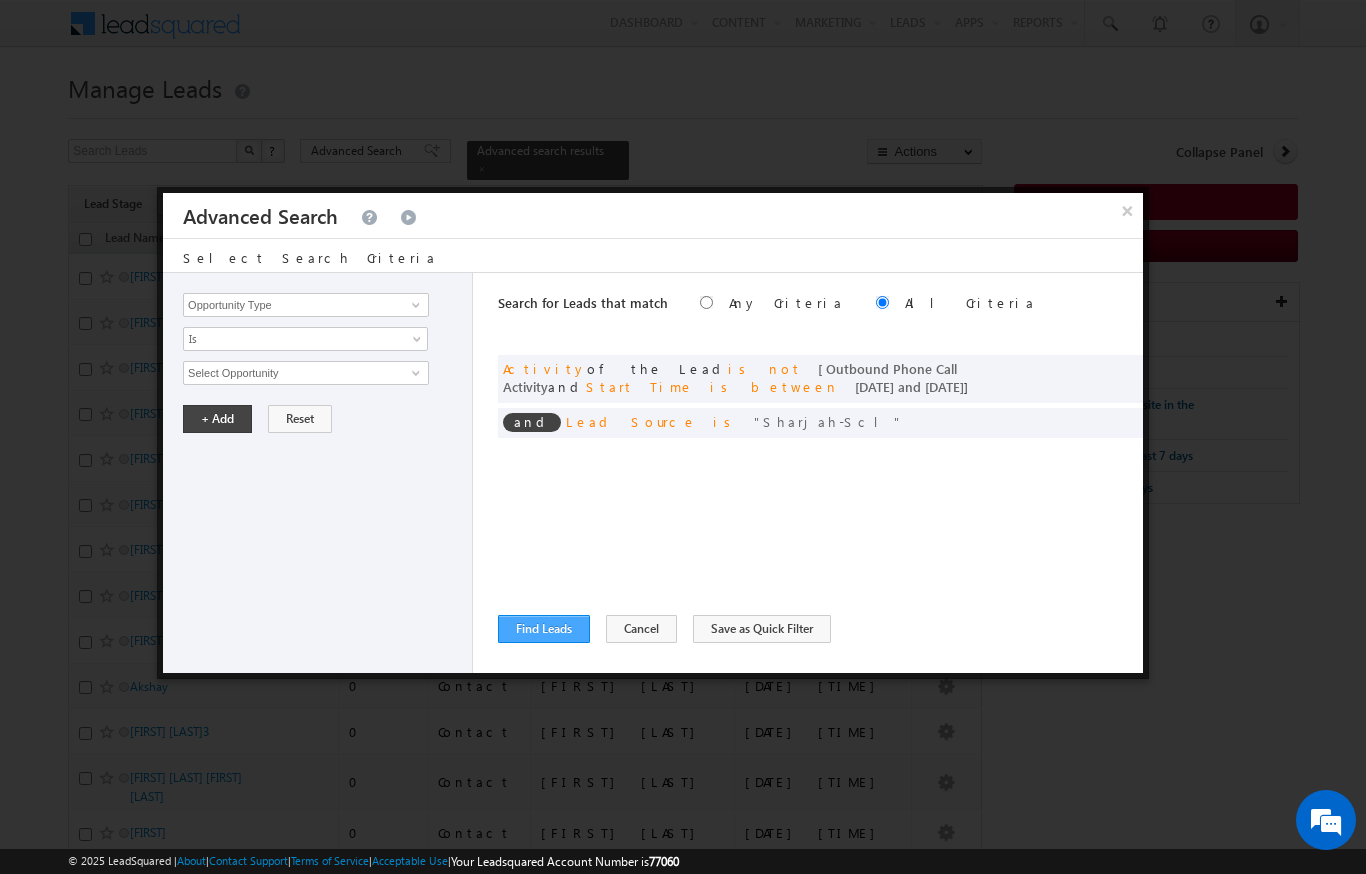 click on "Find Leads" at bounding box center [544, 629] 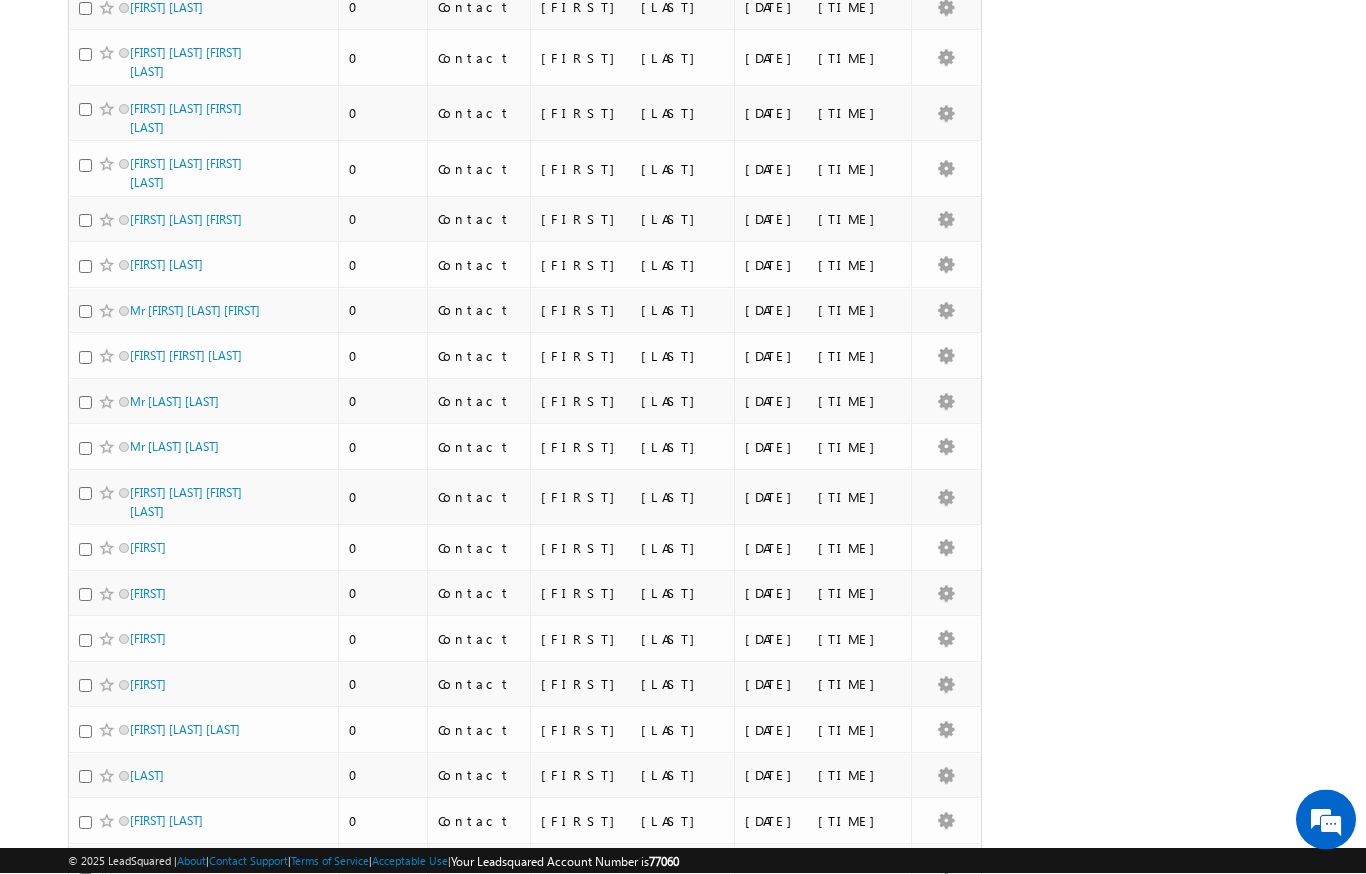 scroll, scrollTop: 0, scrollLeft: 0, axis: both 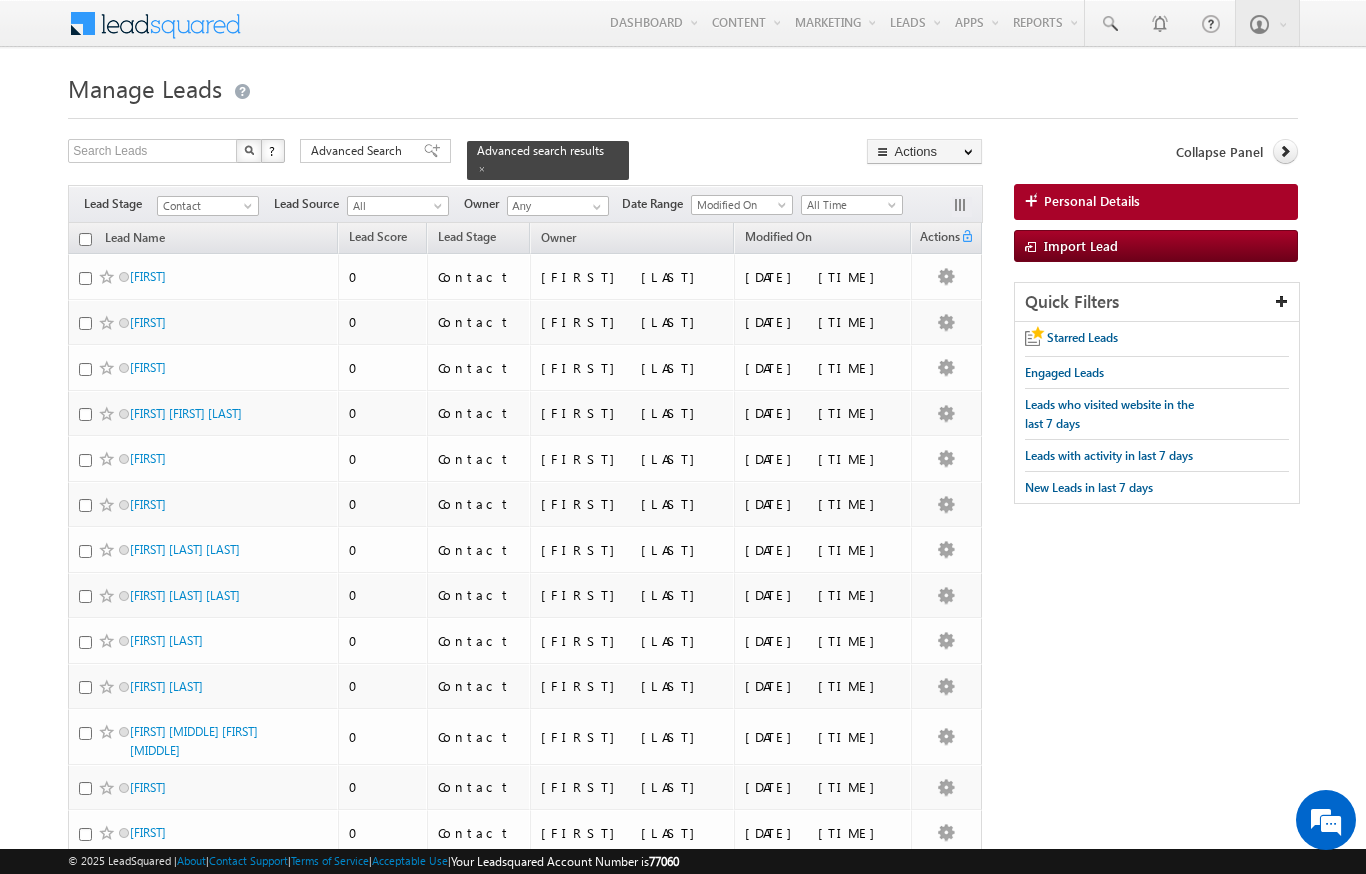 click on "Search Leads X ?   381 results found
Advanced Search
Advanced Search
Advanced search results
Actions" at bounding box center [682, 4857] 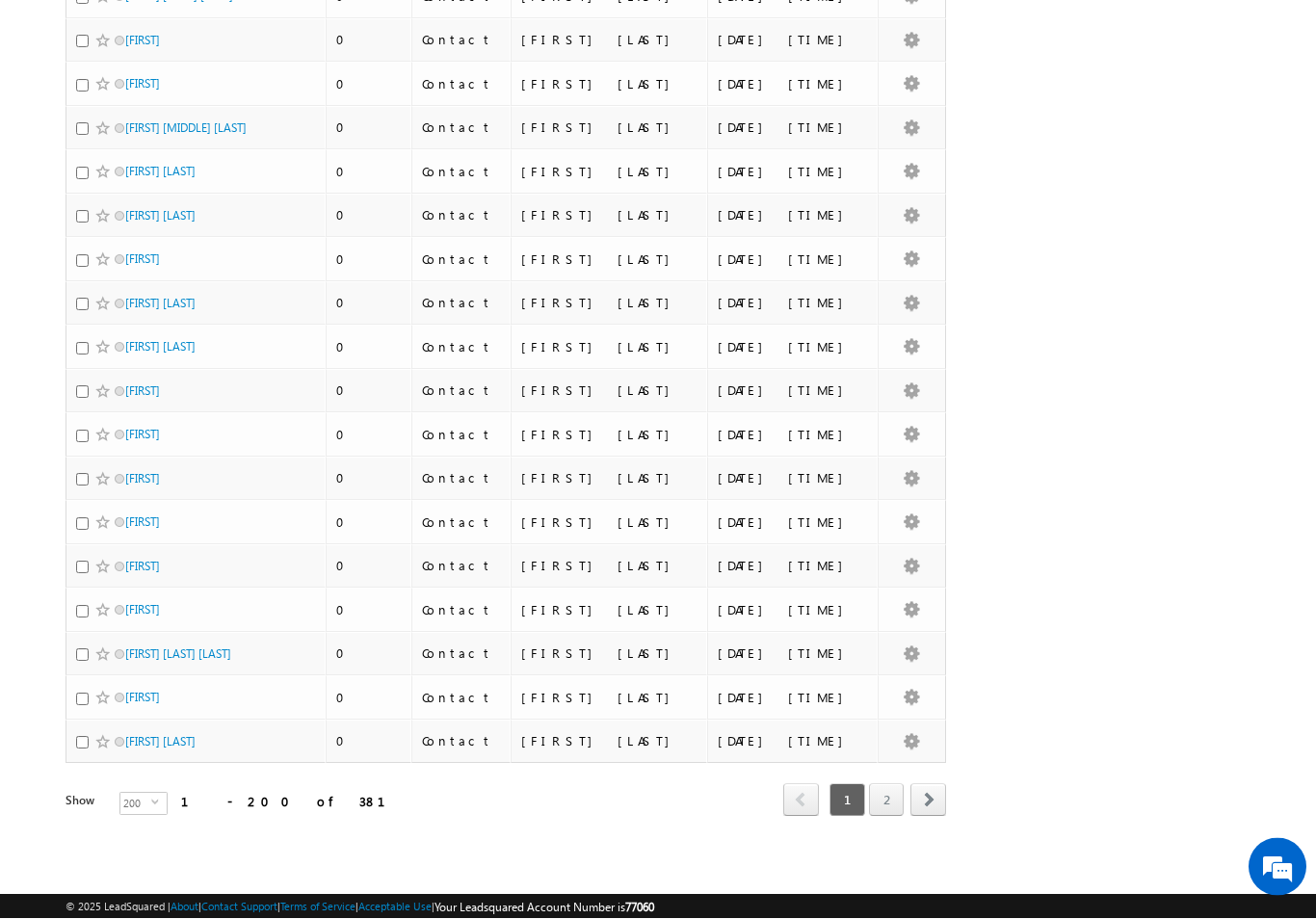 scroll, scrollTop: 8522, scrollLeft: 0, axis: vertical 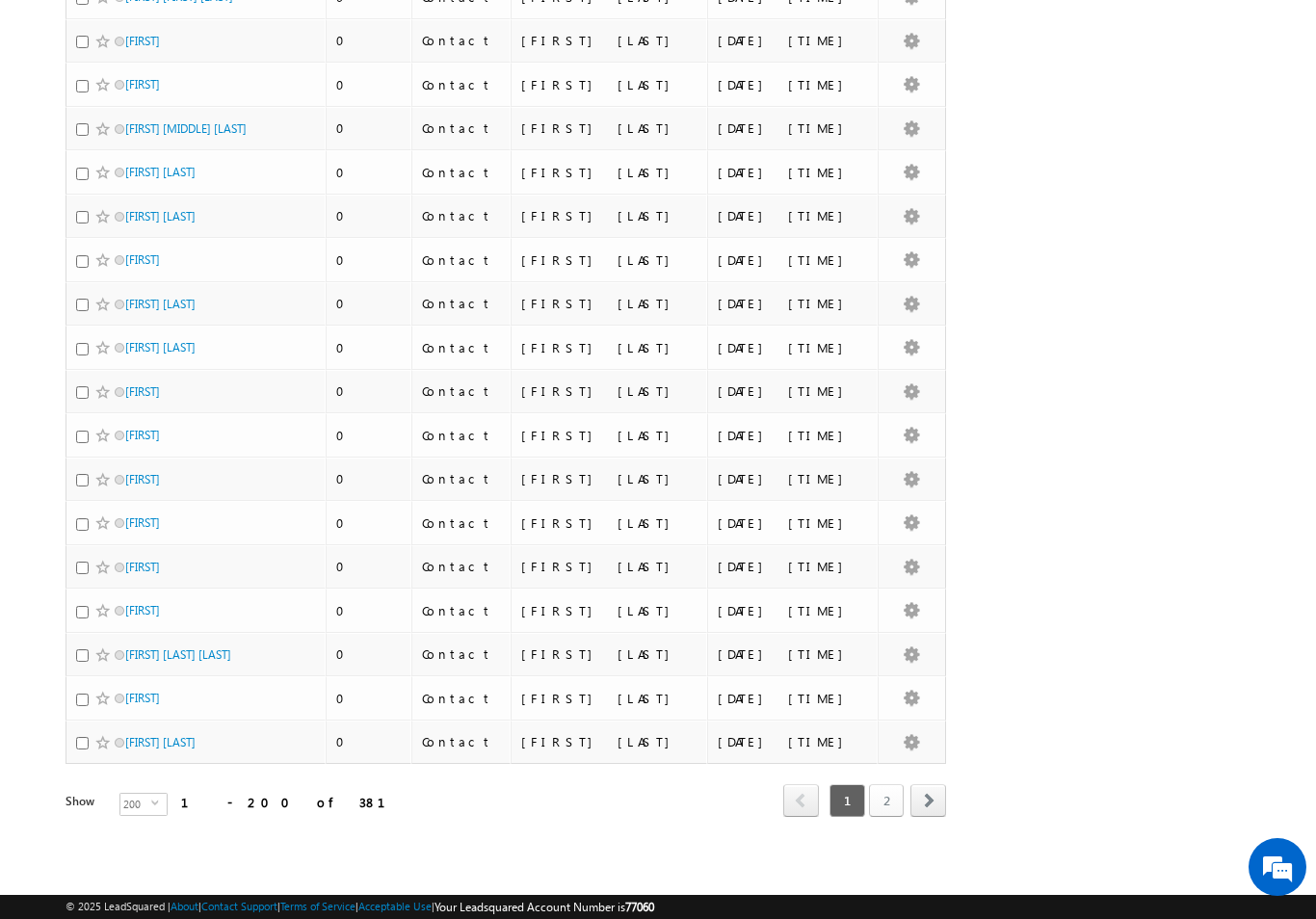 click on "2" at bounding box center [886, 801] 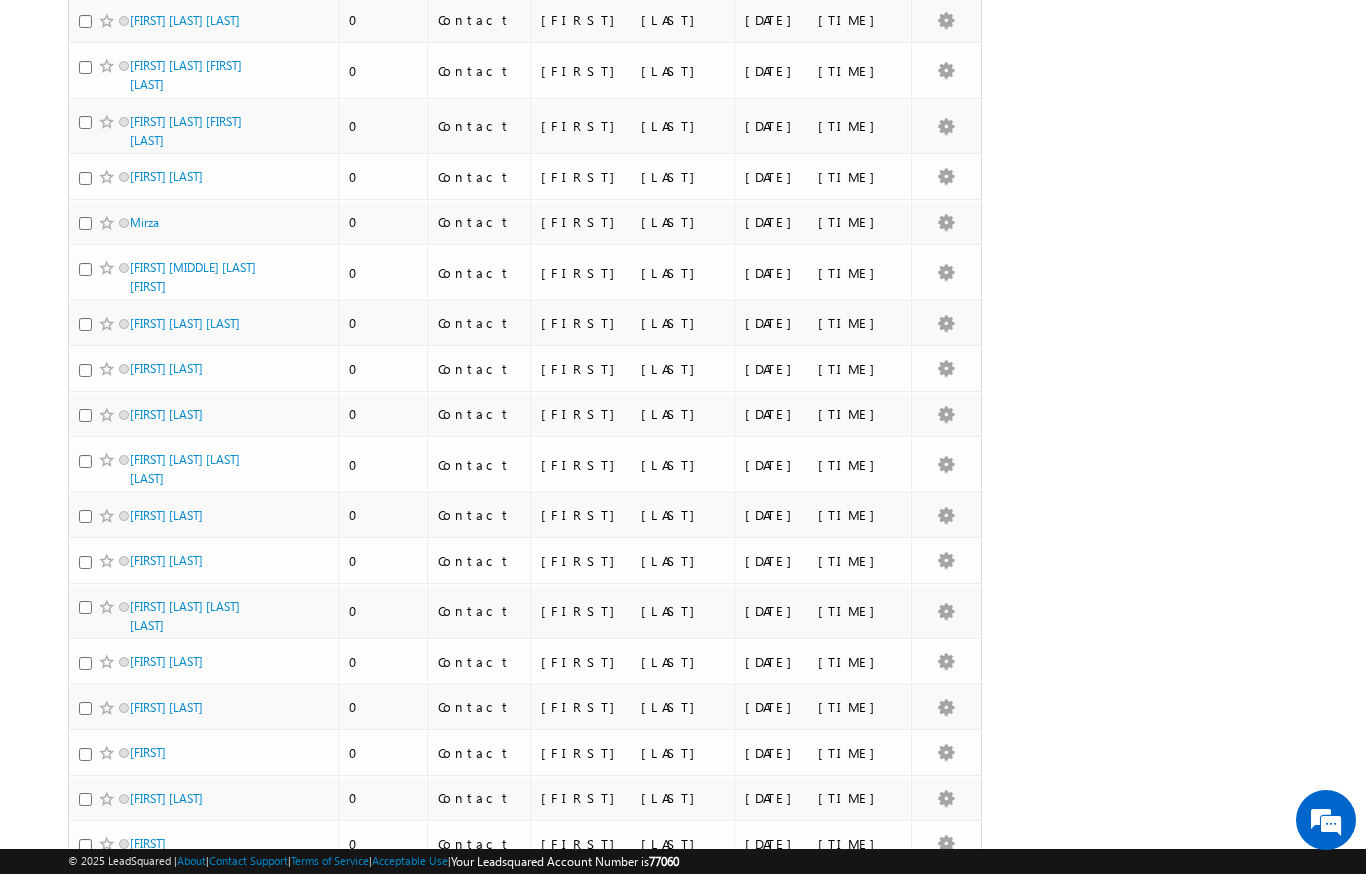 scroll, scrollTop: 0, scrollLeft: 0, axis: both 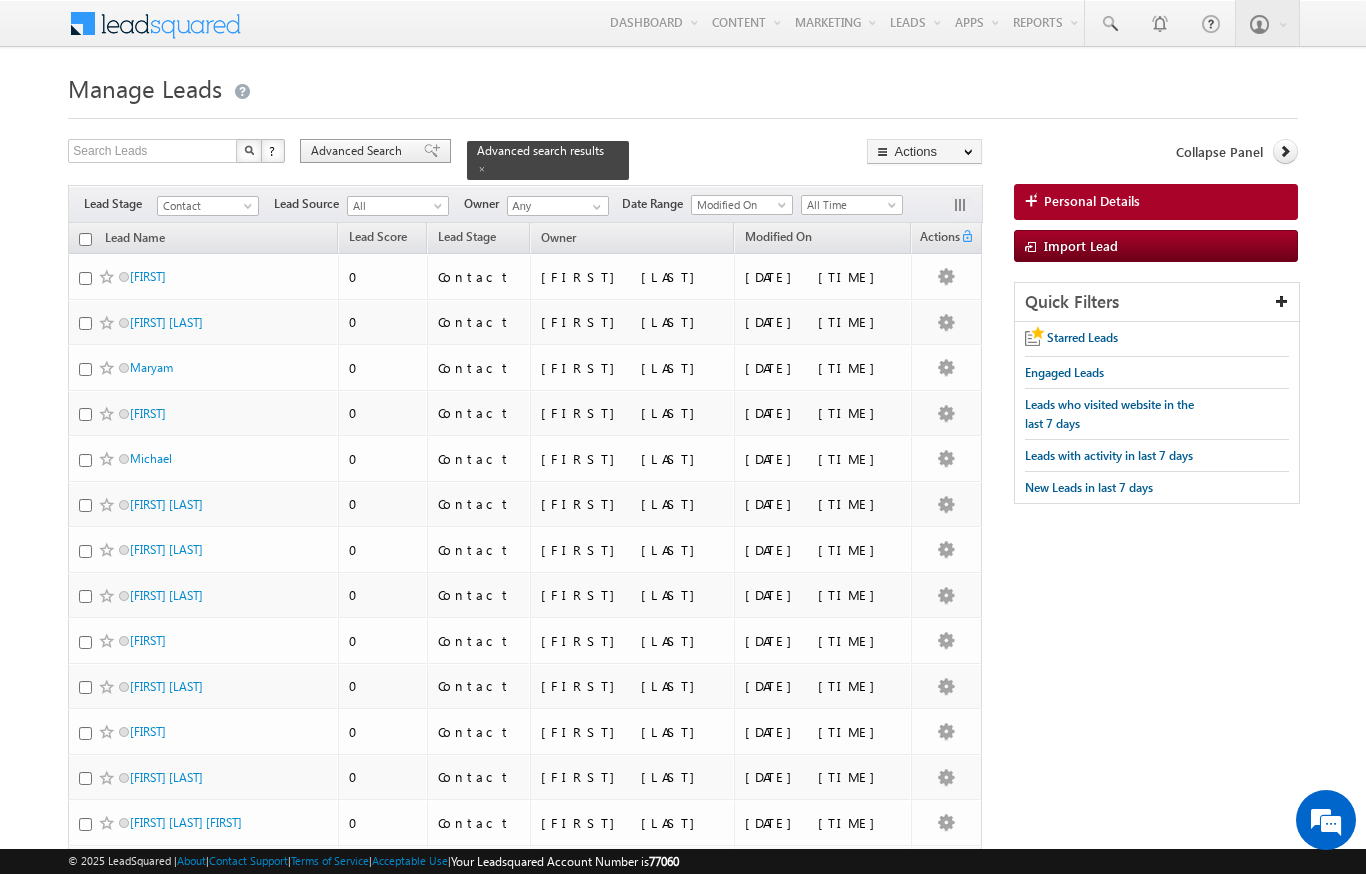 click on "Advanced Search" at bounding box center (359, 151) 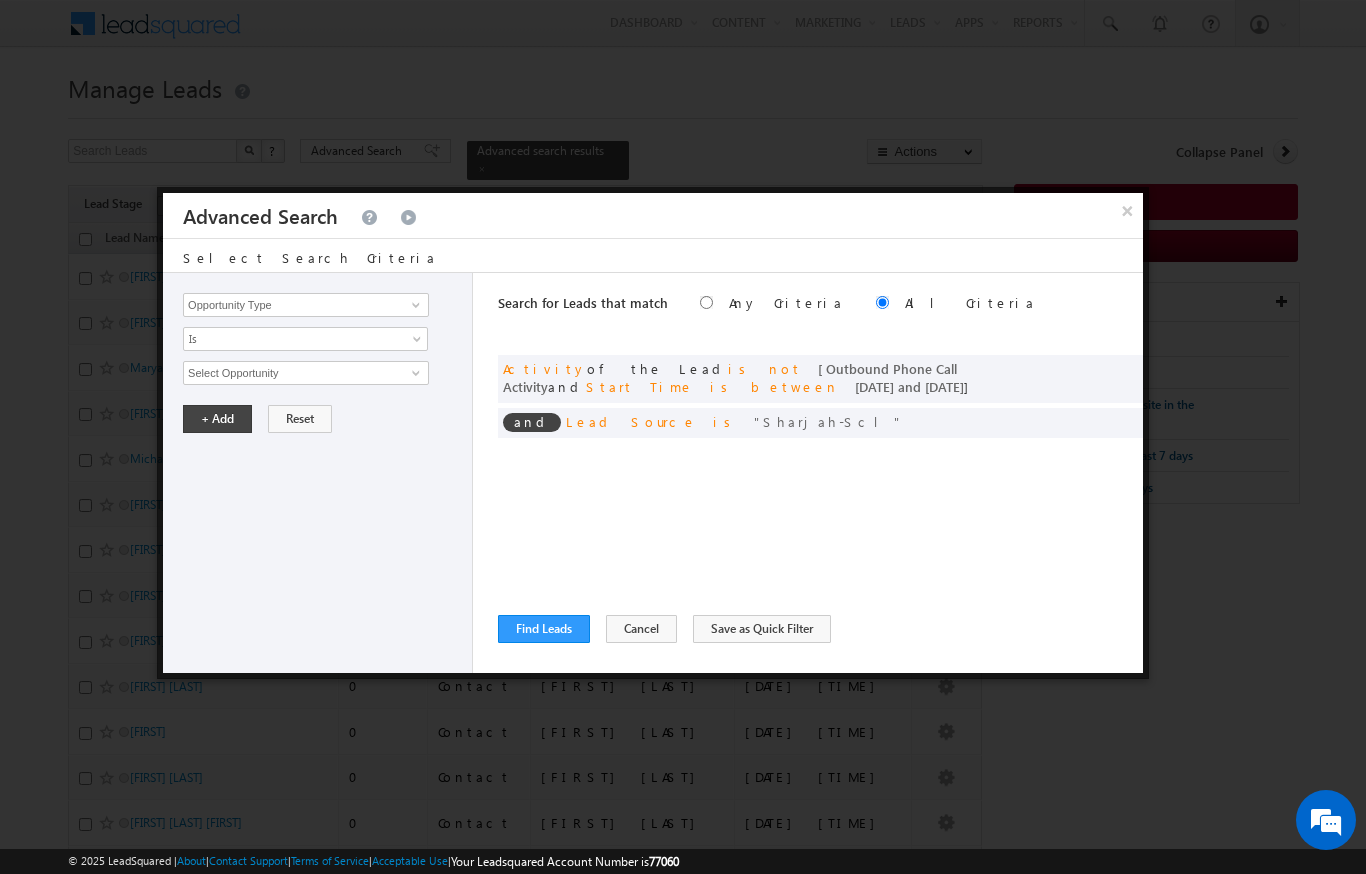 click on "Search for Leads that match
Any Criteria
All Criteria
Note that the current triggering entity  is not considered  in the condition
If more than one opportunities are returned, the opportunity which is  most recently created  will be considered.
Descending
Ascending
and  Activity   of the Lead  is not     and  Start Time" at bounding box center [820, 473] 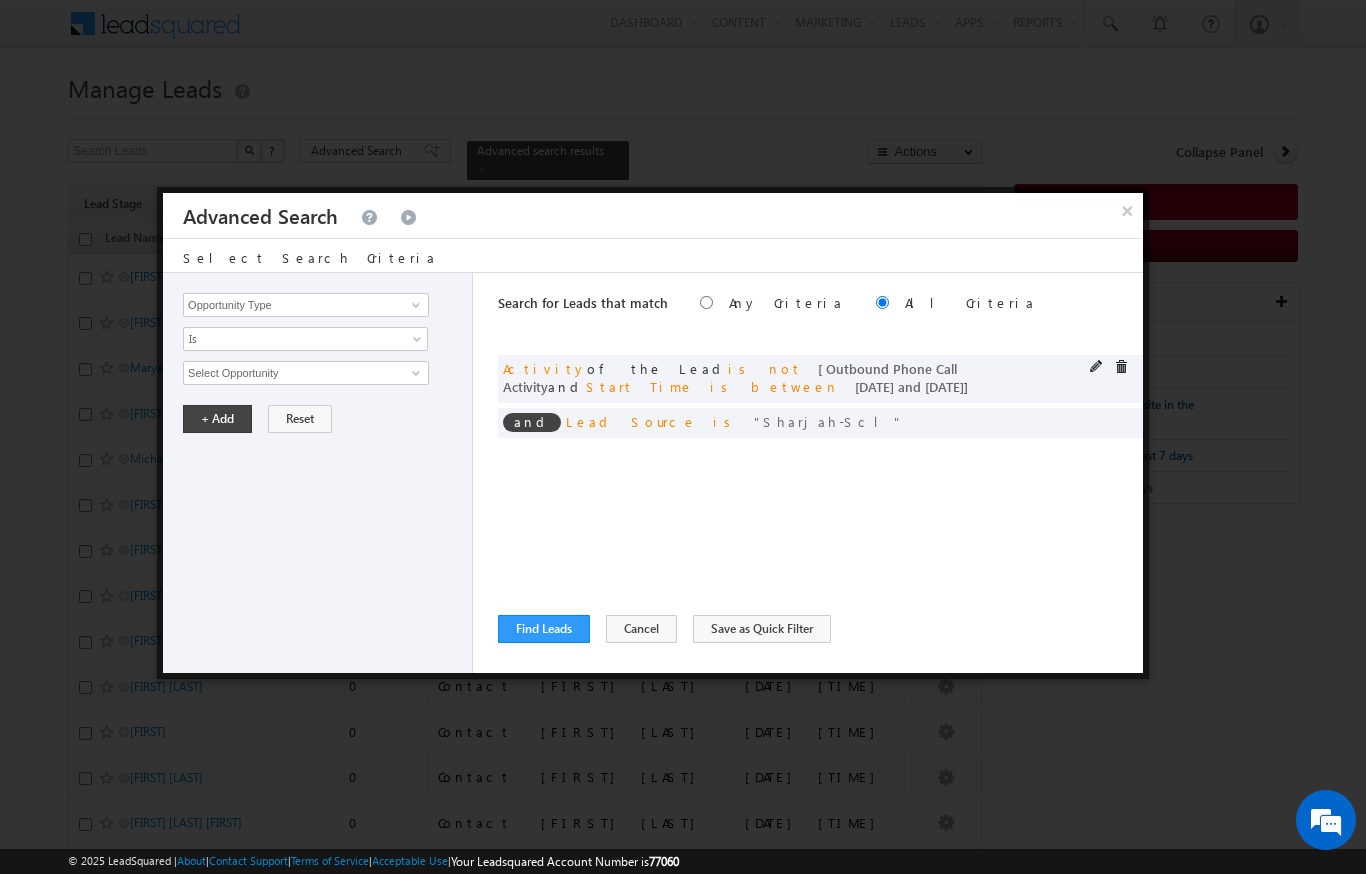 click at bounding box center [1097, 367] 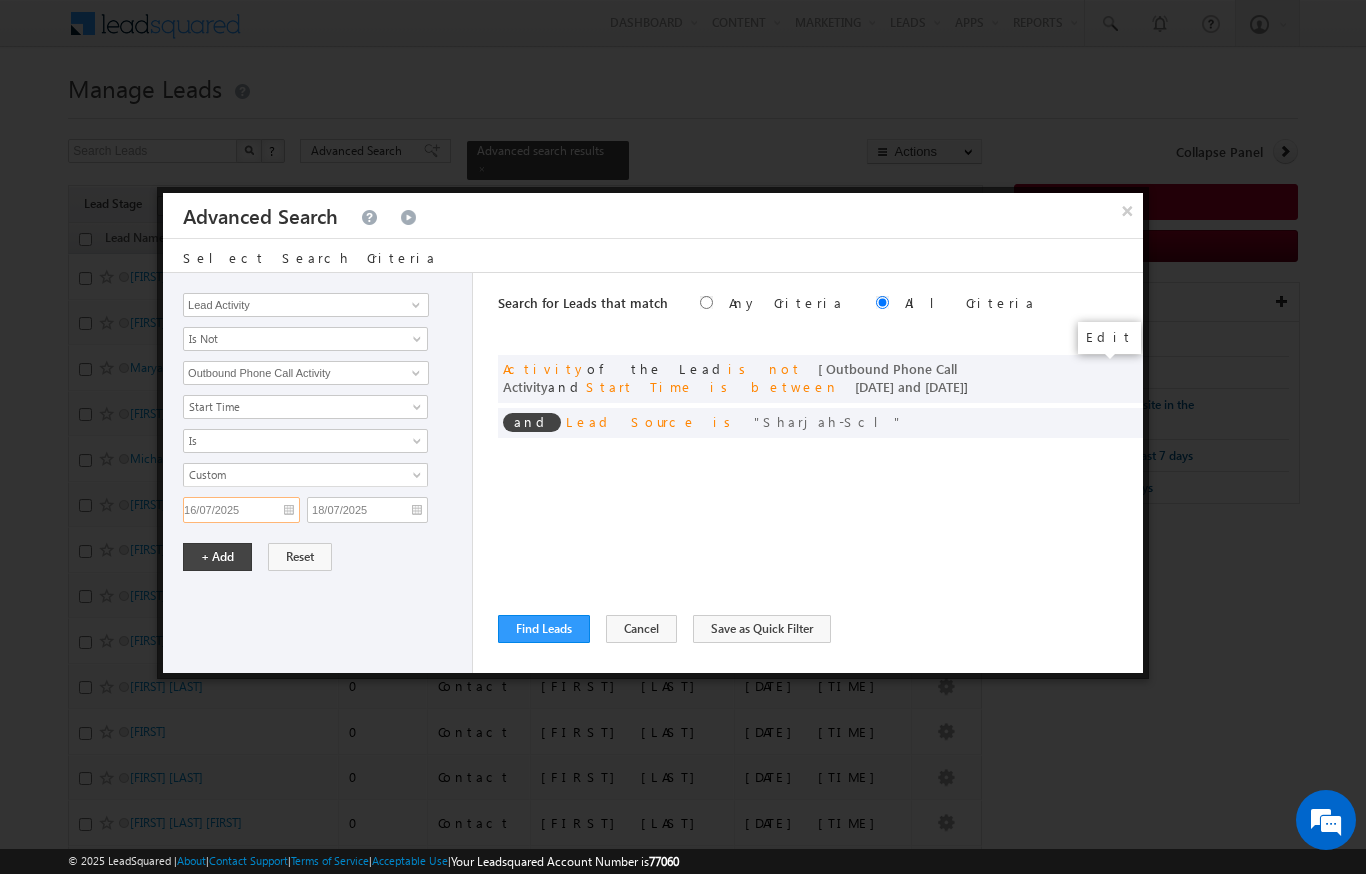 click on "16/07/2025" at bounding box center (241, 510) 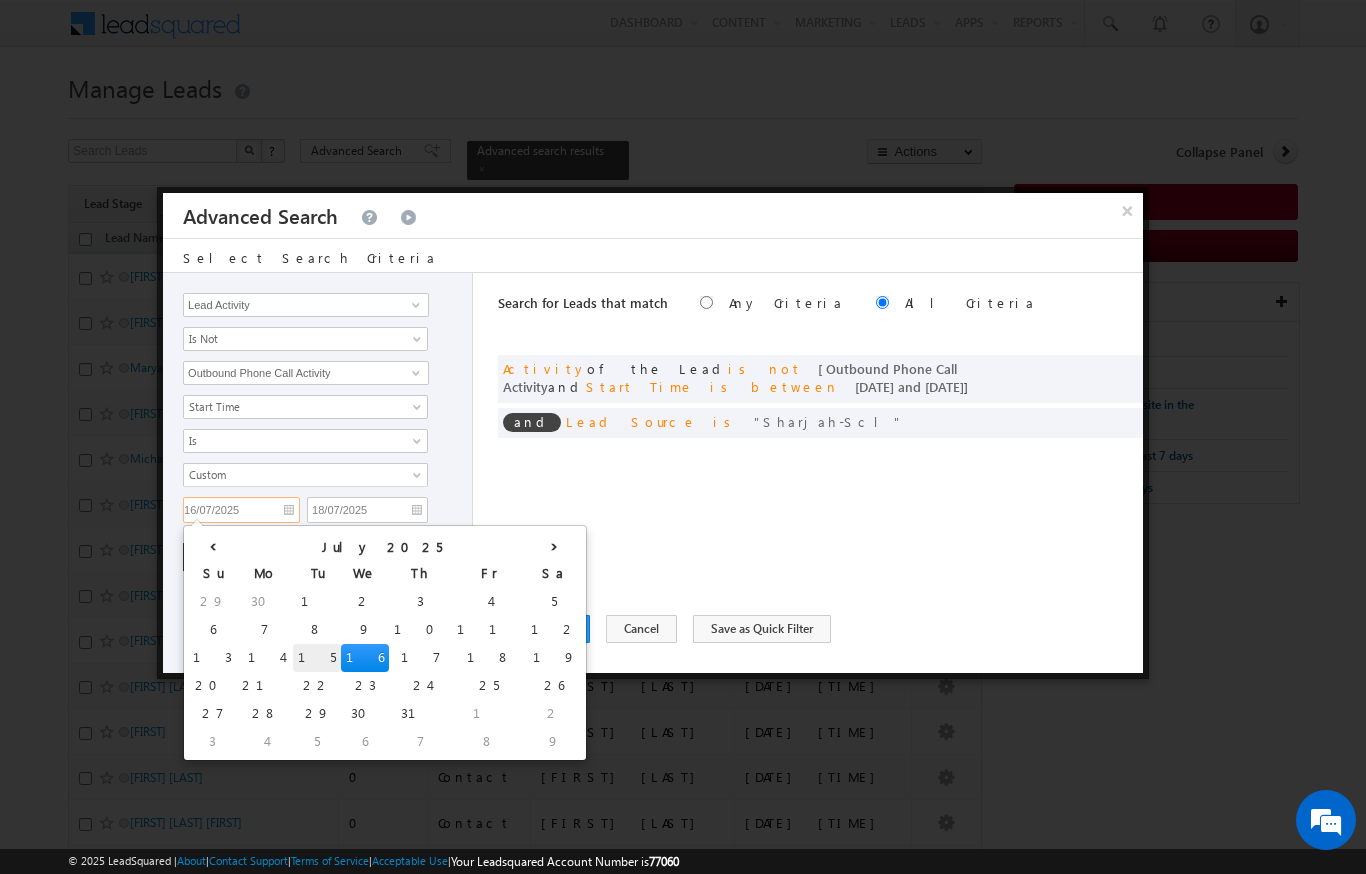 click on "15" at bounding box center [317, 658] 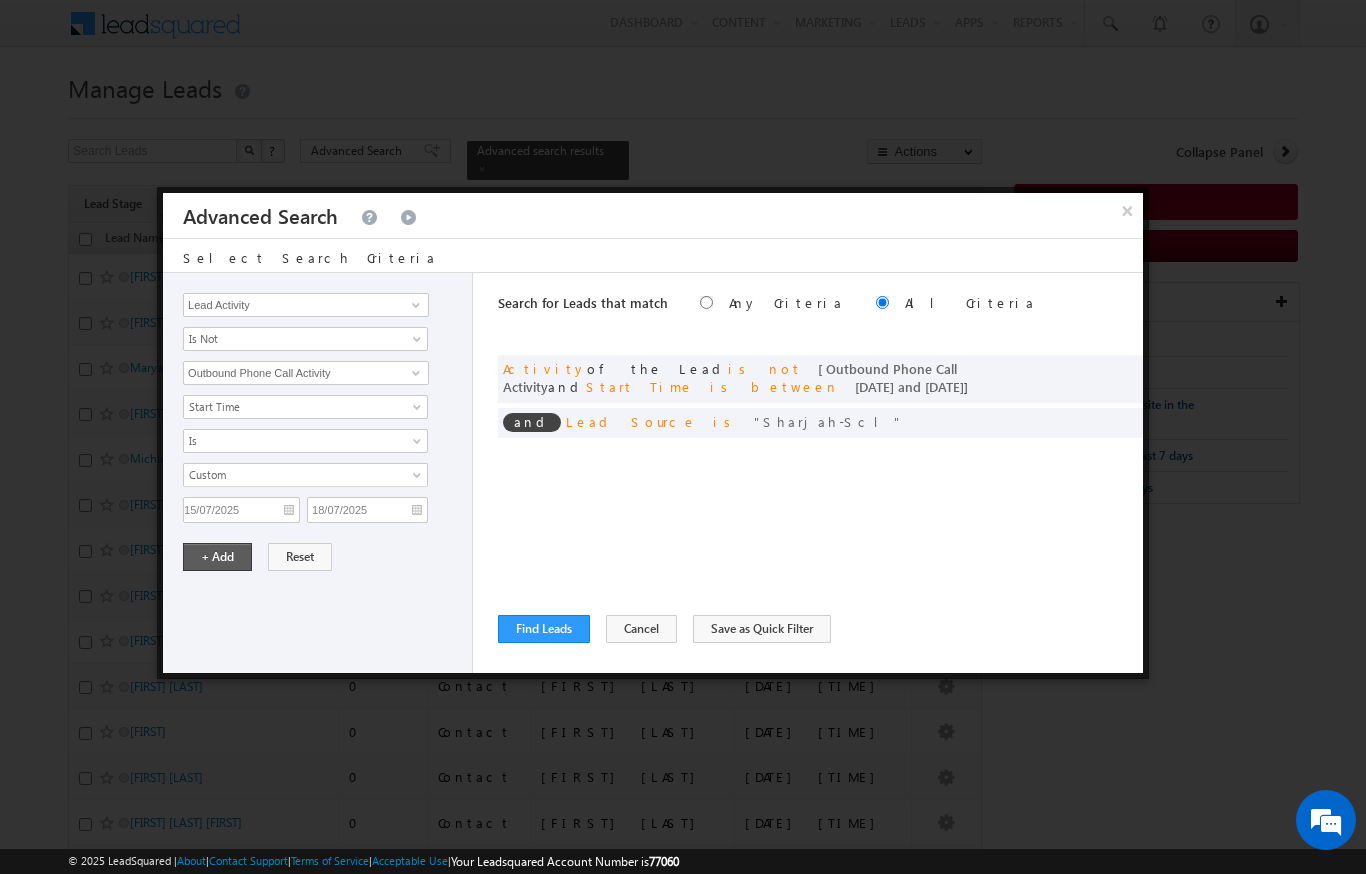 click on "+ Add" at bounding box center [217, 557] 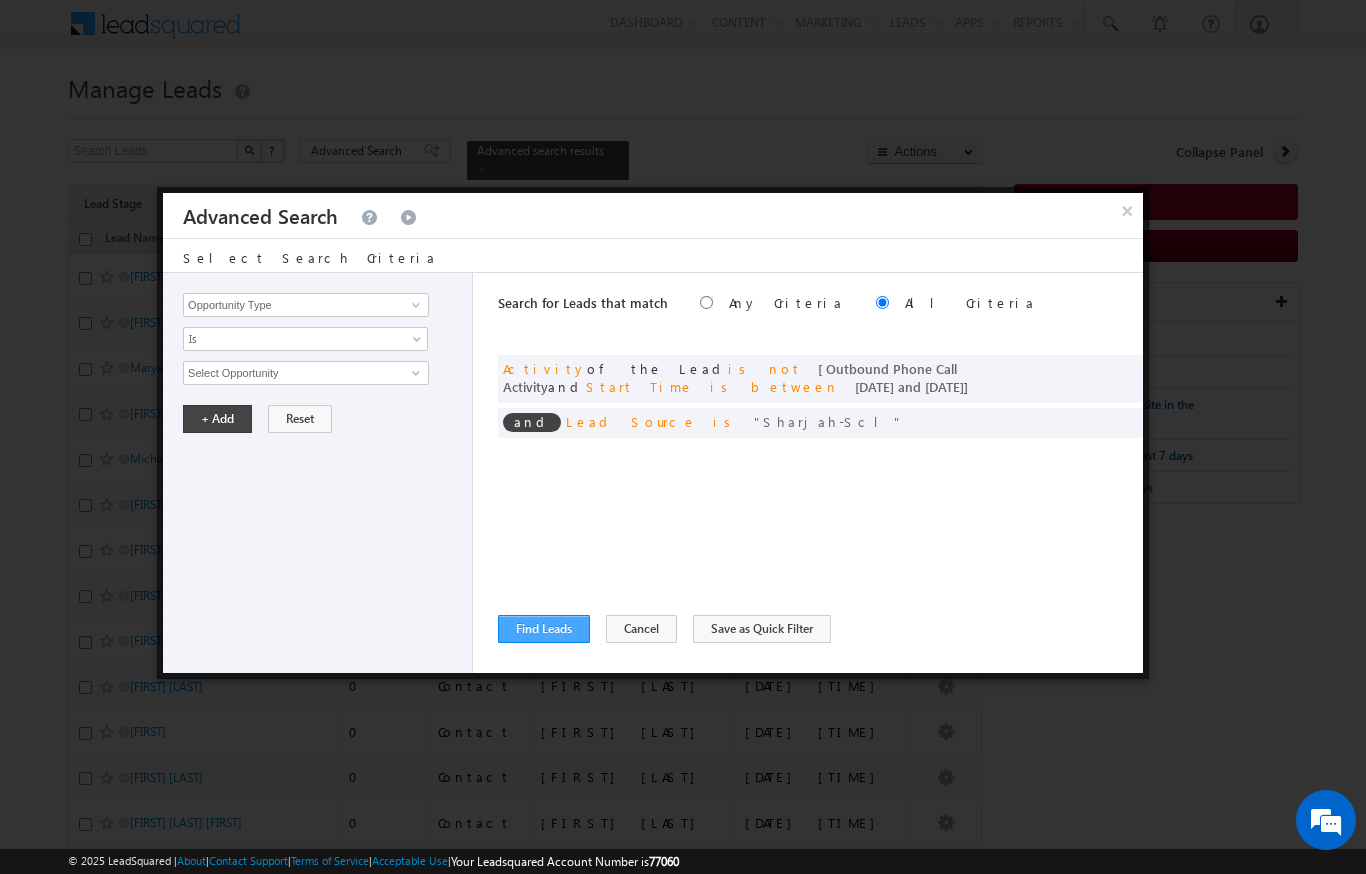 click on "Find Leads" at bounding box center (544, 629) 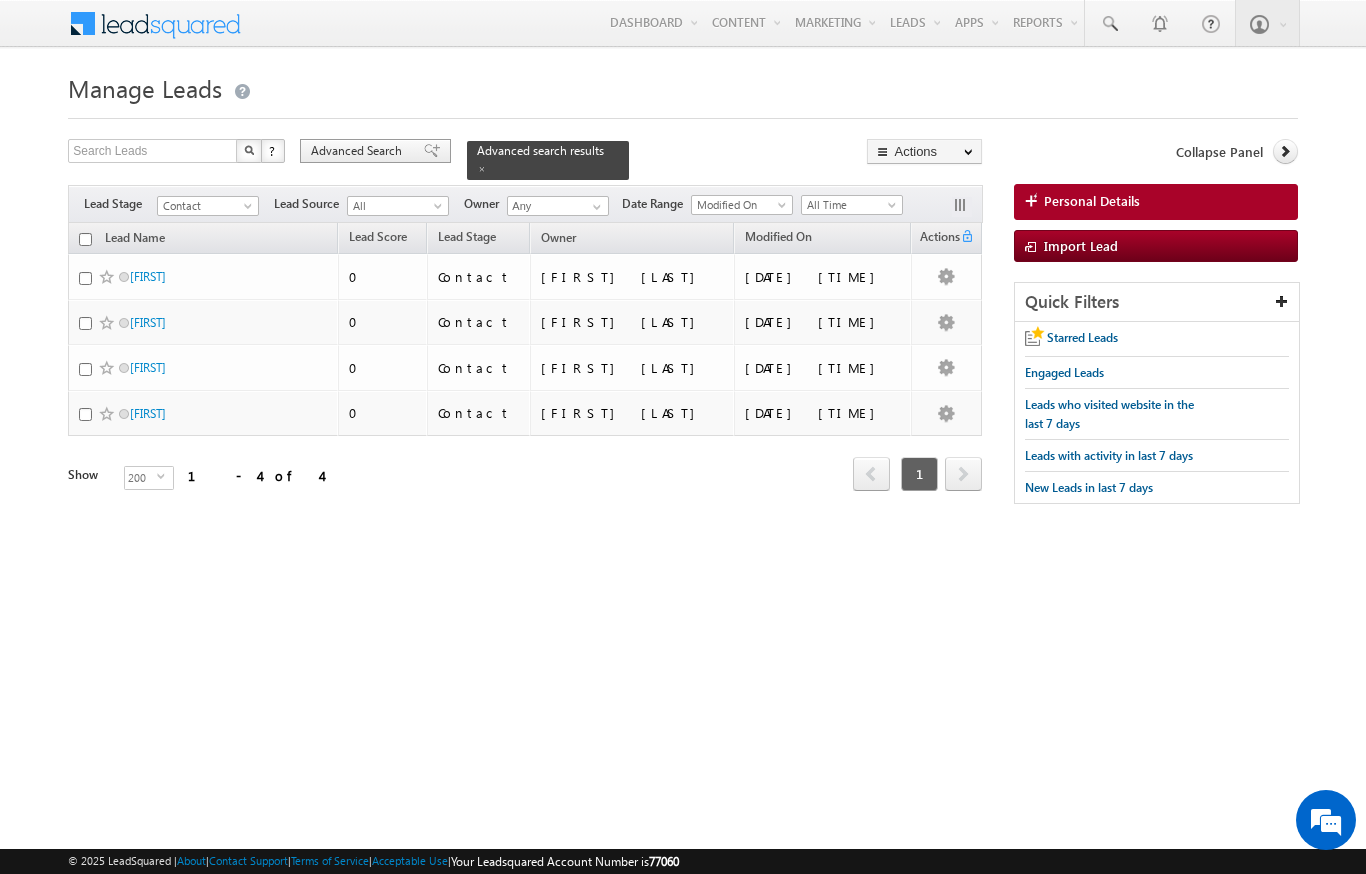 click on "Advanced Search" at bounding box center (359, 151) 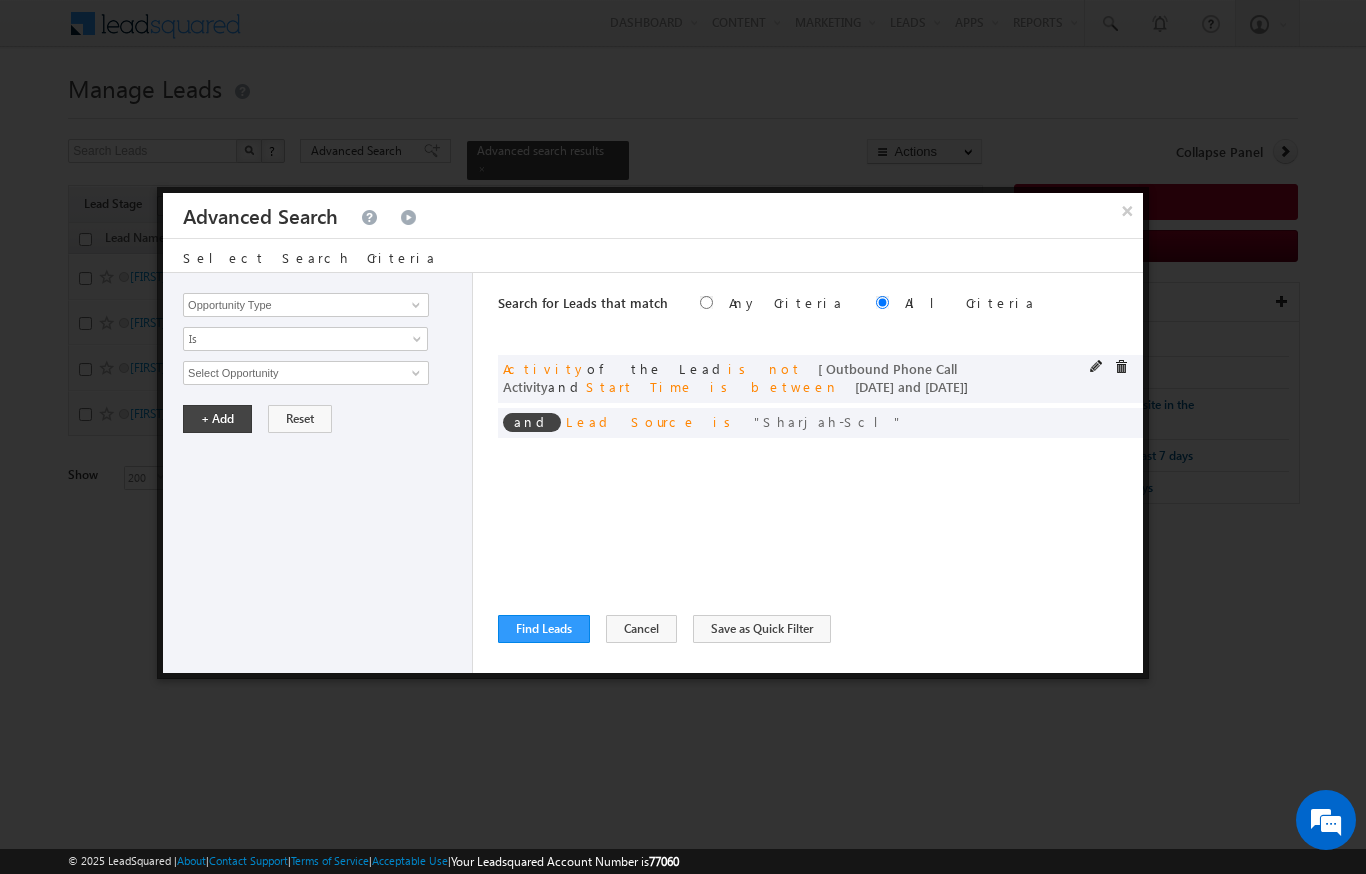 click on "and  Activity   of the Lead  is not   [ Outbound Phone Call Activity   and  Start Time   is between   [DATE] and [DATE]   ]" at bounding box center [820, 379] 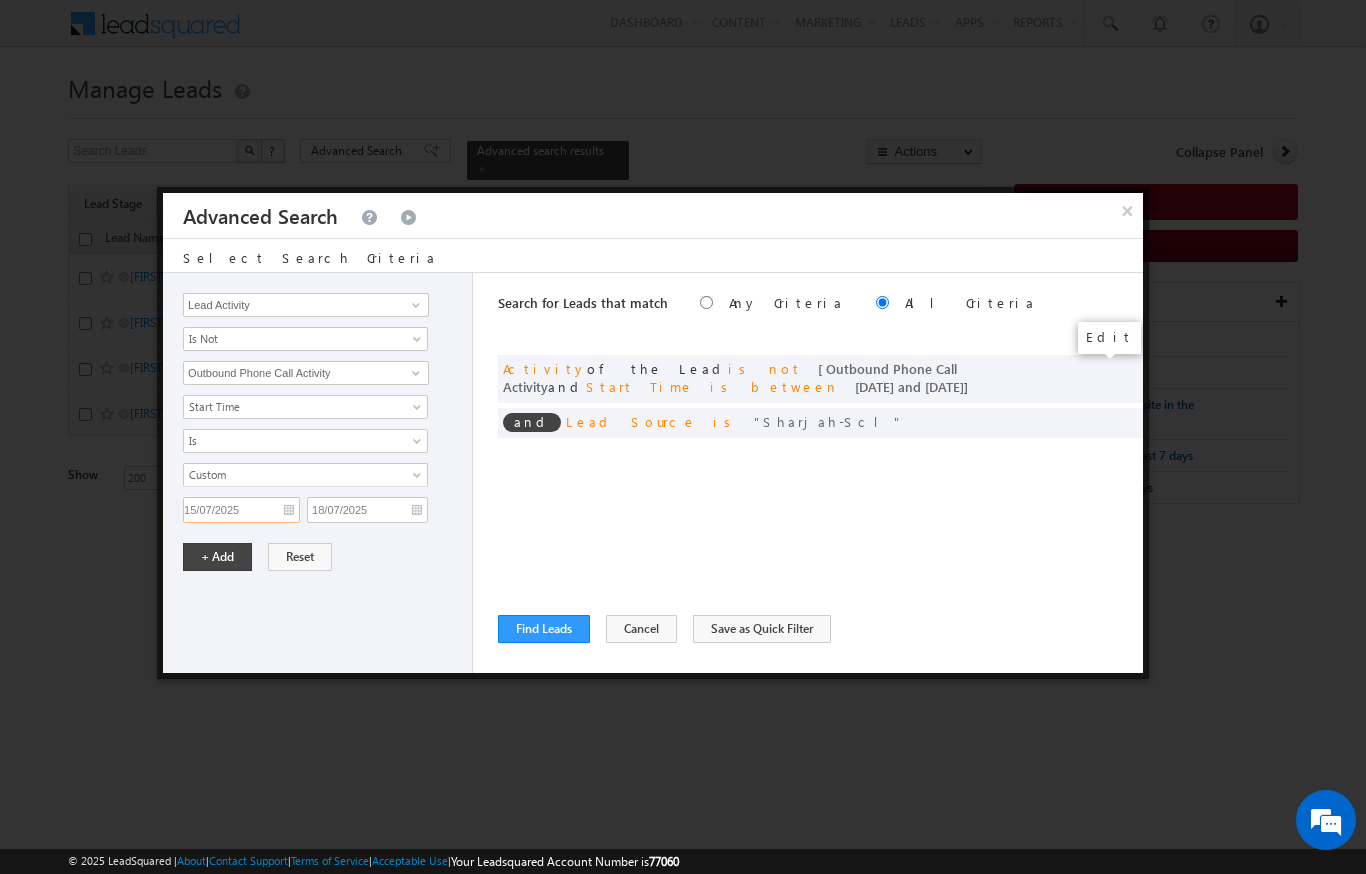 click on "15/07/2025" at bounding box center [241, 510] 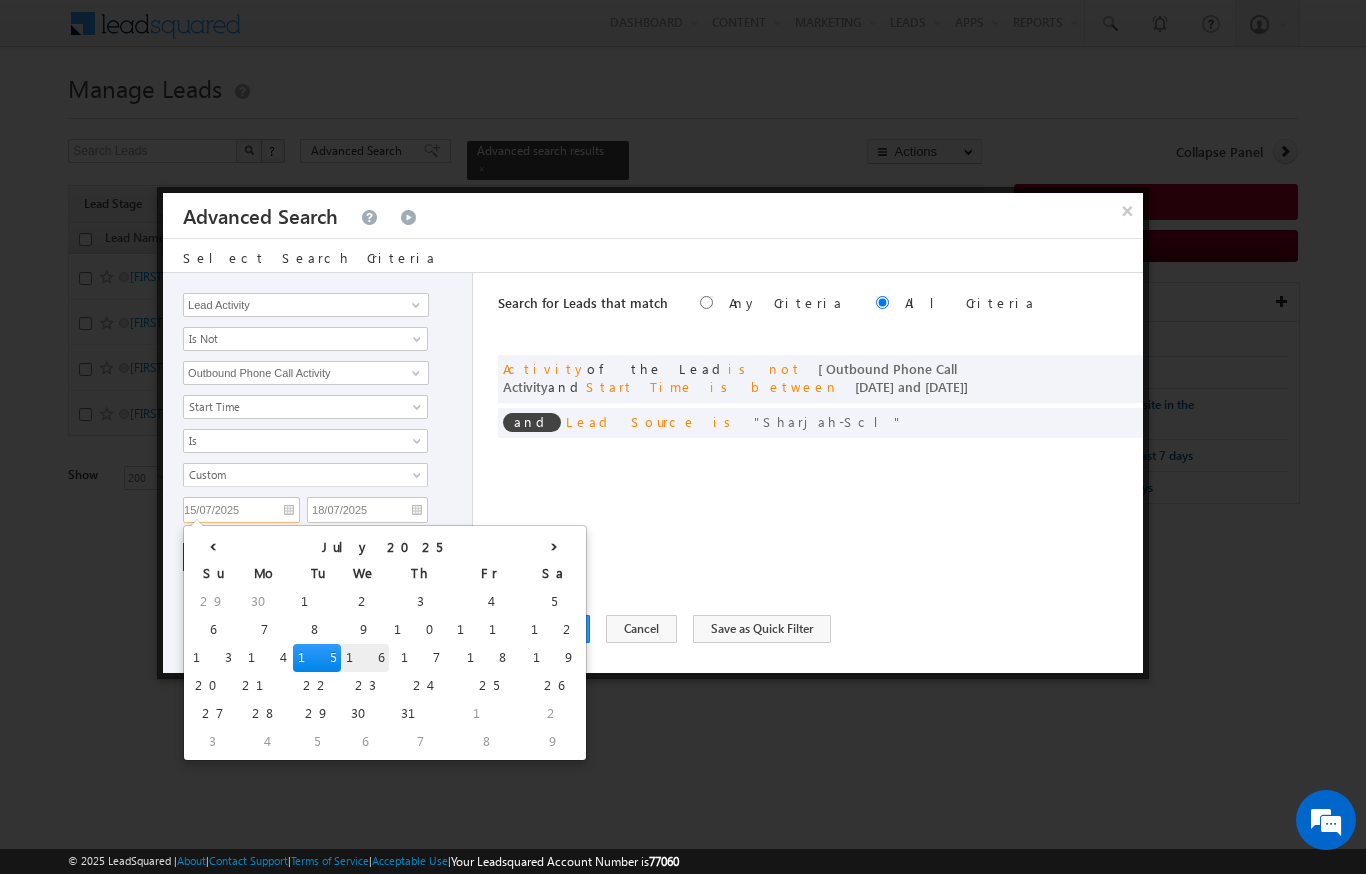 click on "16" at bounding box center [365, 658] 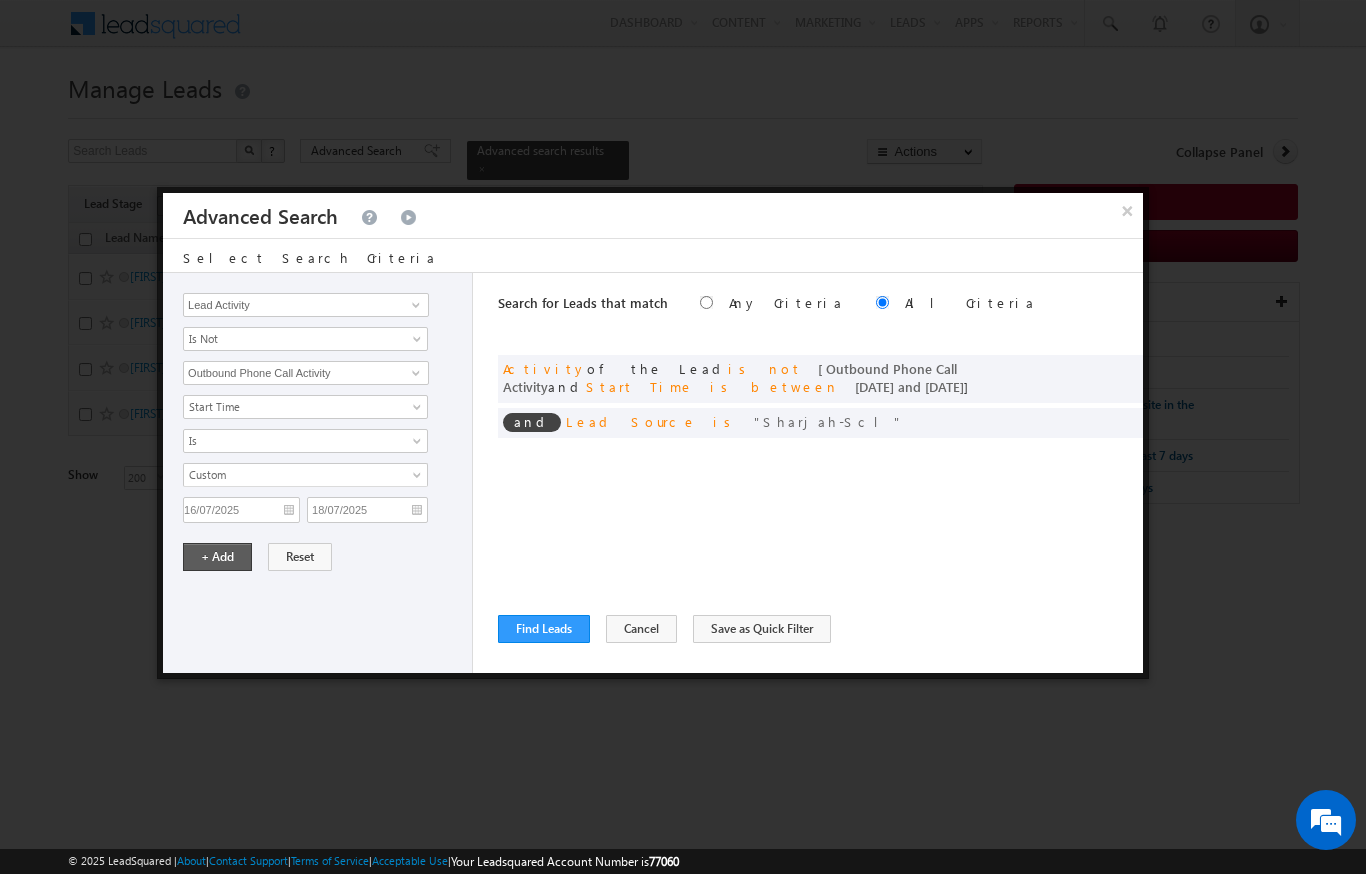 click on "+ Add" at bounding box center (217, 557) 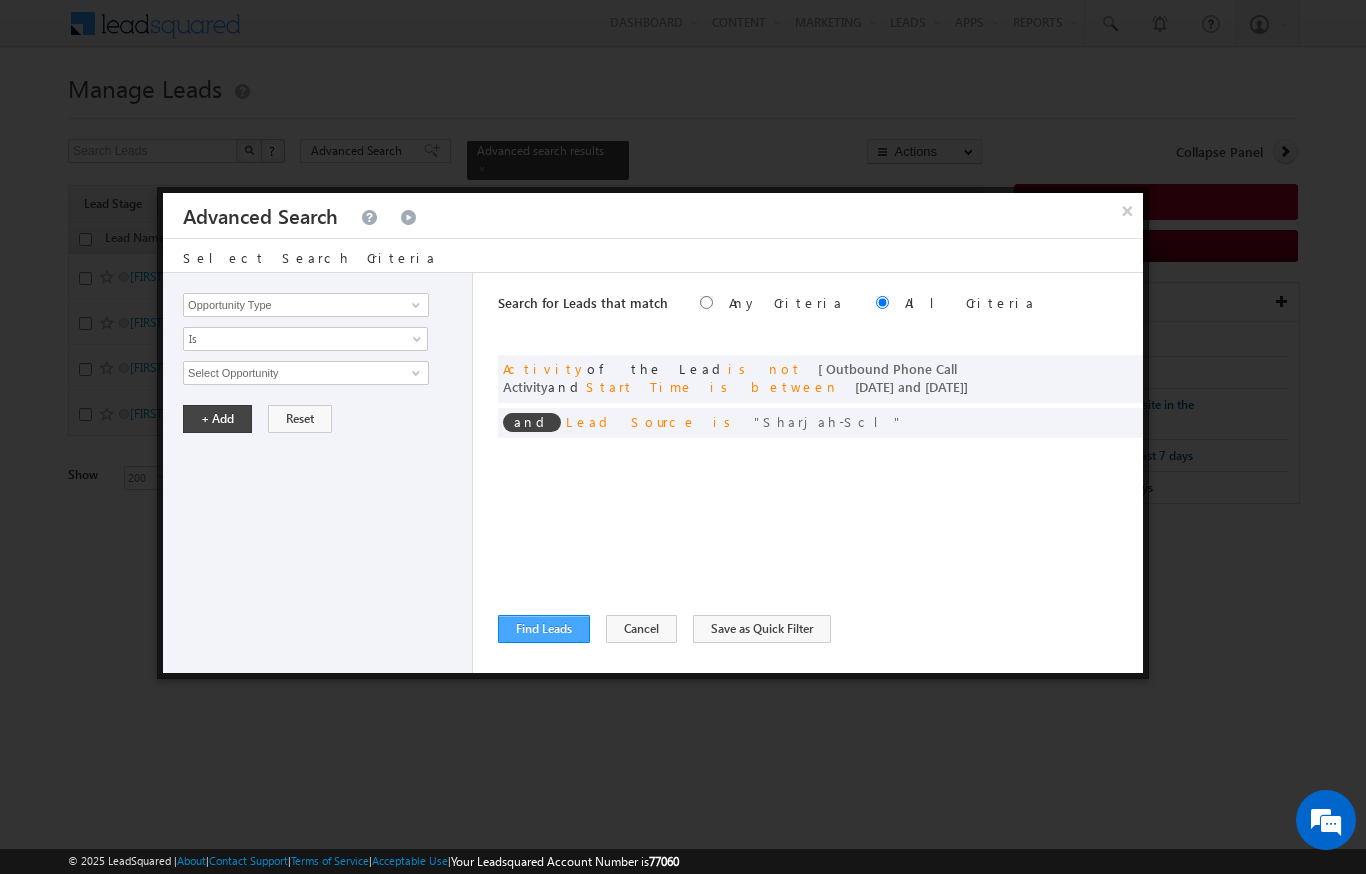 click on "Find Leads" at bounding box center [544, 629] 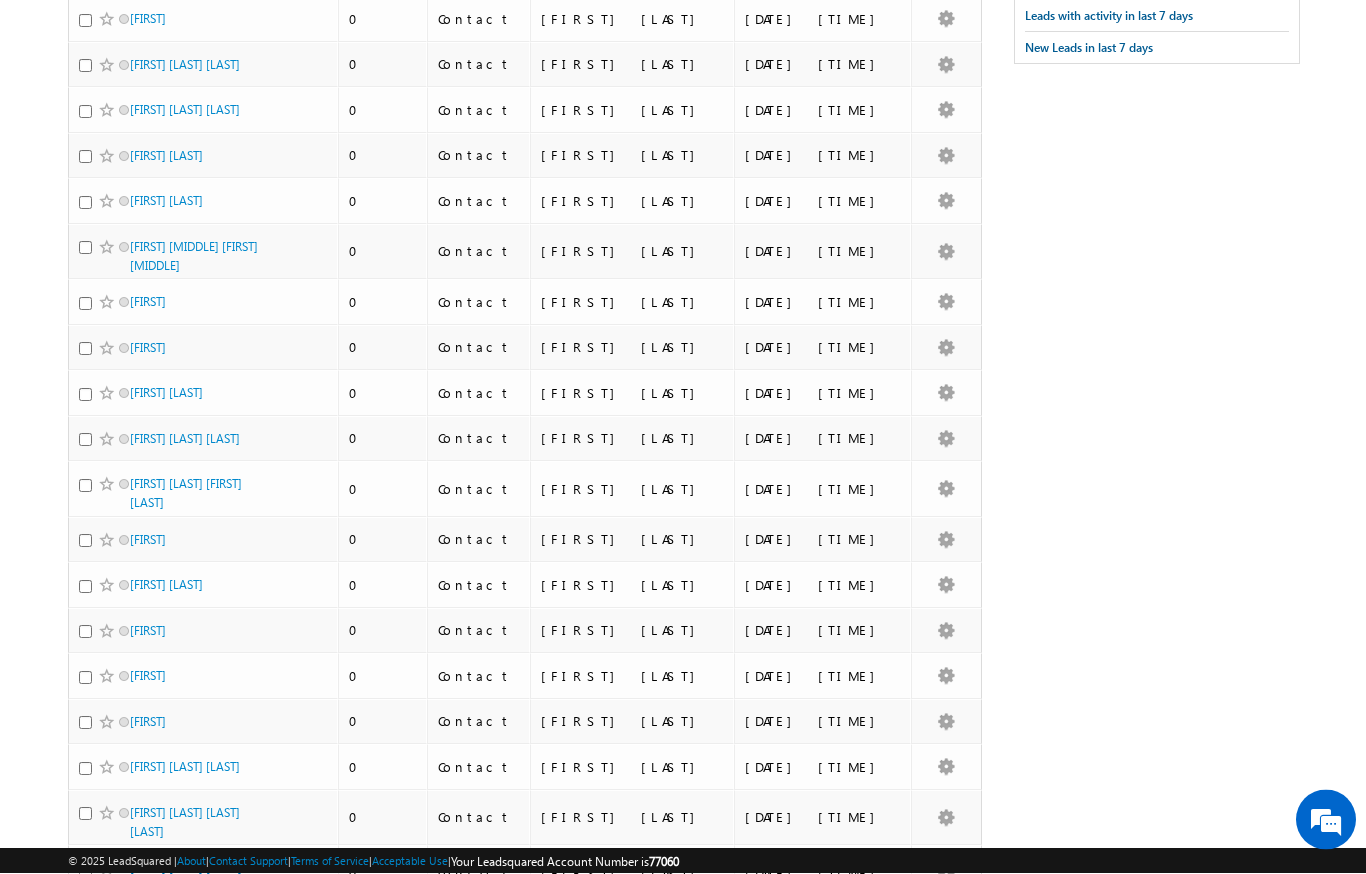 scroll, scrollTop: 0, scrollLeft: 0, axis: both 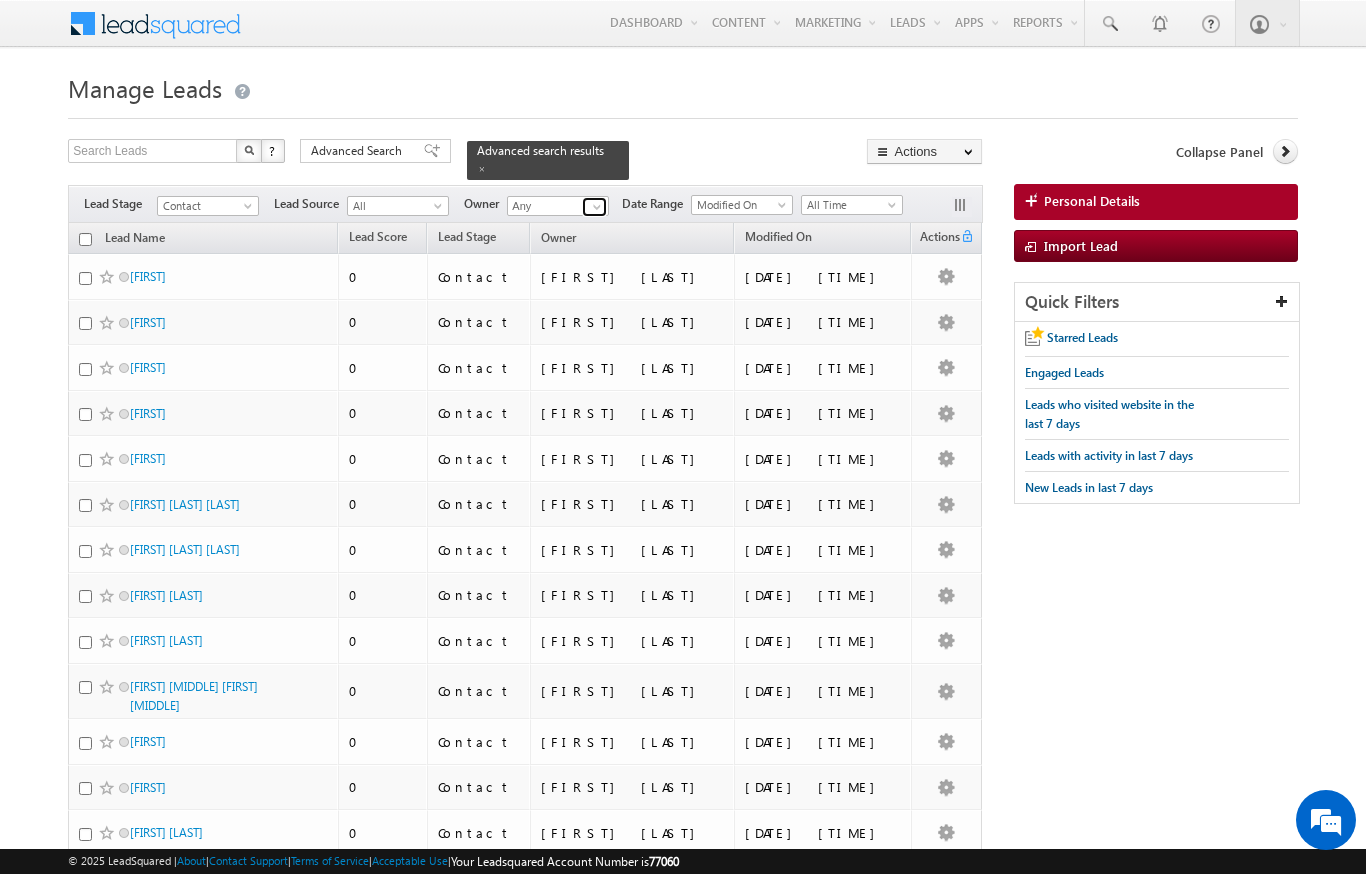 click at bounding box center [597, 207] 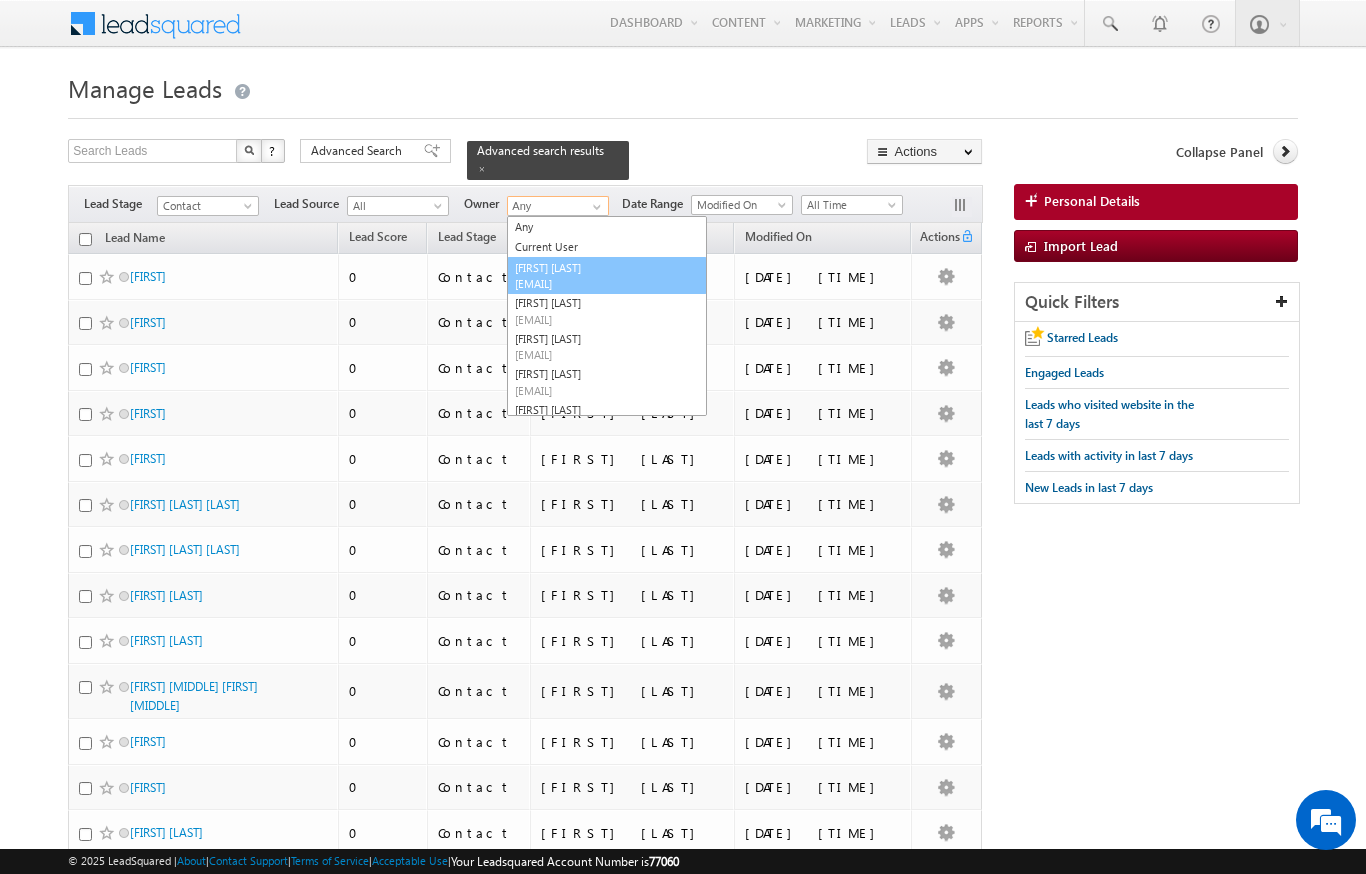 click on "[EMAIL]" at bounding box center [605, 283] 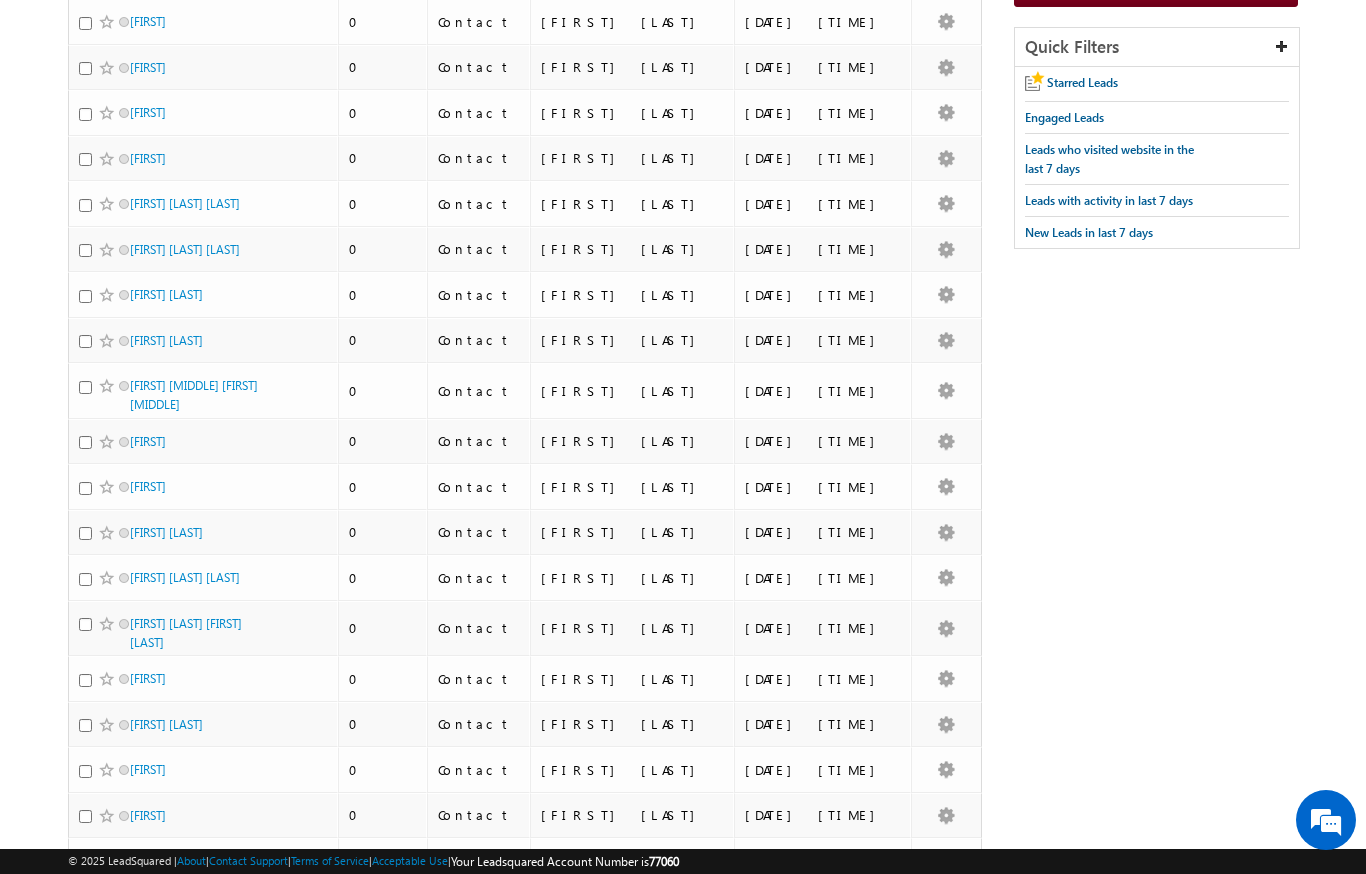 scroll, scrollTop: 0, scrollLeft: 0, axis: both 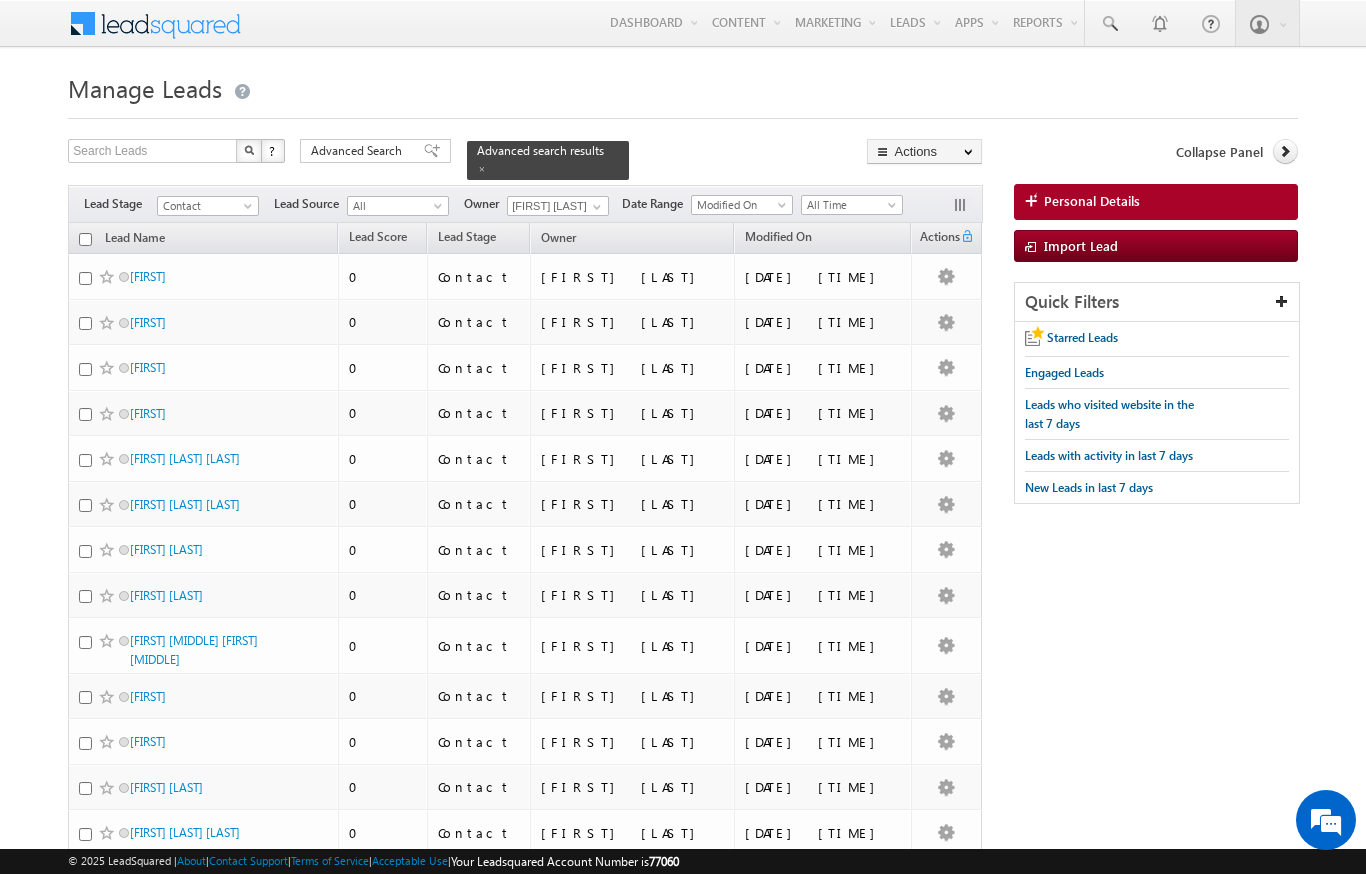 click at bounding box center (85, 239) 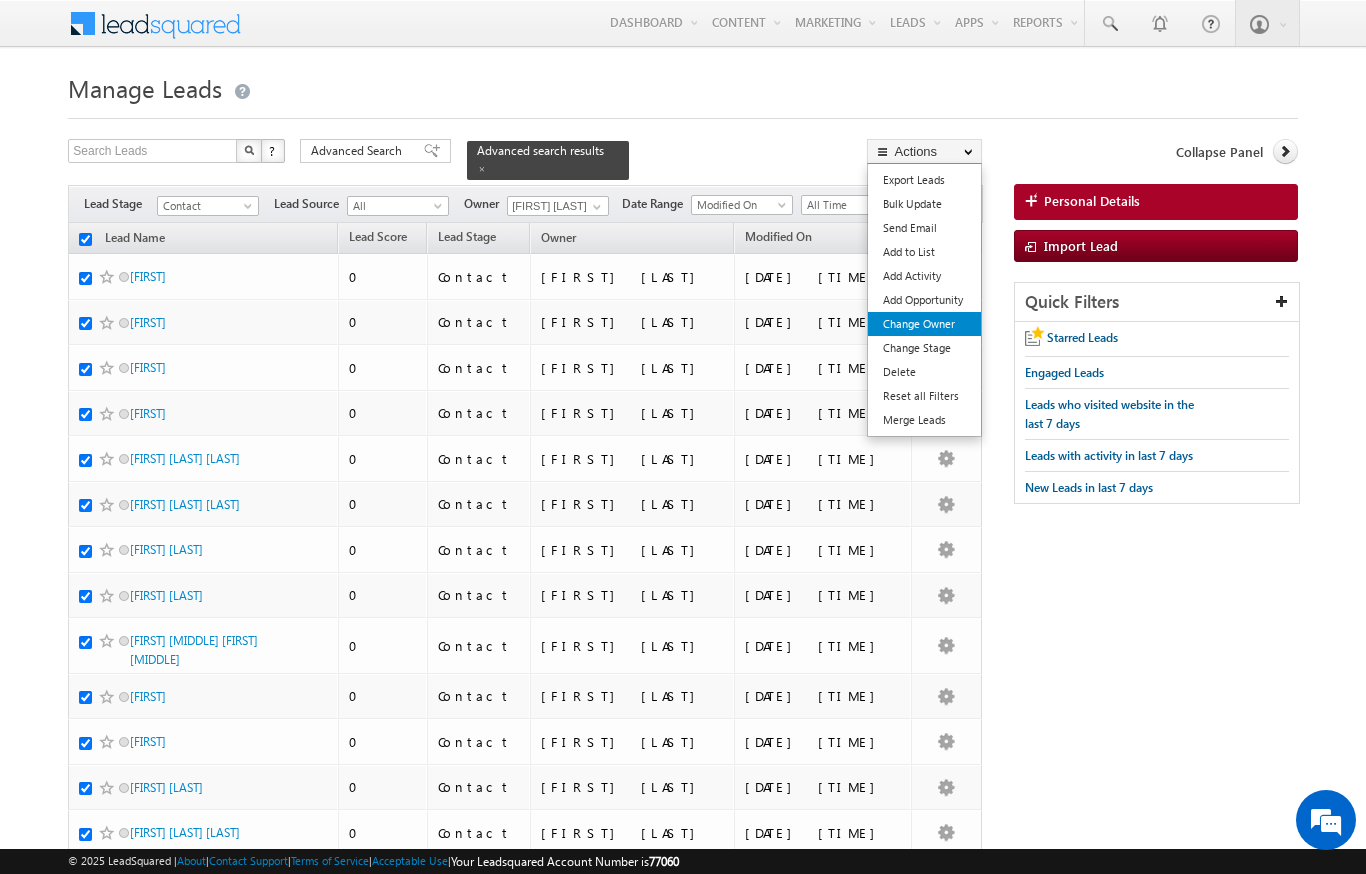 click on "Change Owner" at bounding box center (924, 324) 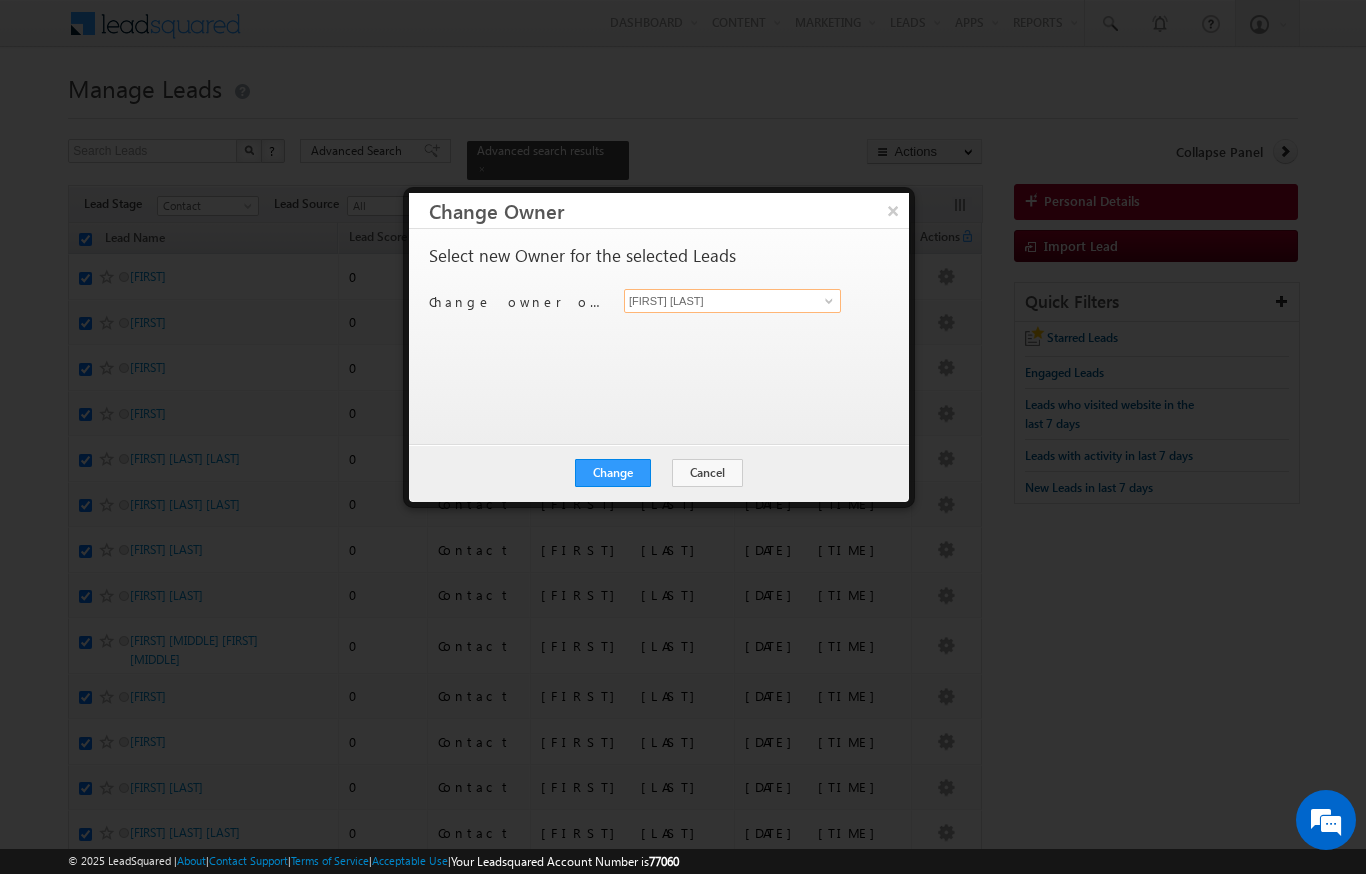 click on "[FIRST] [LAST]" at bounding box center [732, 301] 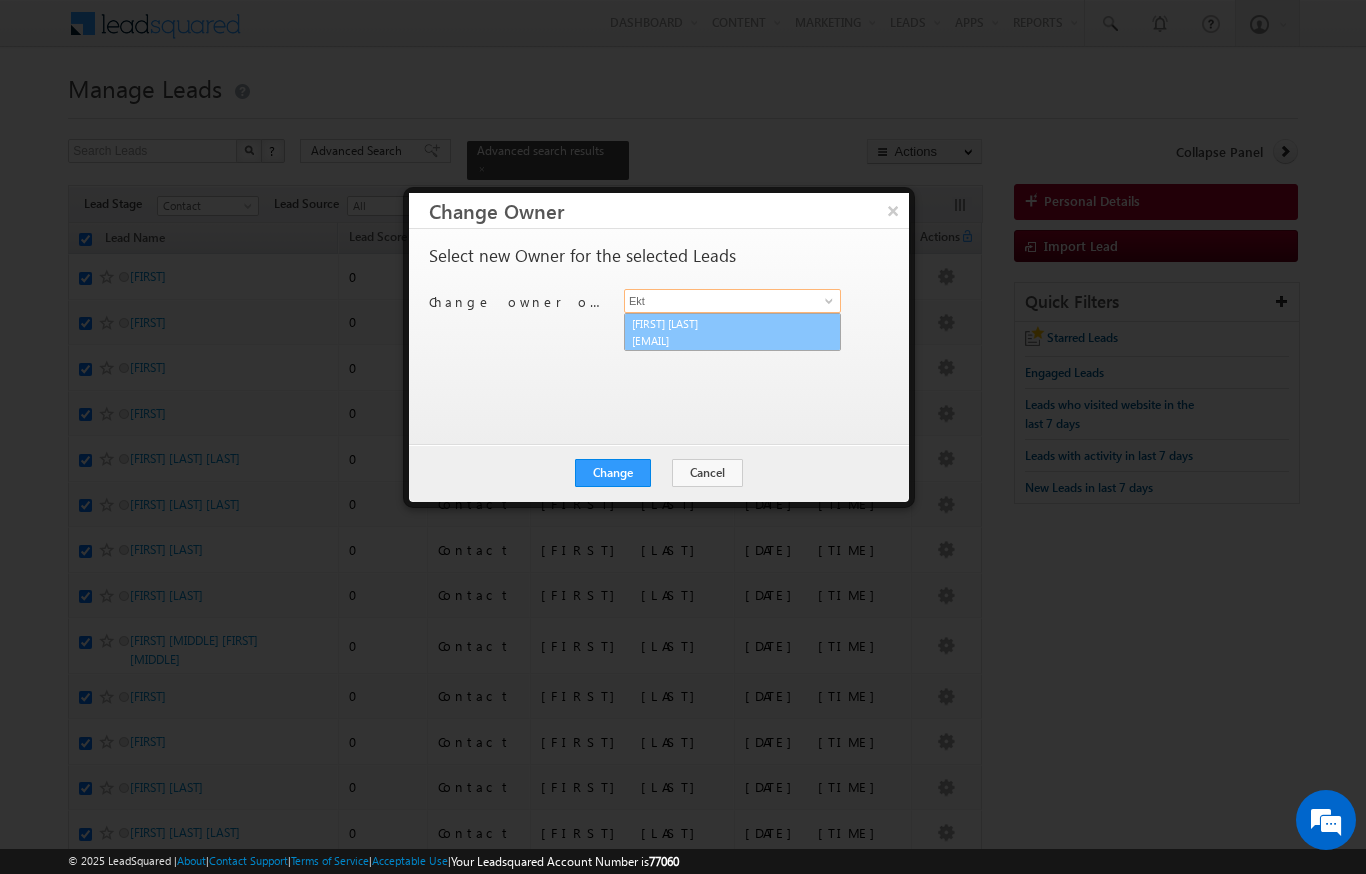 click on "[EMAIL]" at bounding box center [722, 340] 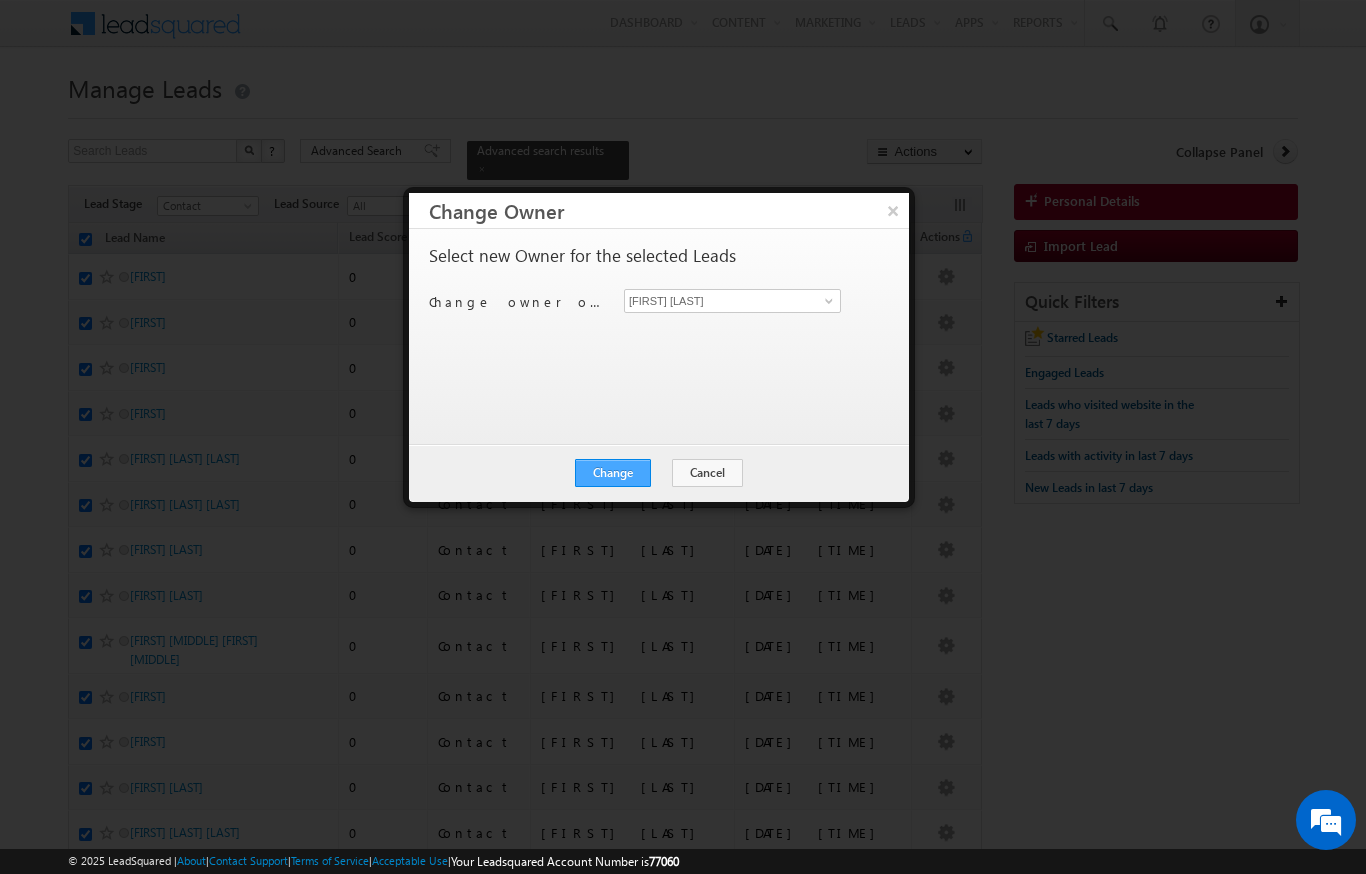 click on "Change" at bounding box center [613, 473] 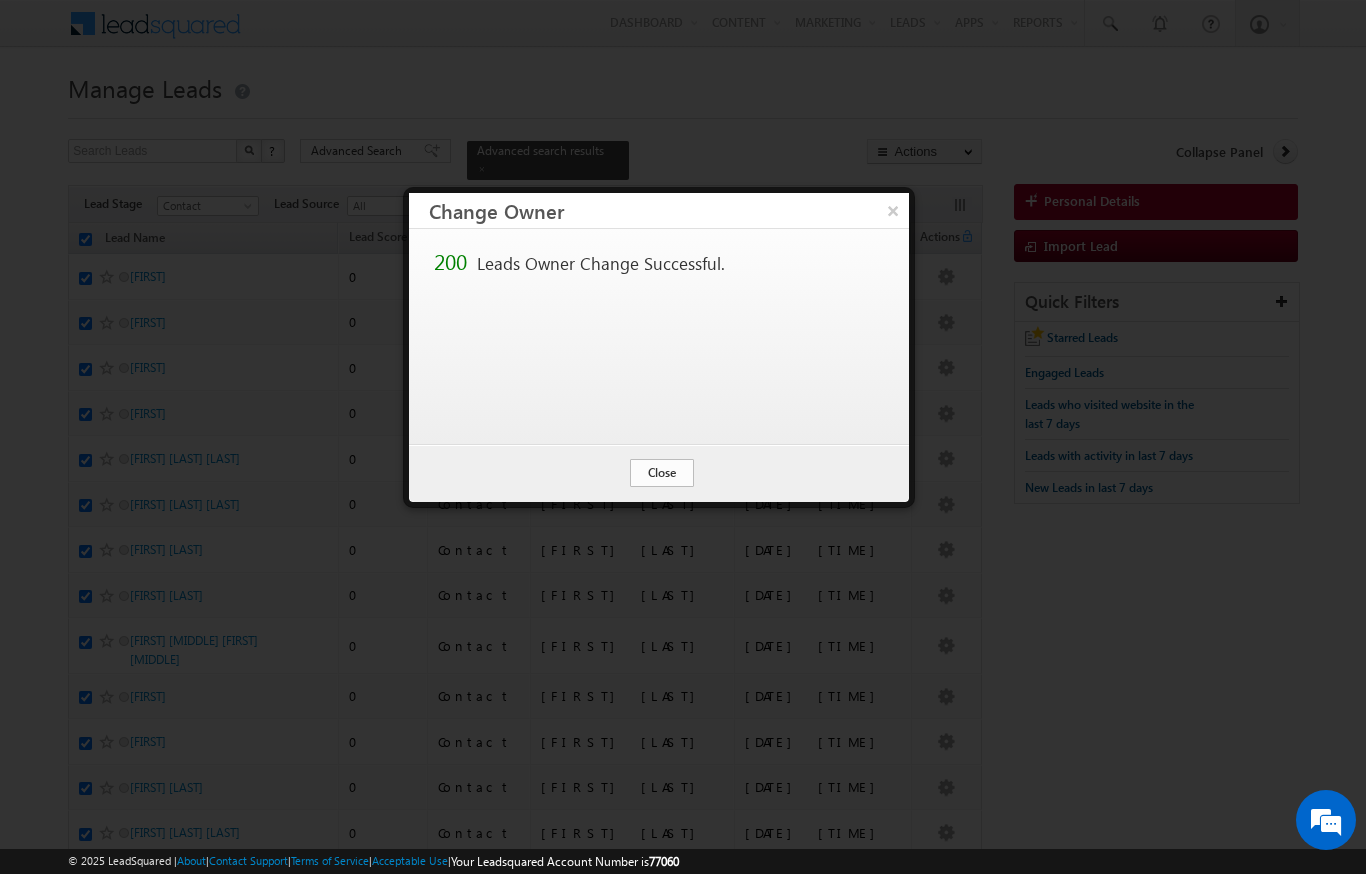 click on "Close" at bounding box center [662, 473] 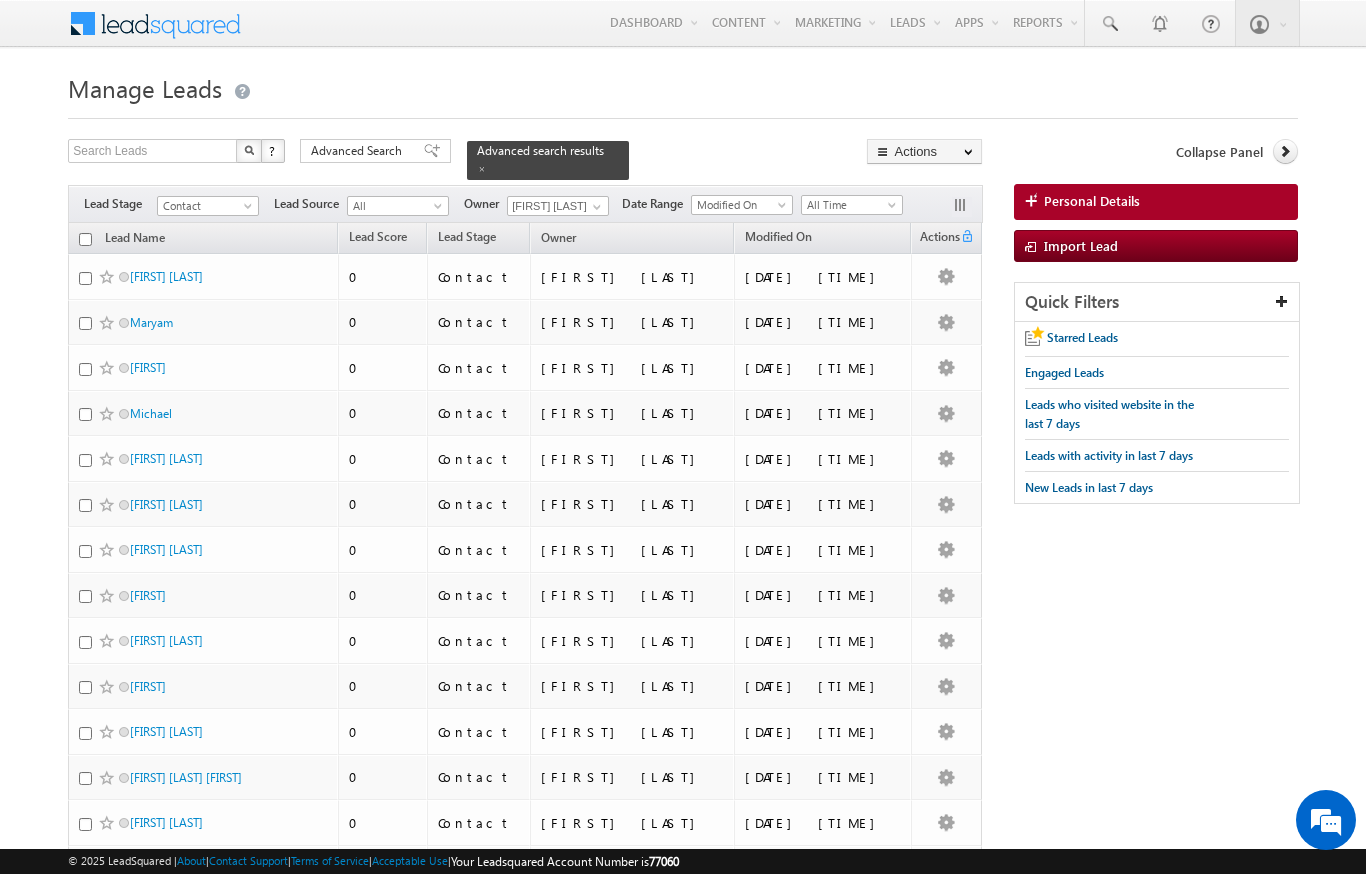 click at bounding box center (85, 239) 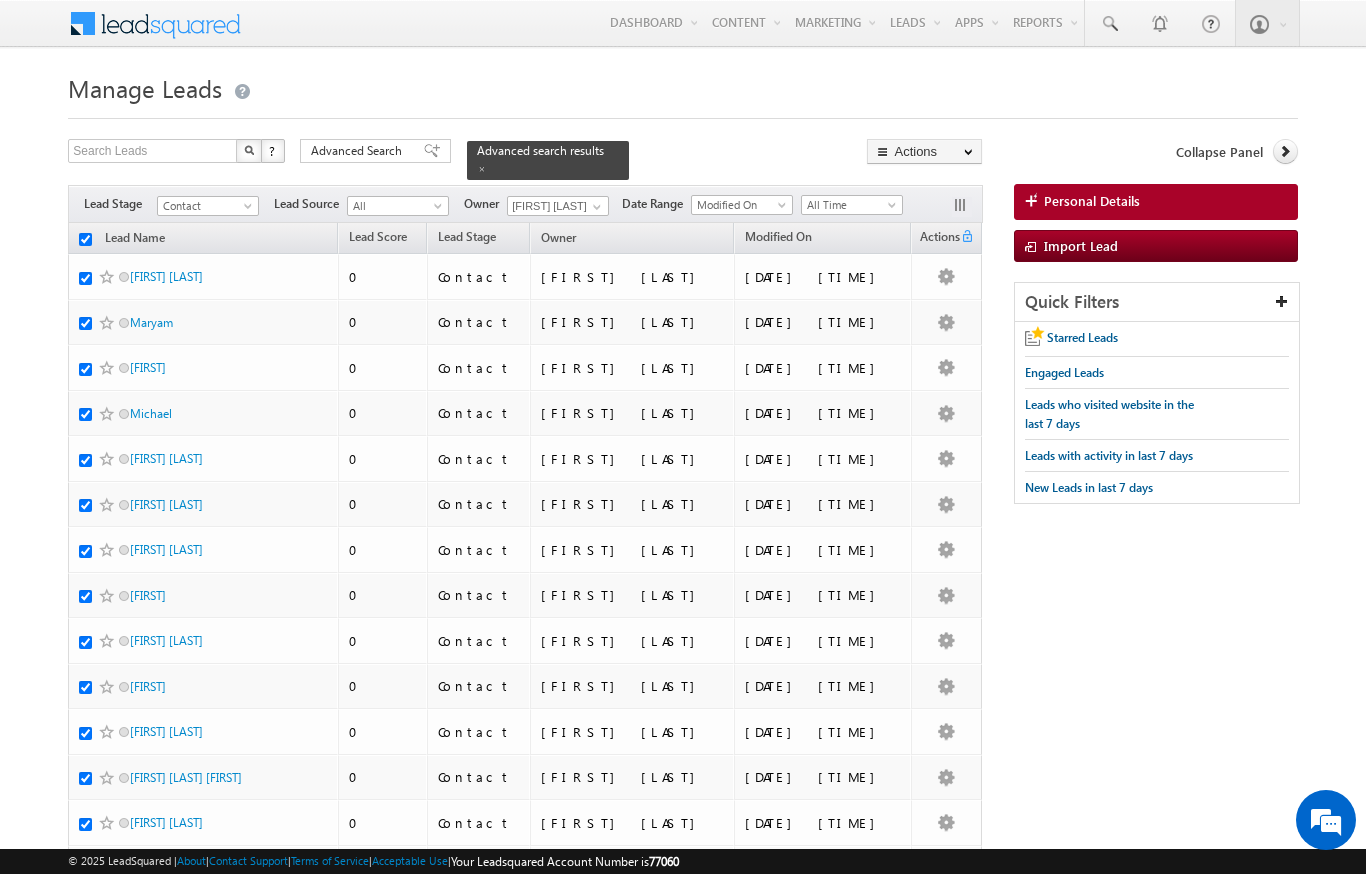 click on "Manage Leads
Search Leads X ?   41 results found
Advanced Search
Advanced Search" at bounding box center [682, 1183] 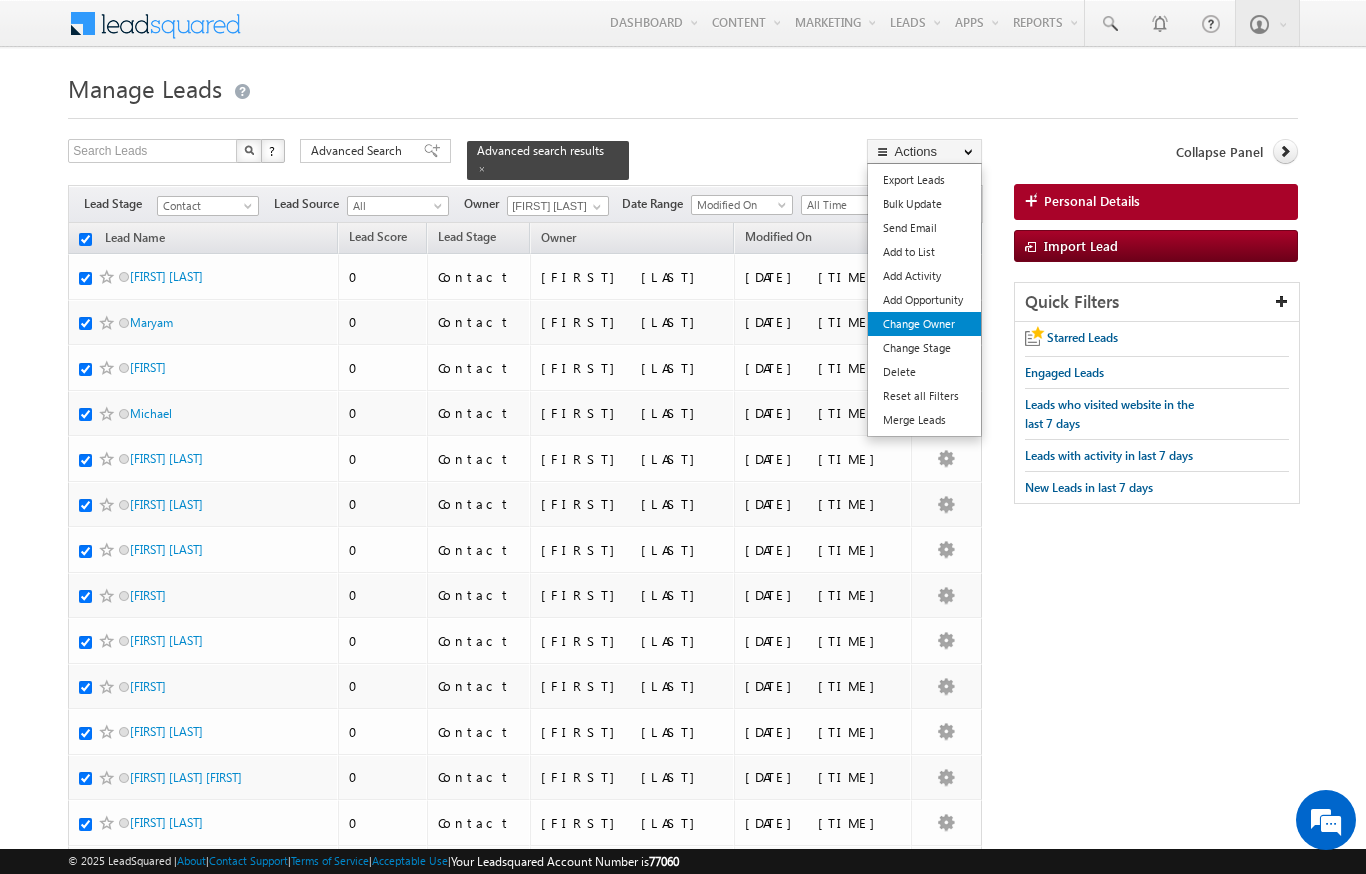 click on "Change Owner" at bounding box center [924, 324] 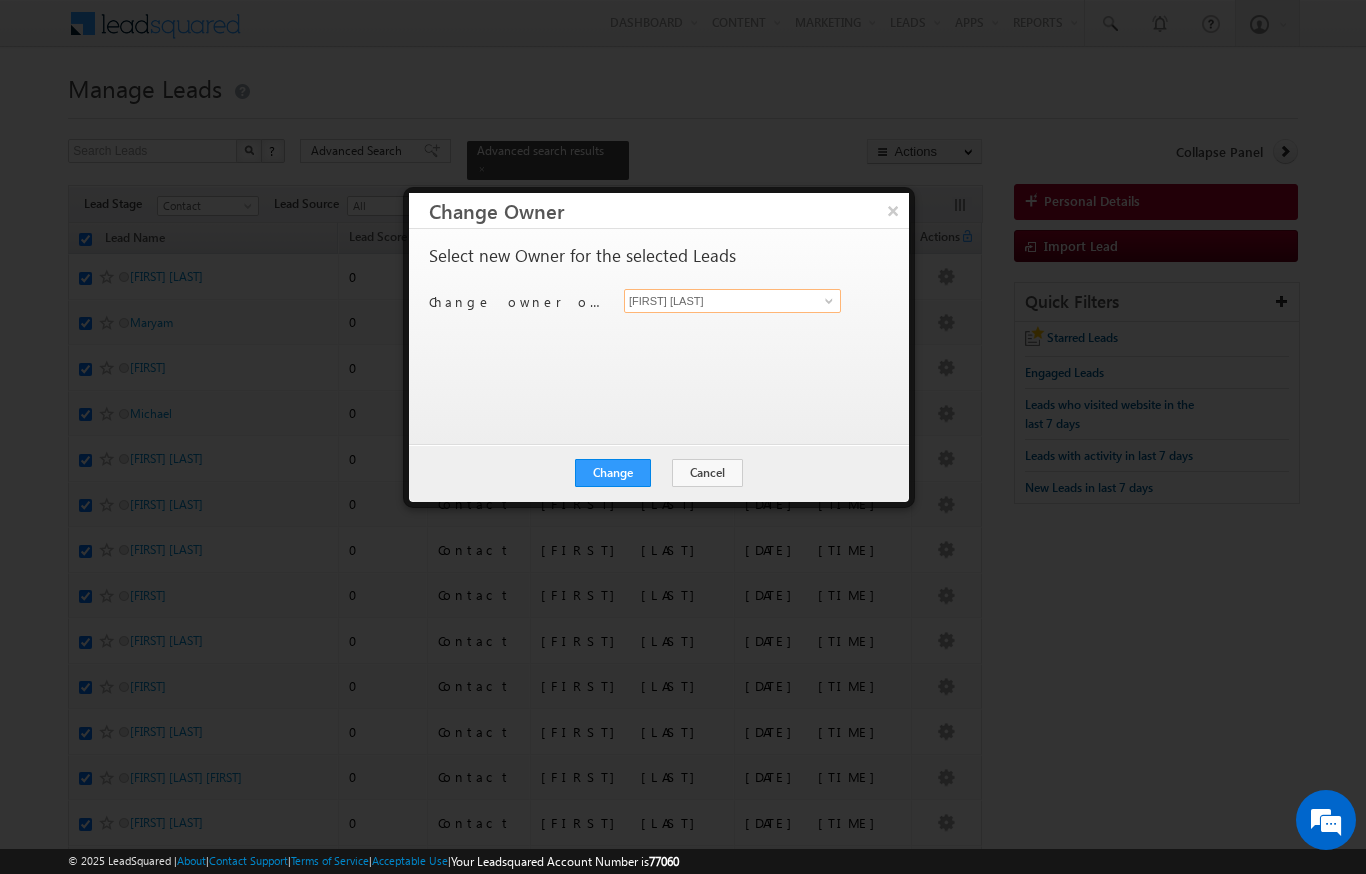 click on "[FIRST] [LAST]" at bounding box center (732, 301) 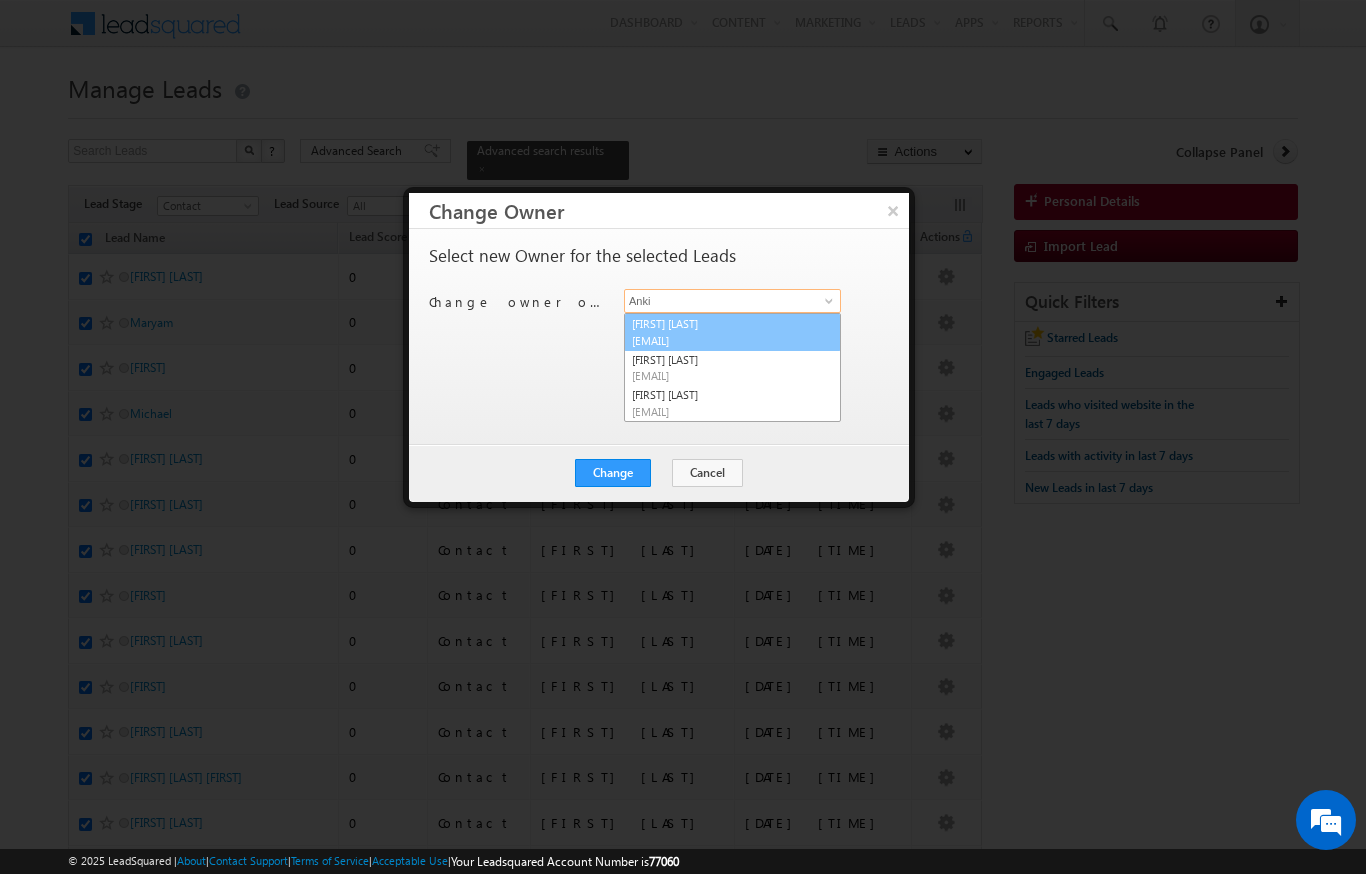 click on "[FIRST] [LAST] [EMAIL]" at bounding box center (732, 332) 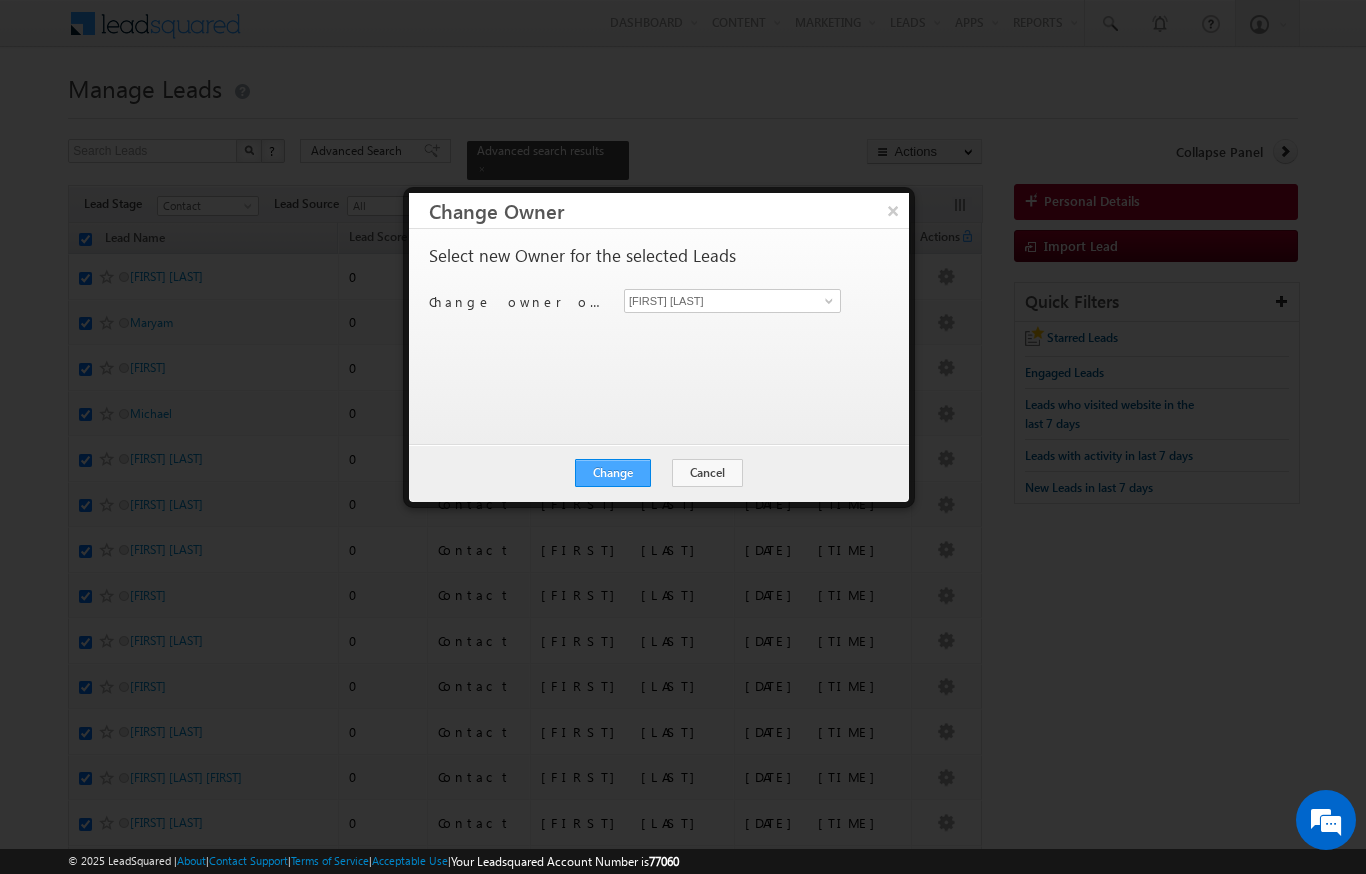 click on "Change" at bounding box center (613, 473) 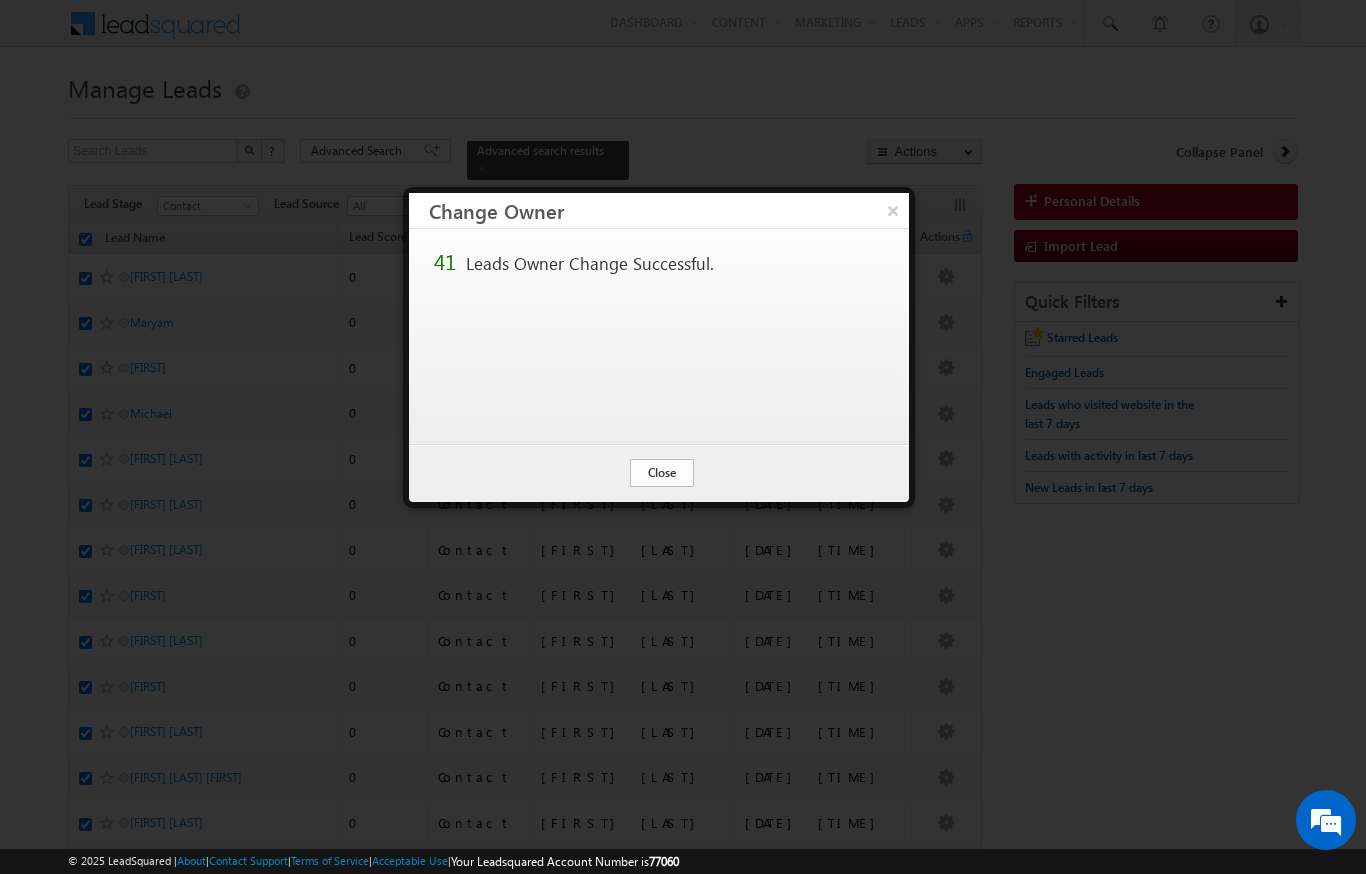 click on "Close" at bounding box center (662, 473) 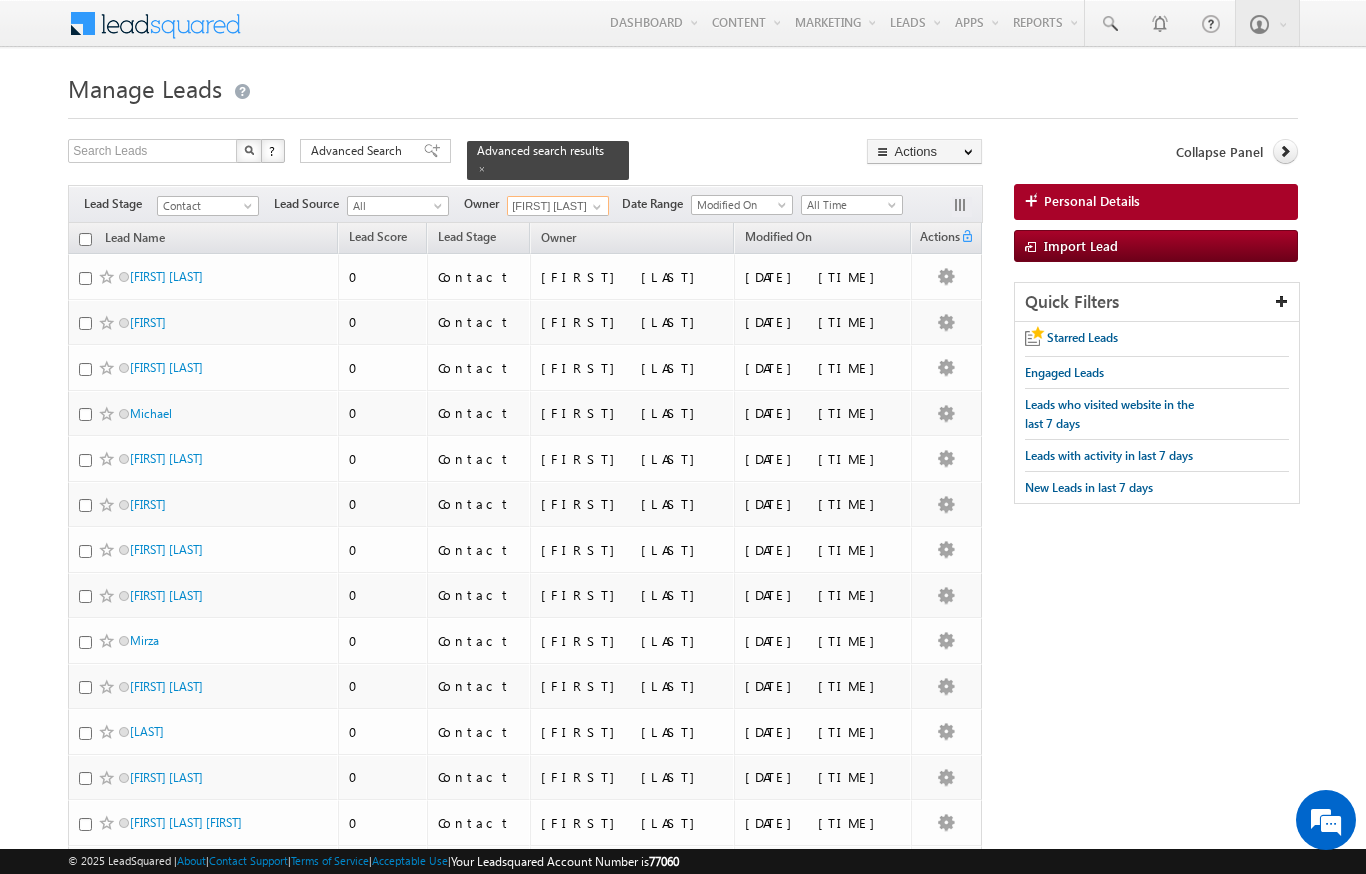 click on "[FIRST] [LAST]" at bounding box center [558, 206] 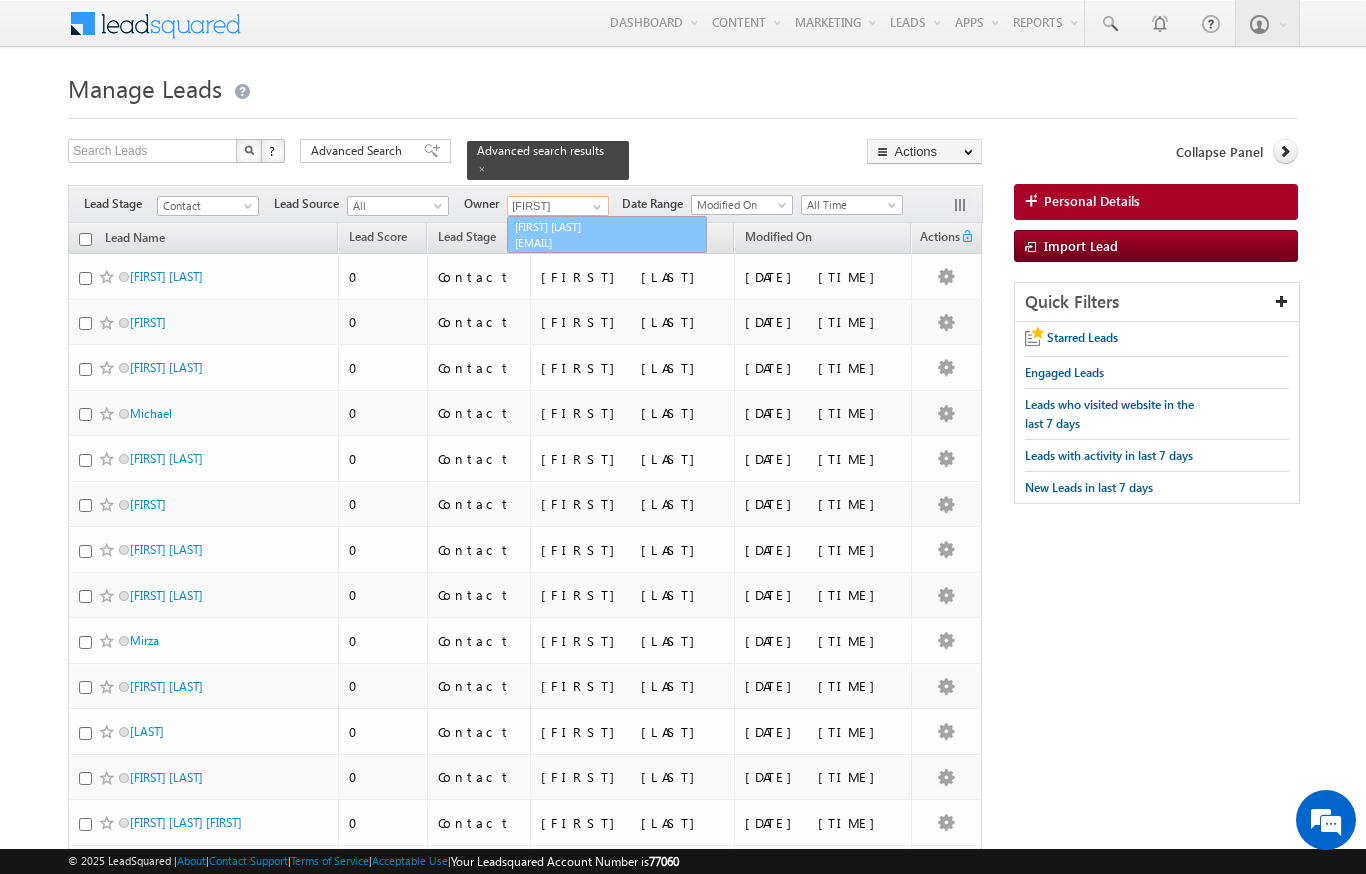 click on "[EMAIL]" at bounding box center (605, 242) 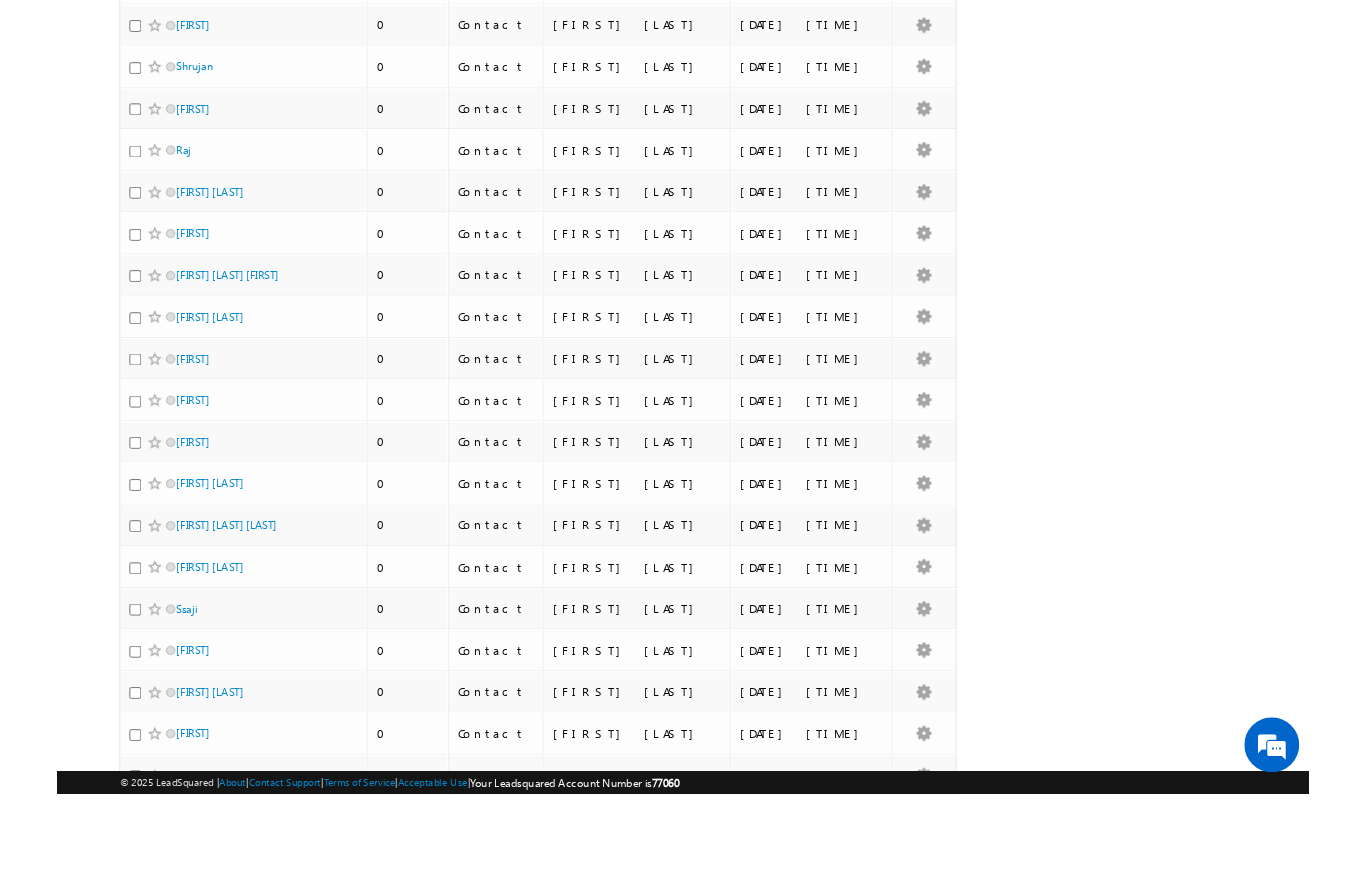scroll, scrollTop: 8847, scrollLeft: 0, axis: vertical 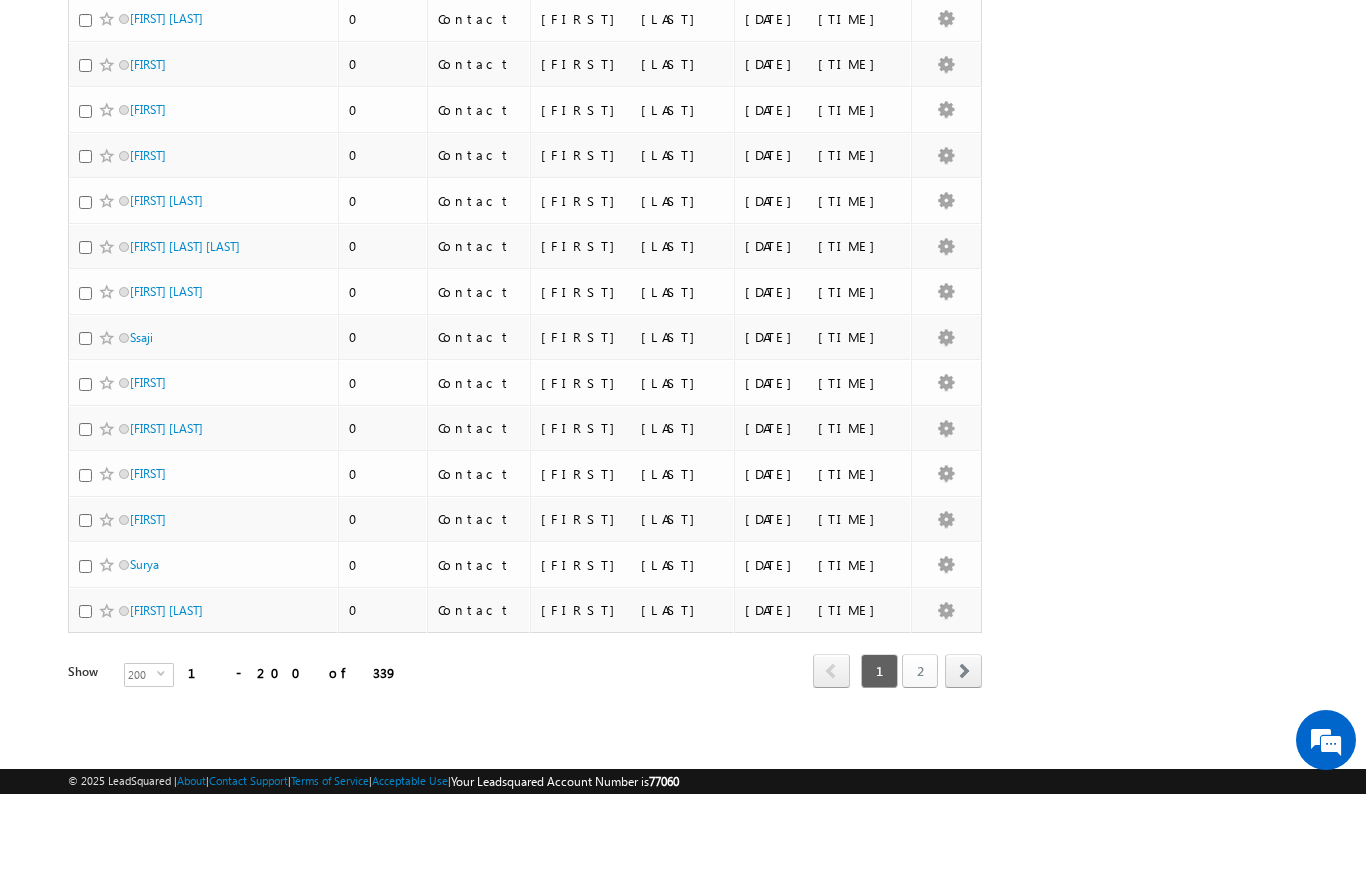 click on "2" at bounding box center [920, 751] 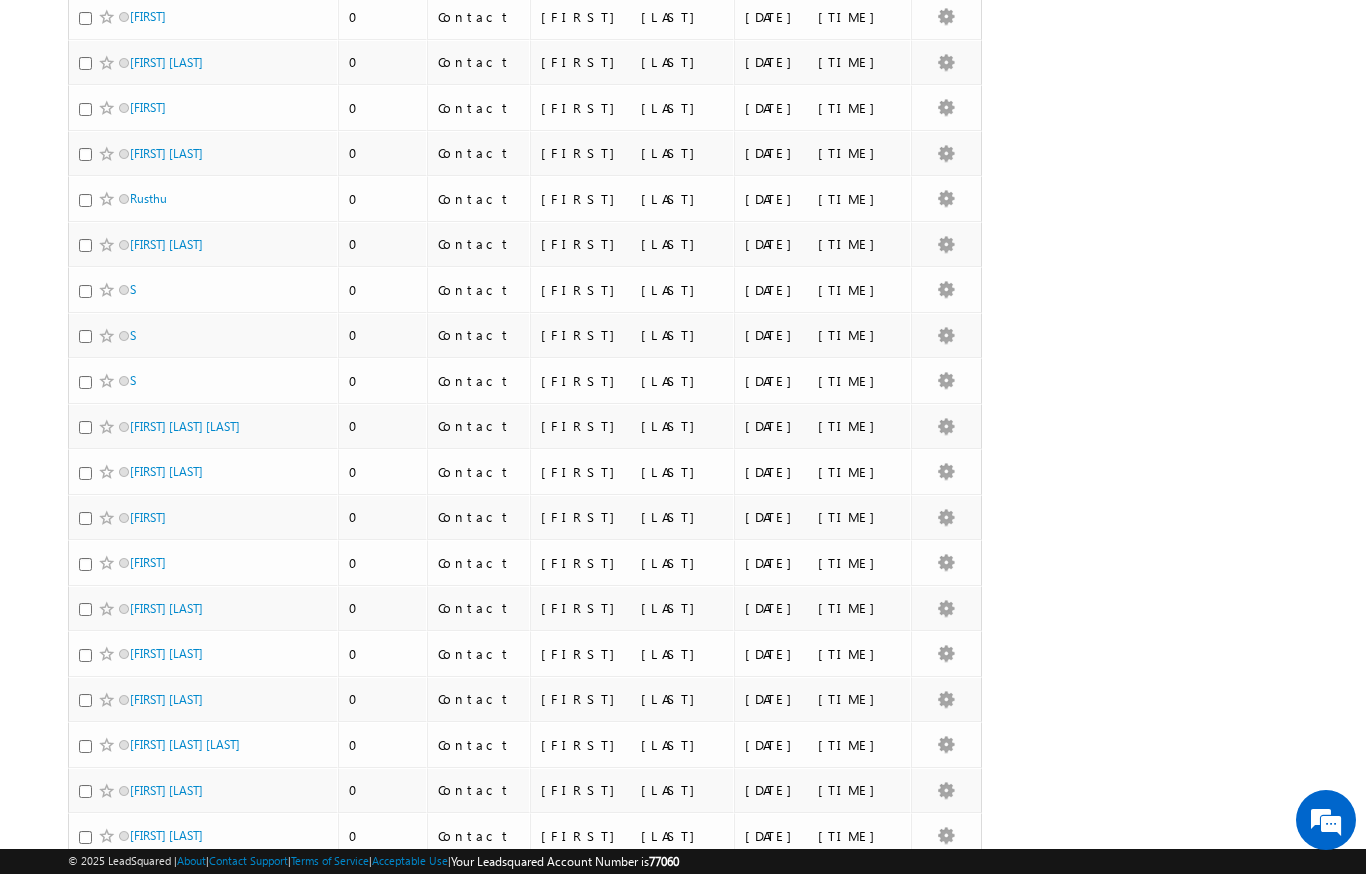 scroll, scrollTop: 0, scrollLeft: 0, axis: both 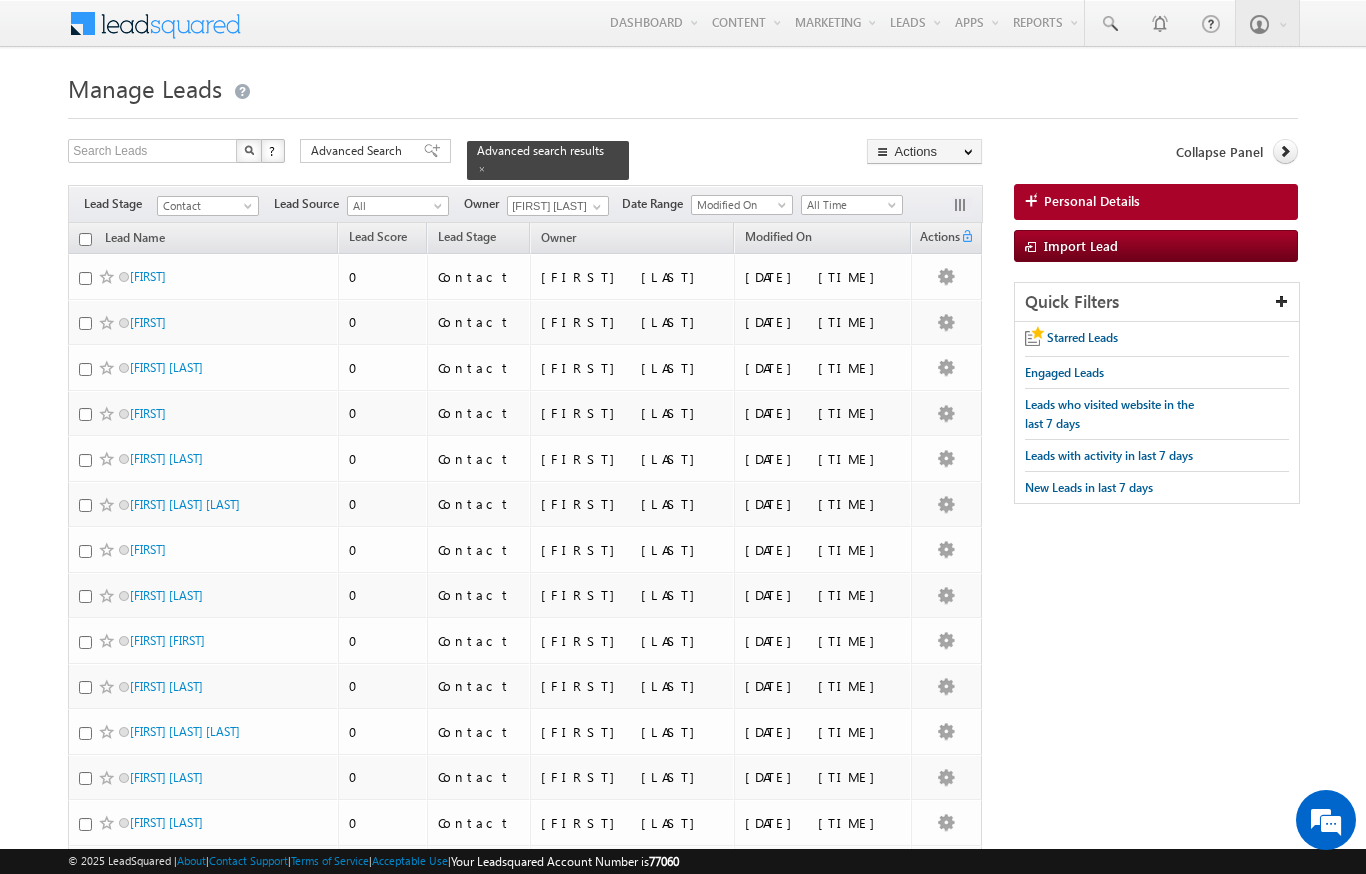 click at bounding box center (85, 239) 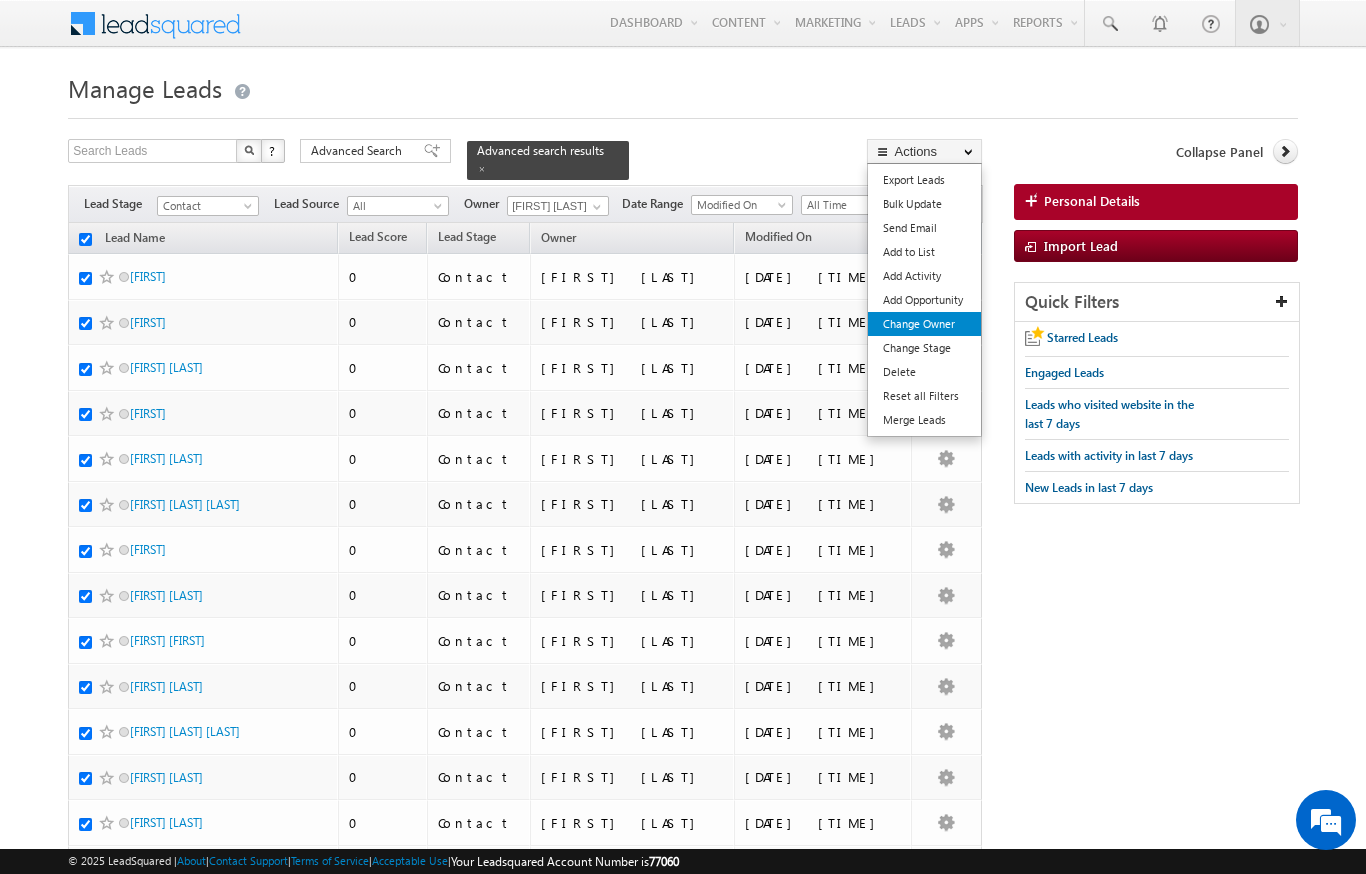 click on "Change Owner" at bounding box center (924, 324) 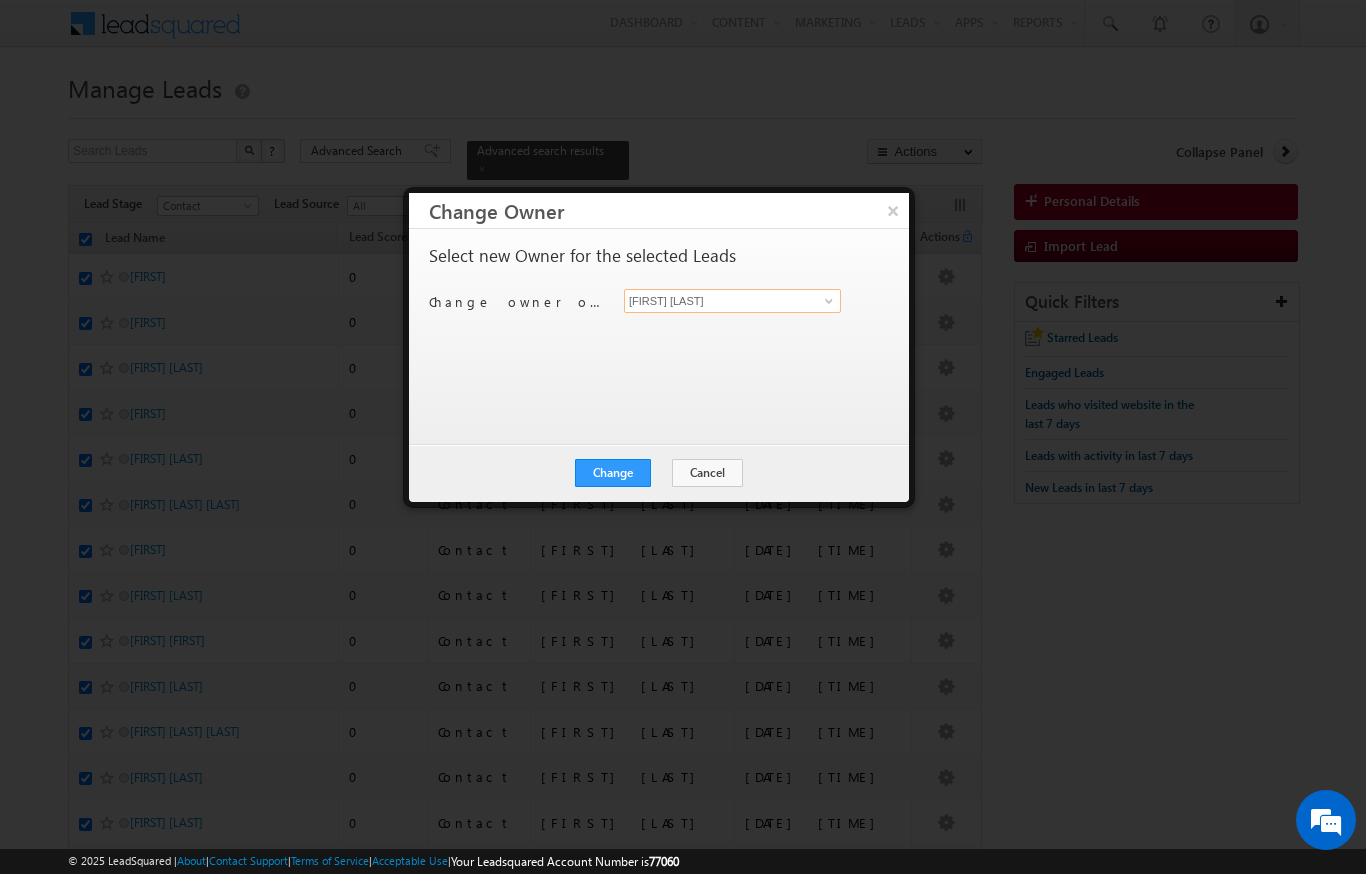click on "[FIRST] [LAST]" at bounding box center (732, 301) 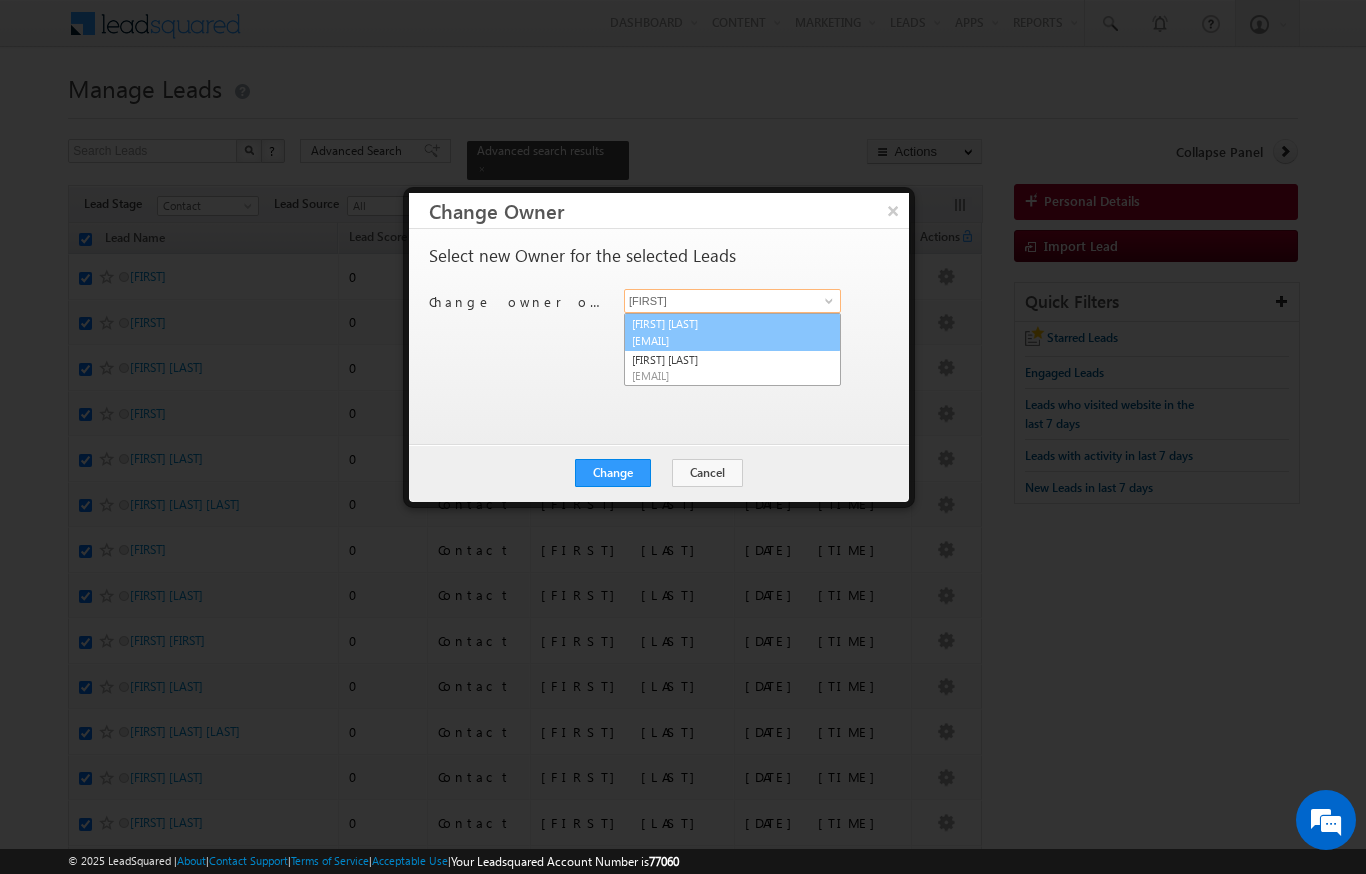 click on "[FIRST] [LAST] [EMAIL]" at bounding box center (732, 332) 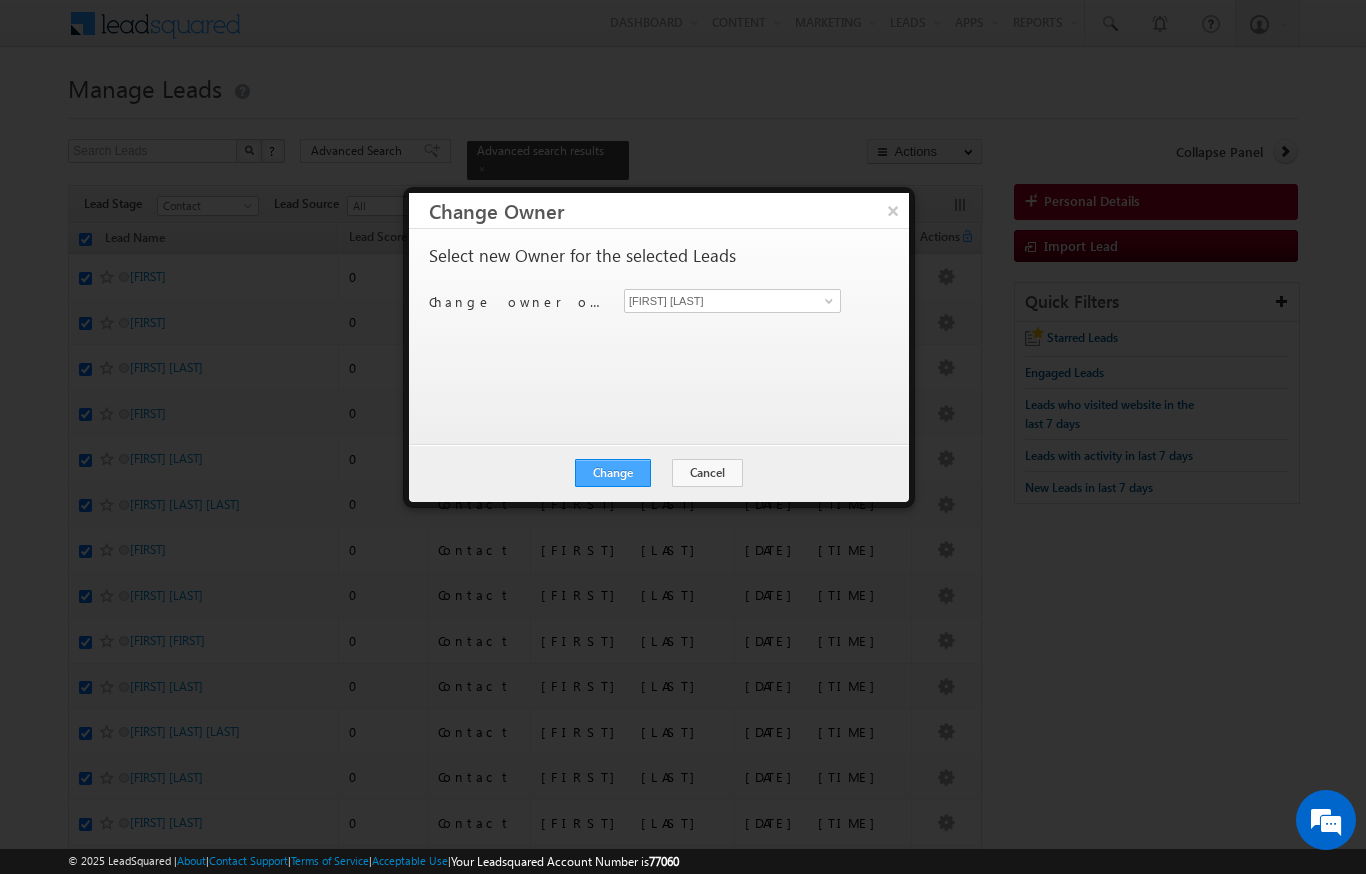 click on "Change" at bounding box center [613, 473] 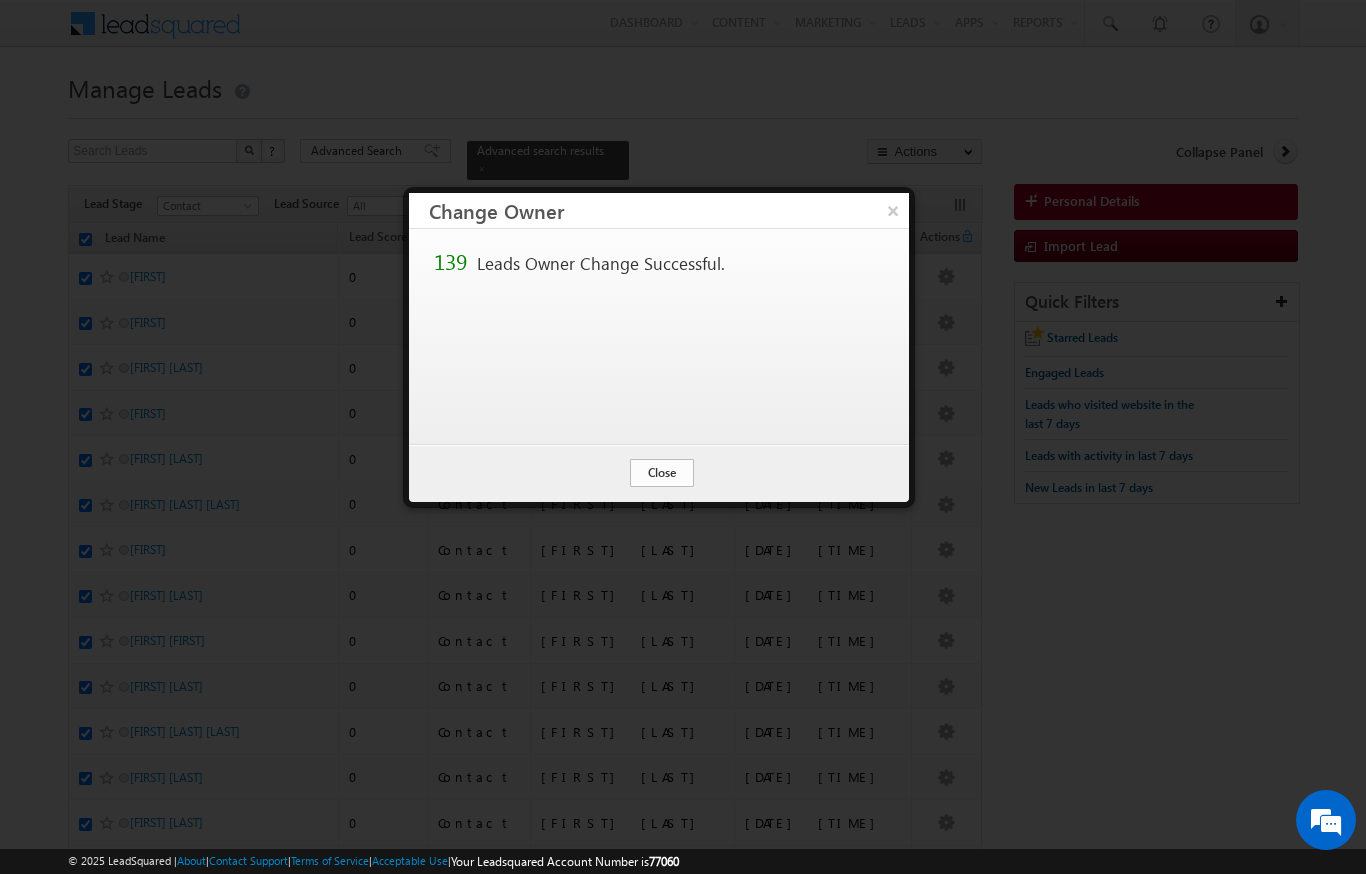 click on "Close" at bounding box center (662, 473) 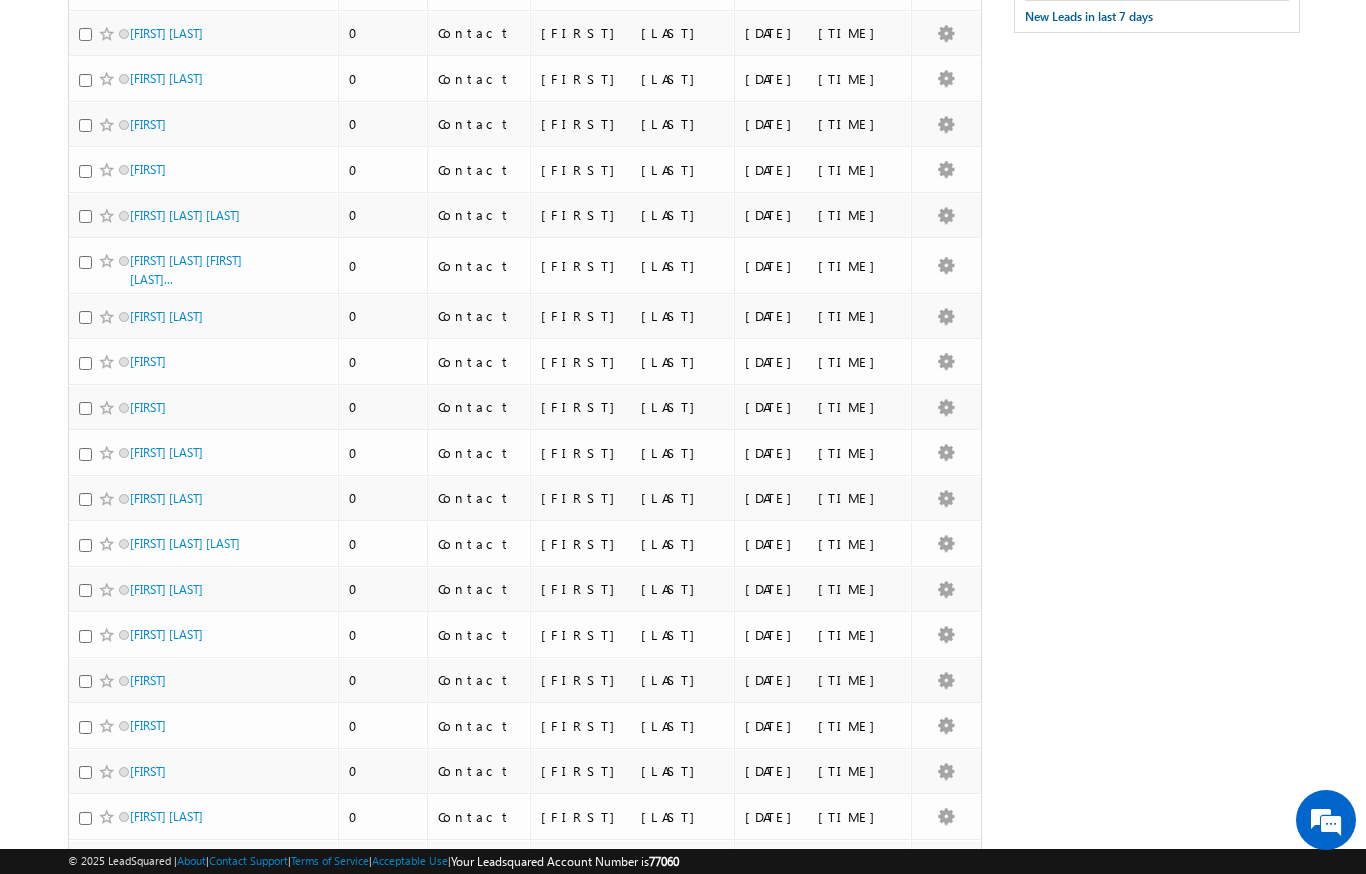 scroll, scrollTop: 0, scrollLeft: 0, axis: both 